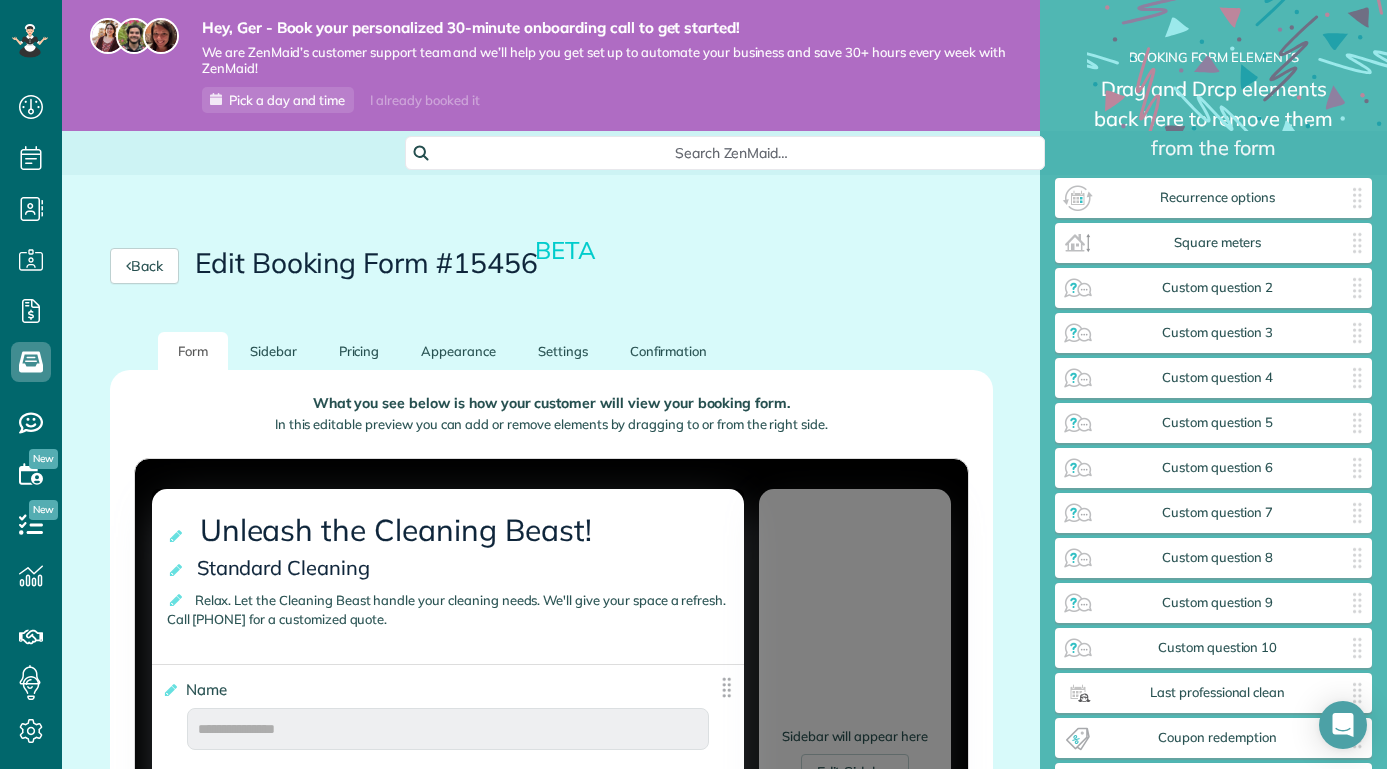 scroll, scrollTop: 0, scrollLeft: 0, axis: both 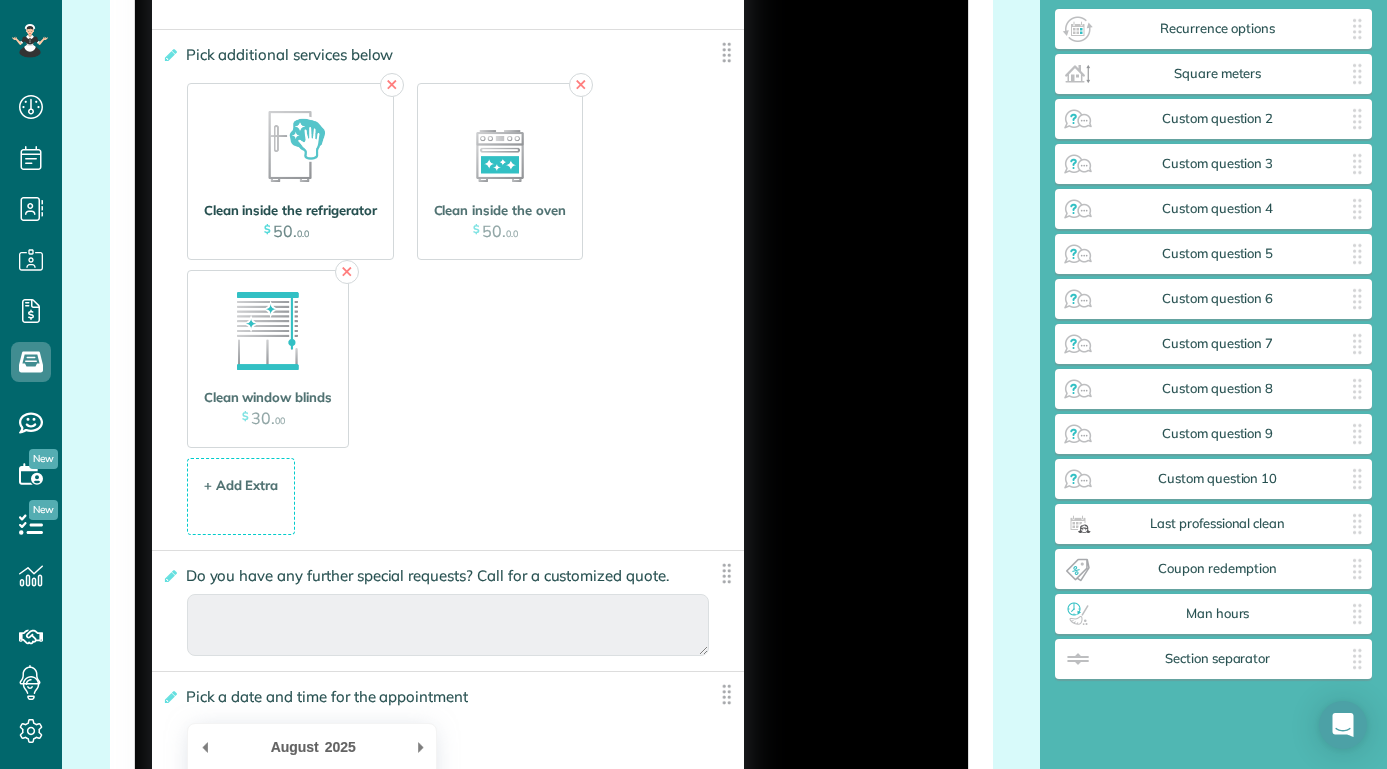 click on "50" at bounding box center [283, 231] 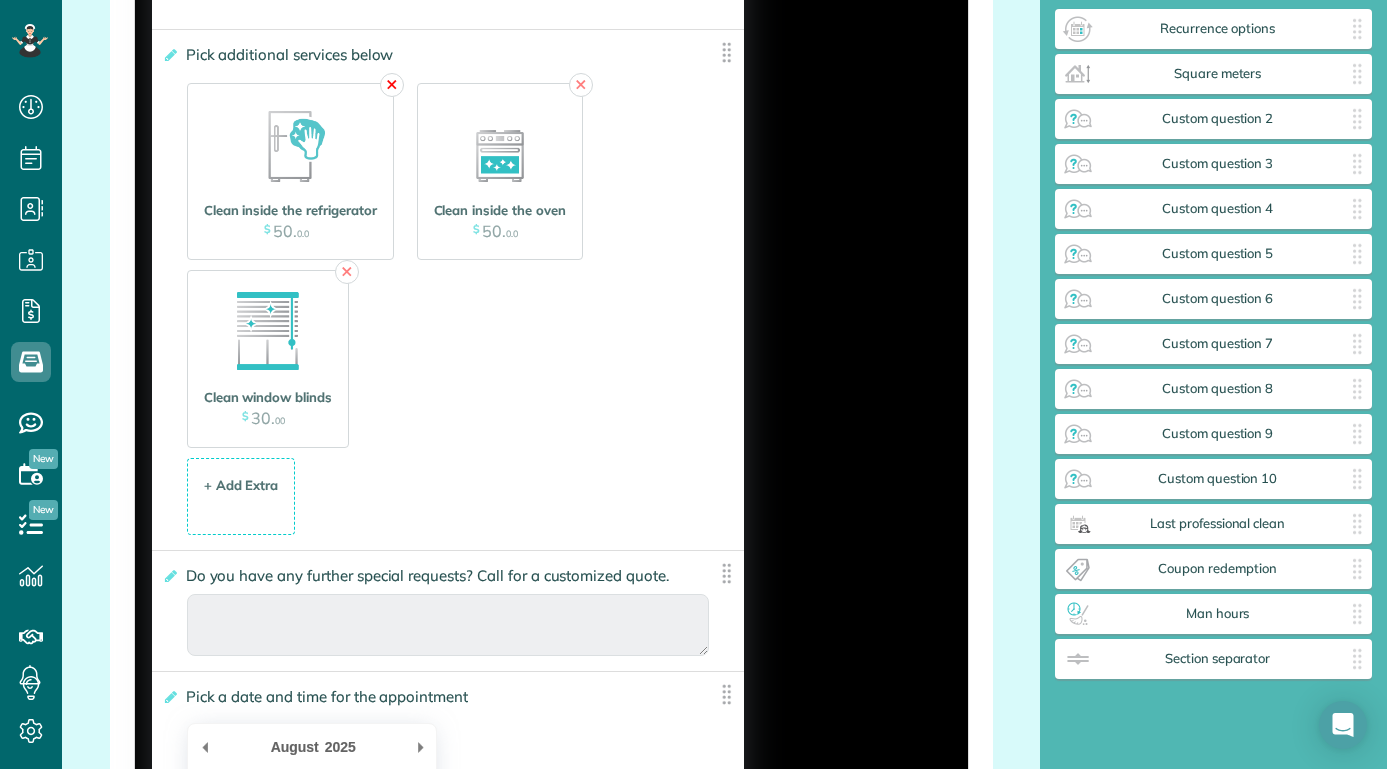 click on "✕" at bounding box center [392, 85] 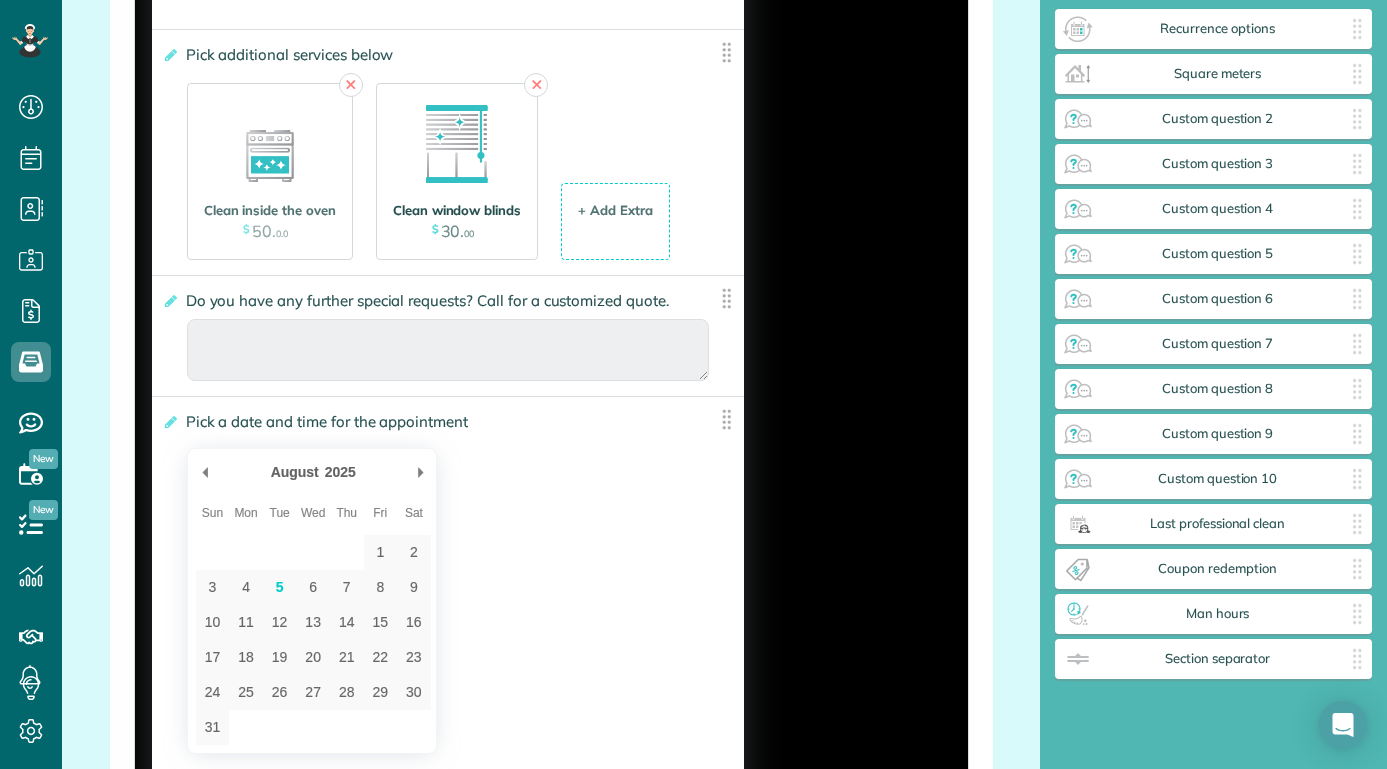click on "30" at bounding box center (451, 231) 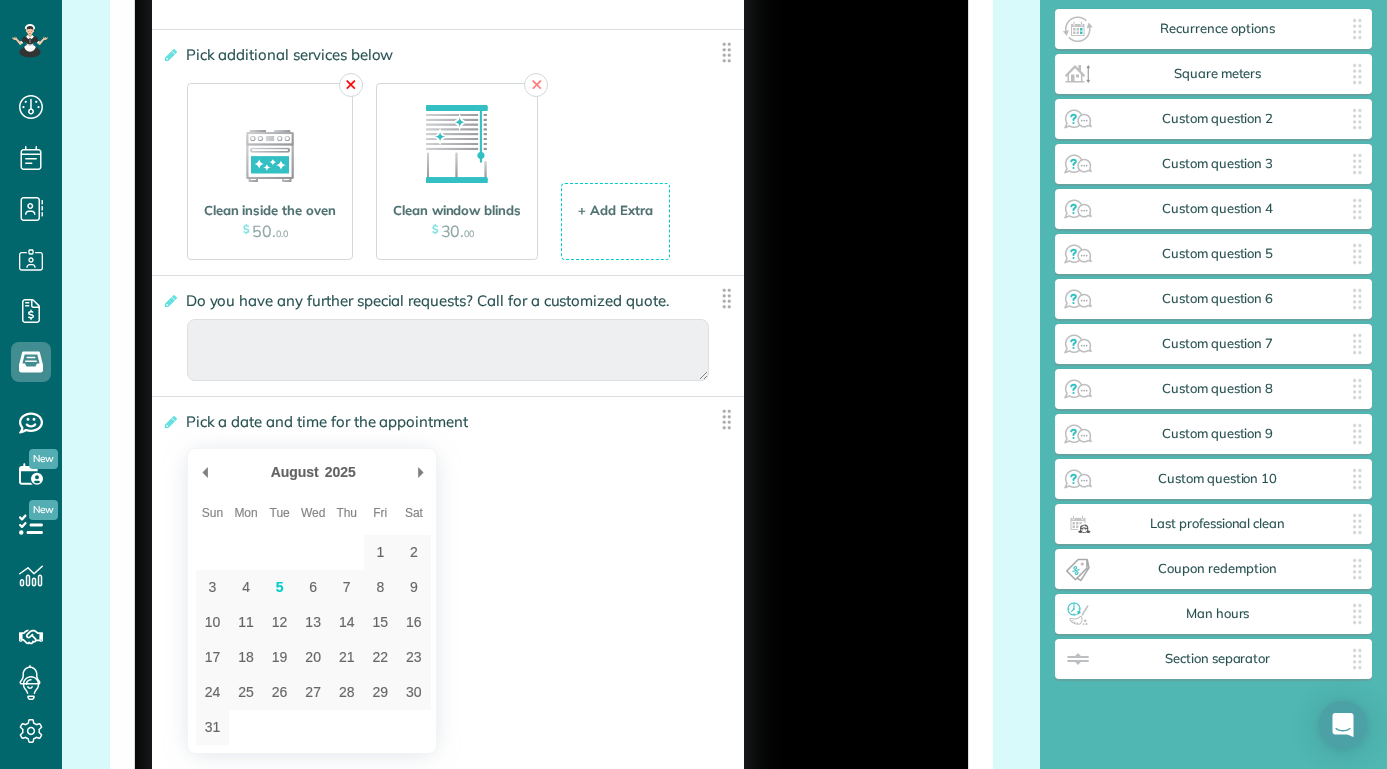 click on "✕" at bounding box center (351, 85) 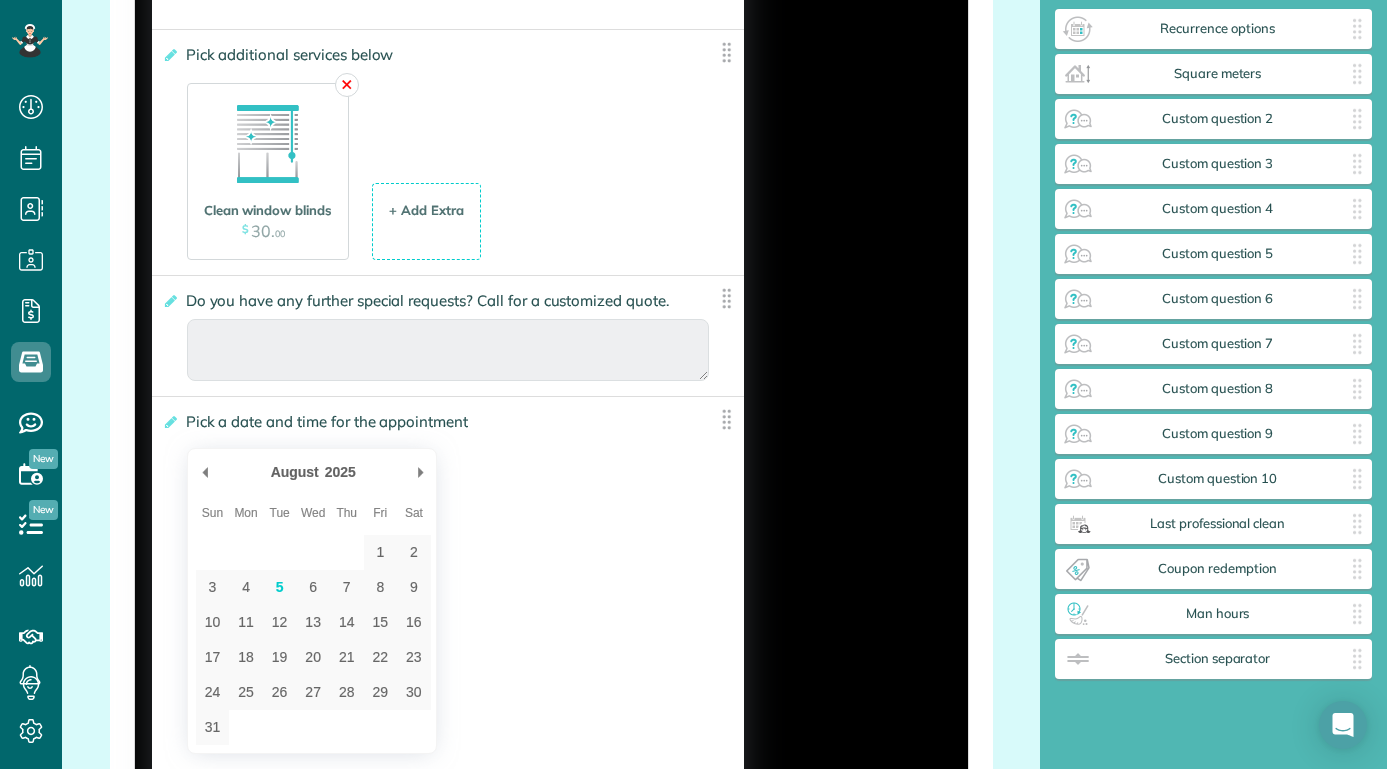 click on "✕" at bounding box center [347, 85] 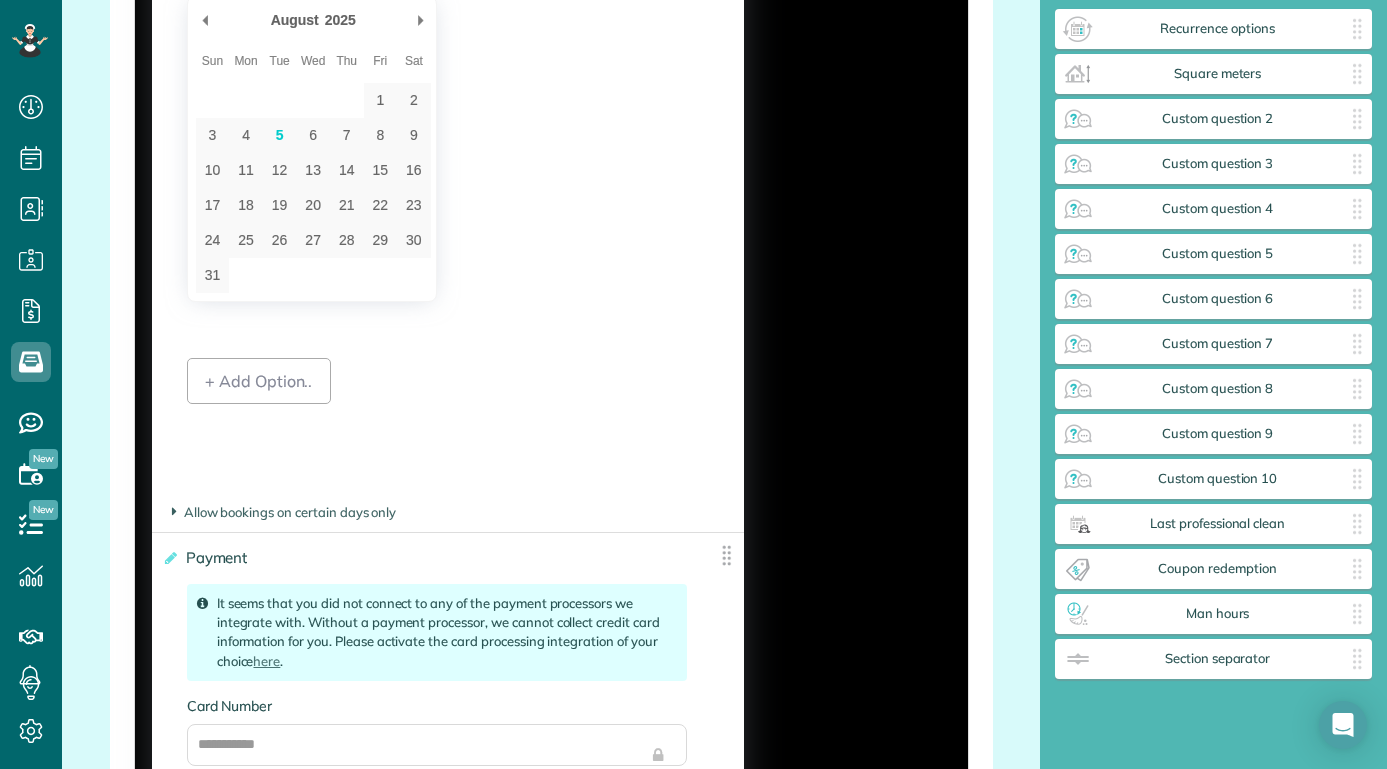 scroll, scrollTop: 3274, scrollLeft: 0, axis: vertical 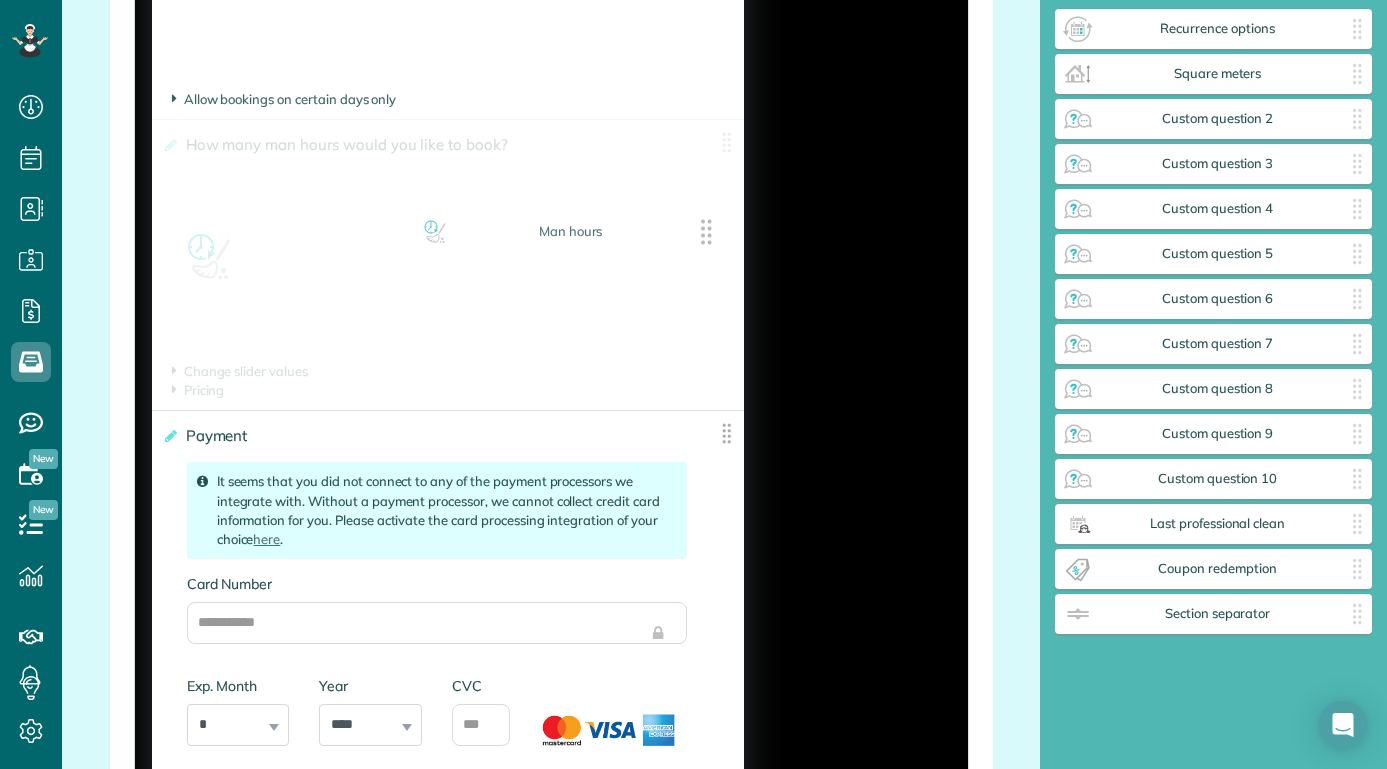 drag, startPoint x: 1286, startPoint y: 625, endPoint x: 640, endPoint y: 255, distance: 744.45685 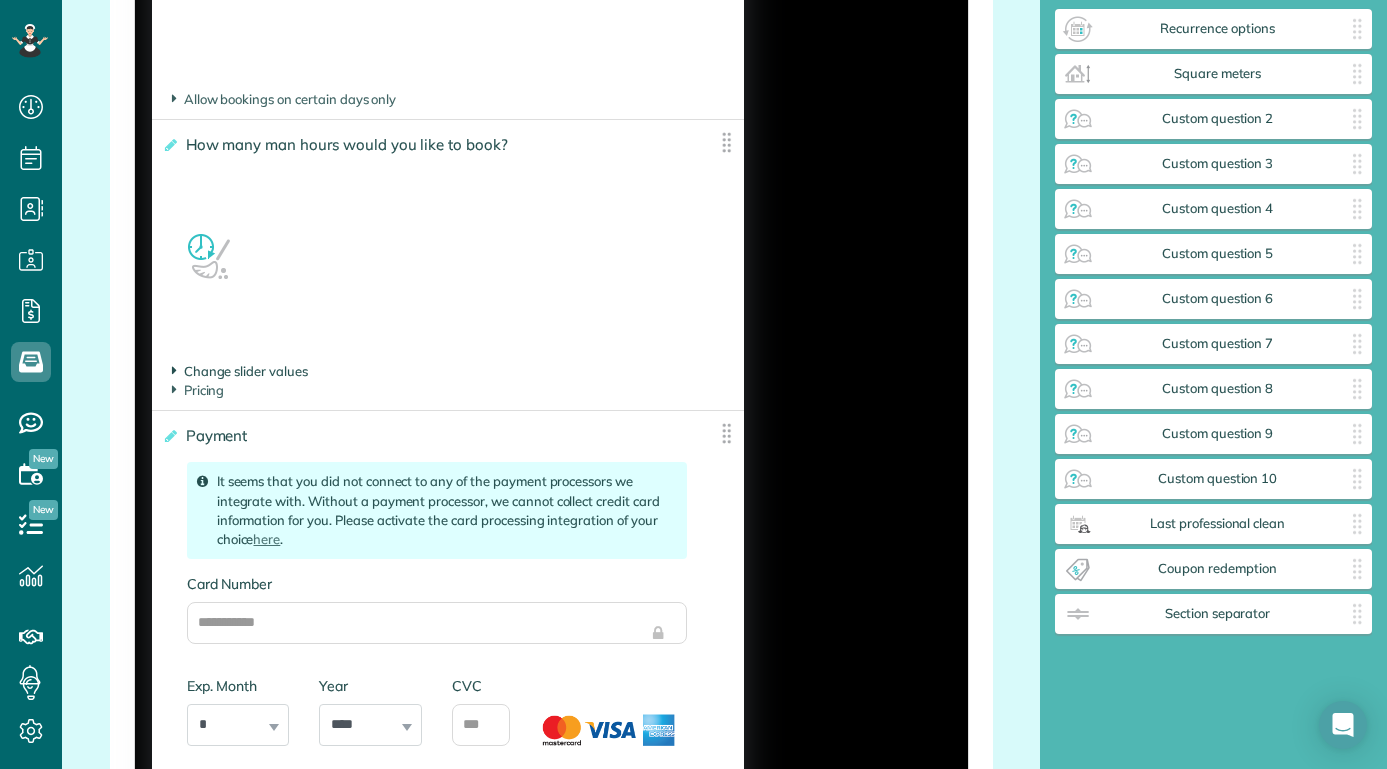 click on "Change slider values" at bounding box center [240, 371] 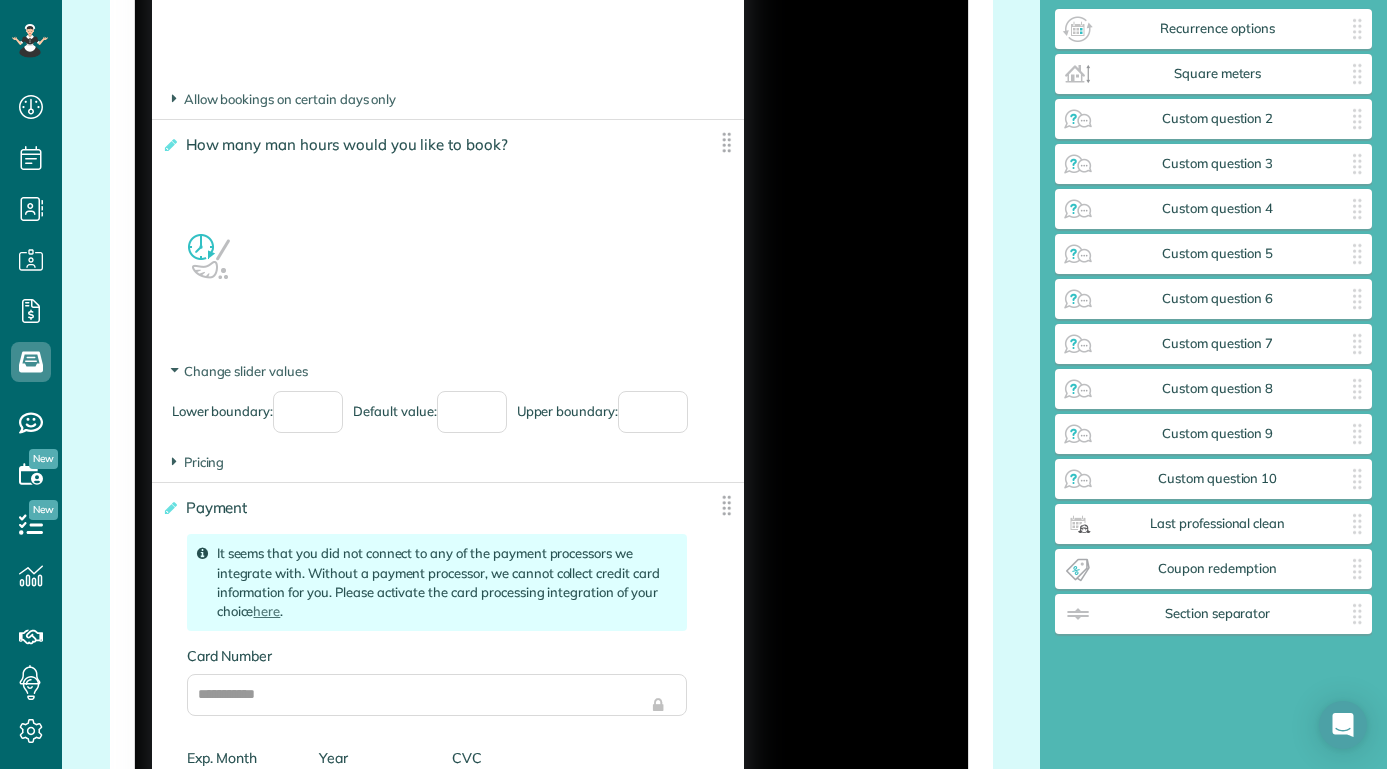 scroll, scrollTop: 3432, scrollLeft: 0, axis: vertical 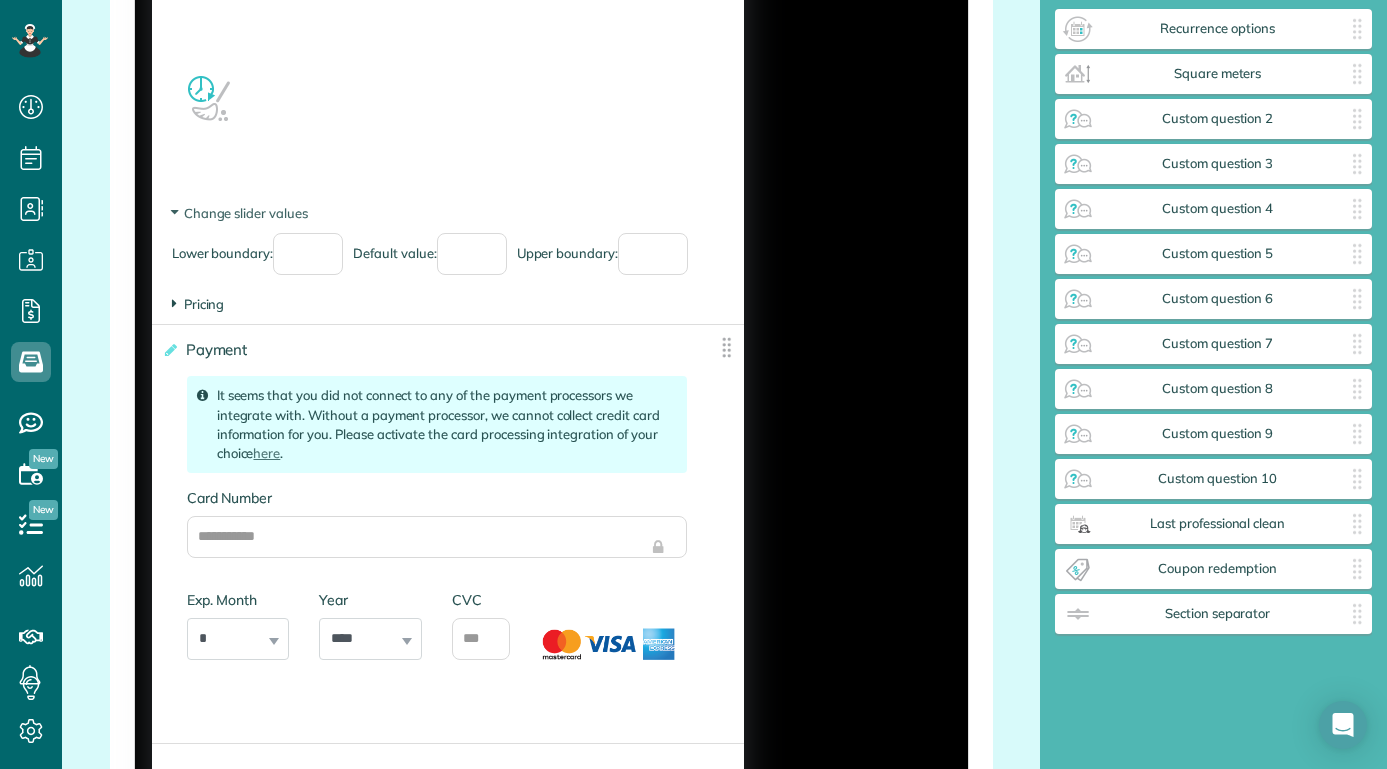 click at bounding box center (174, 303) 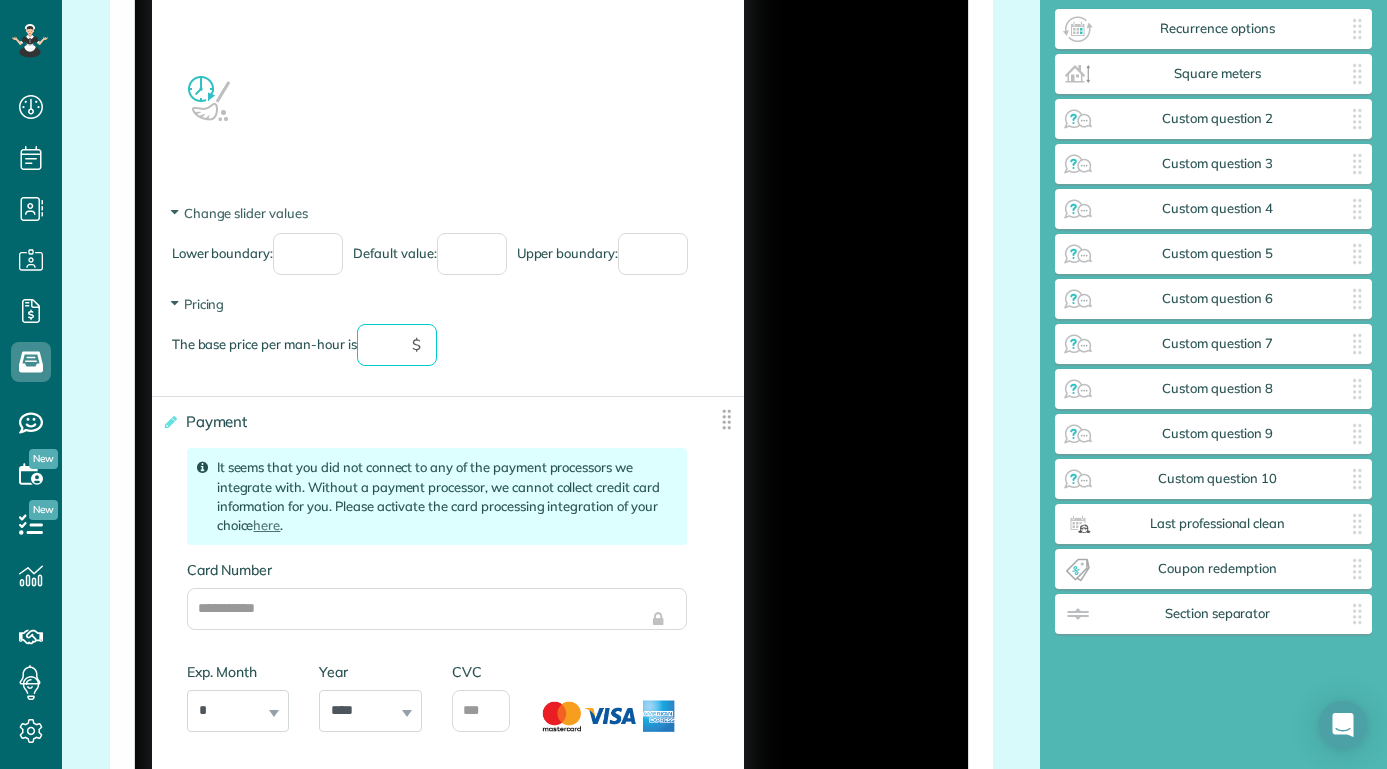 click at bounding box center [397, 345] 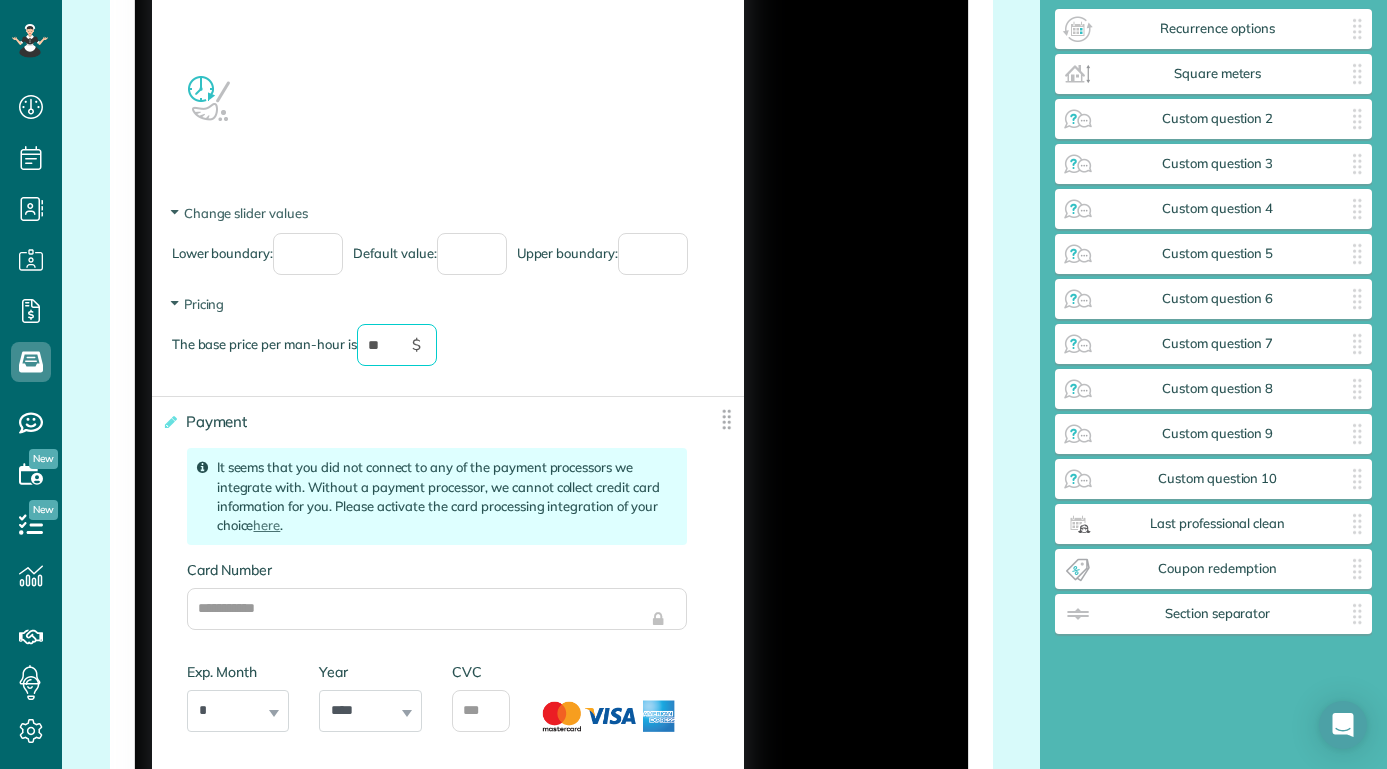 type on "*" 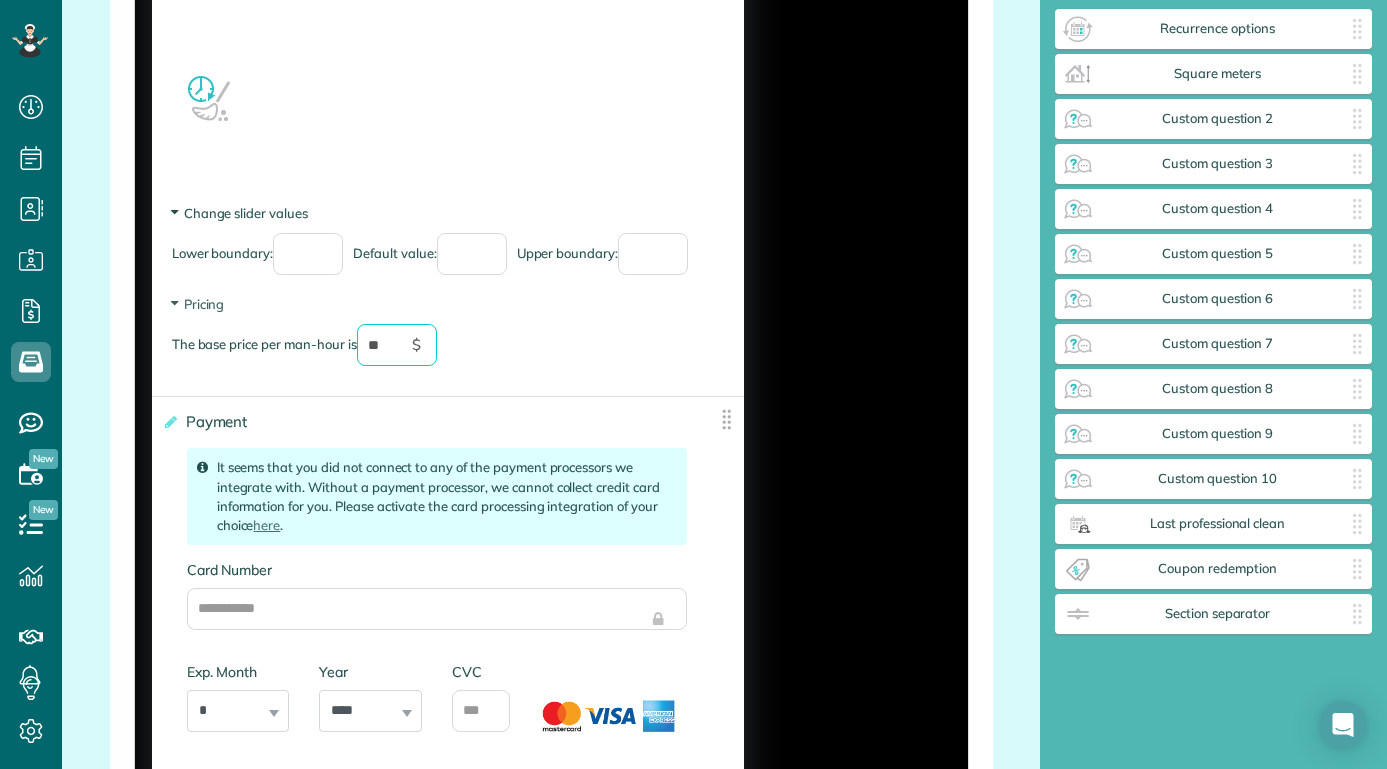 click on "Change slider values" at bounding box center [240, 213] 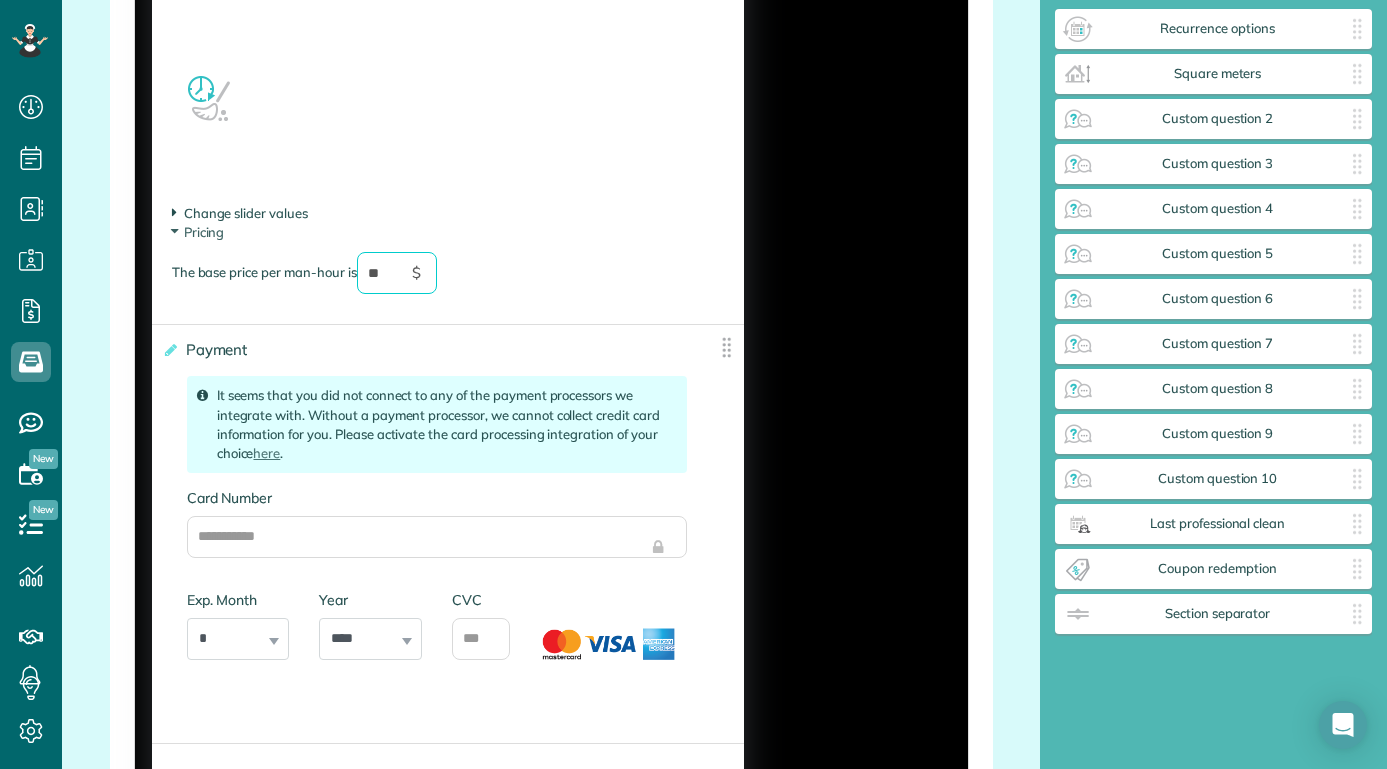 click on "Change slider values" at bounding box center (240, 213) 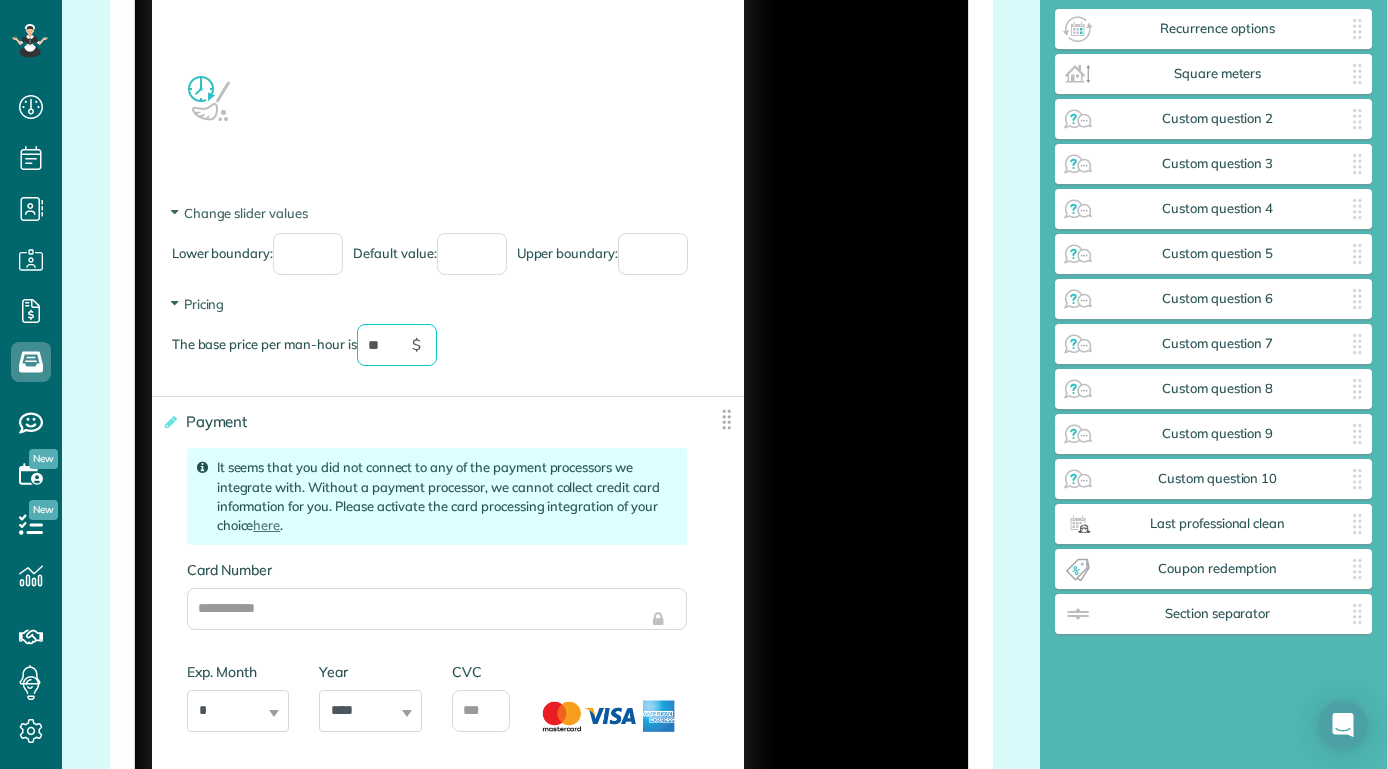 type on "**" 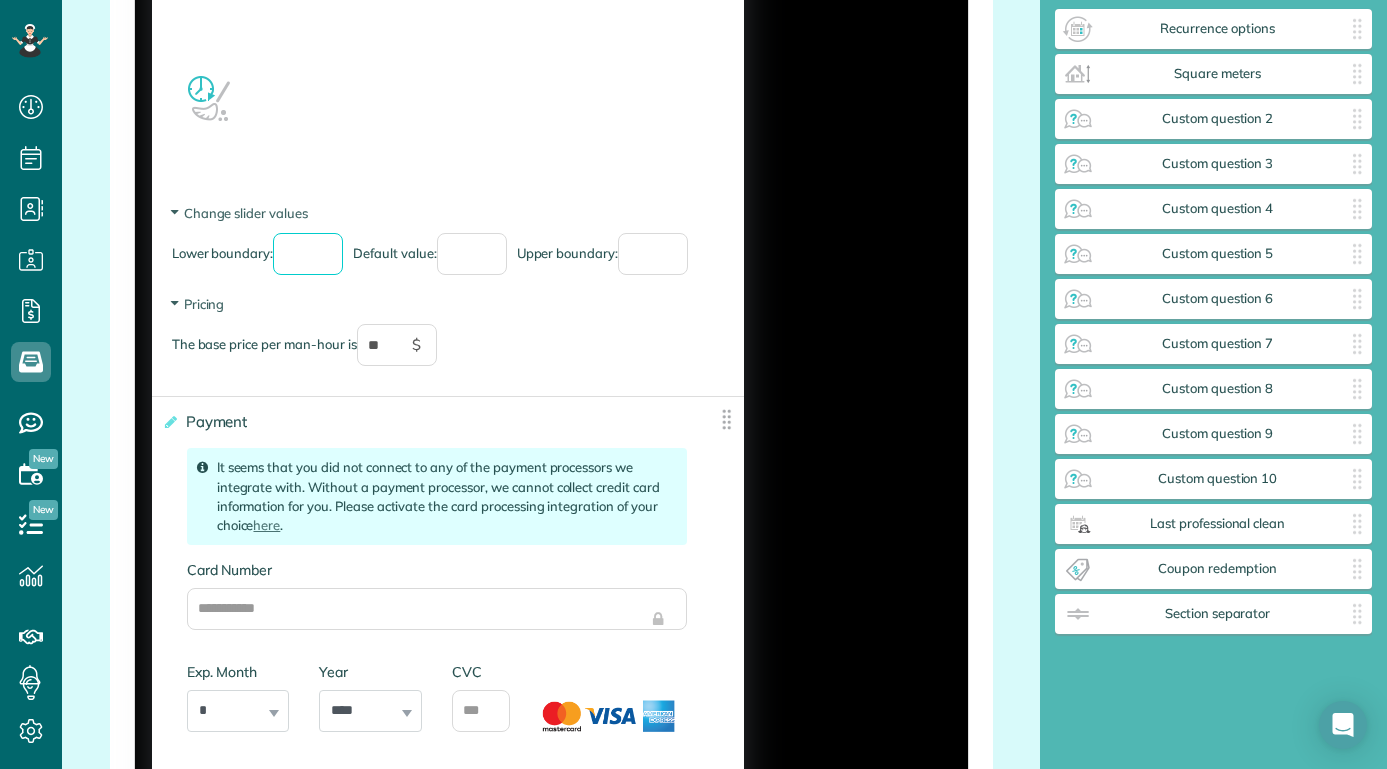 click on "**" at bounding box center (308, 254) 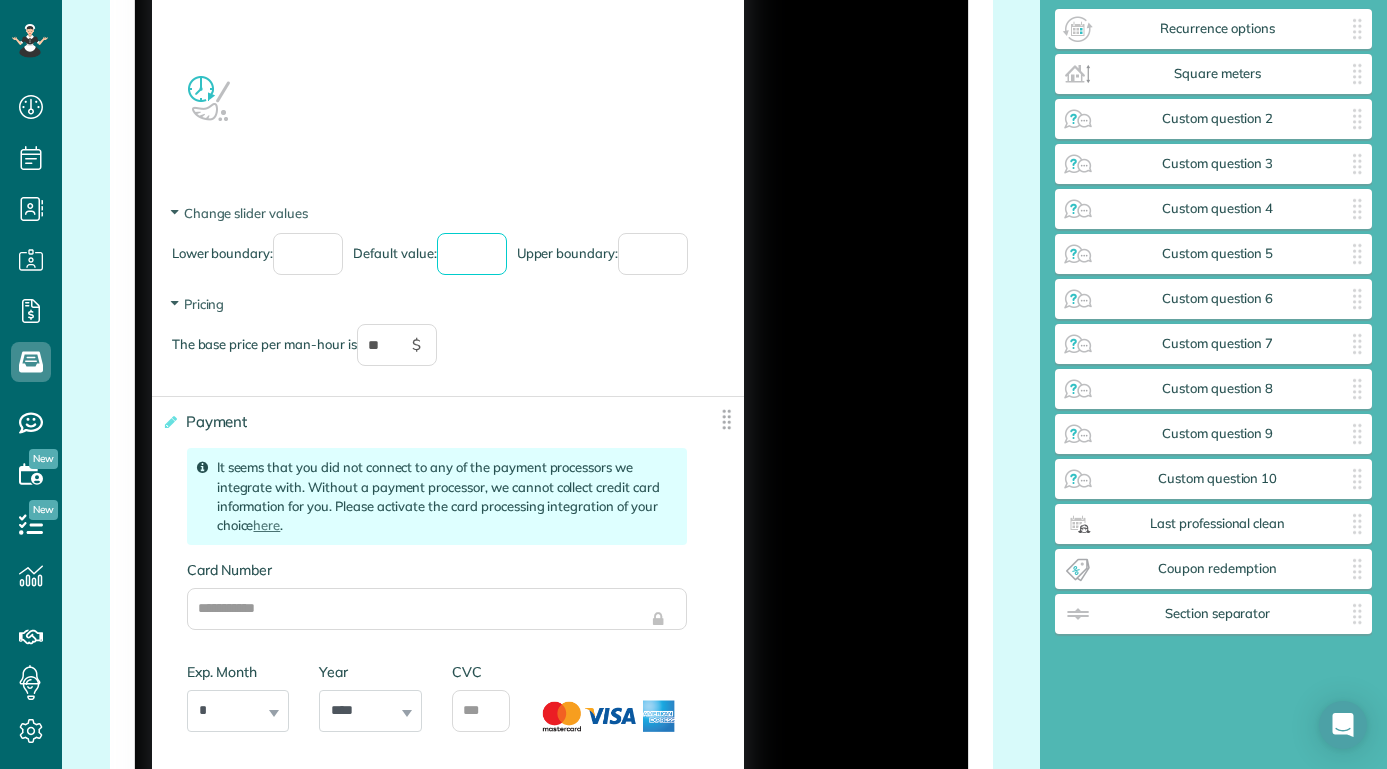 click on "*" at bounding box center (472, 254) 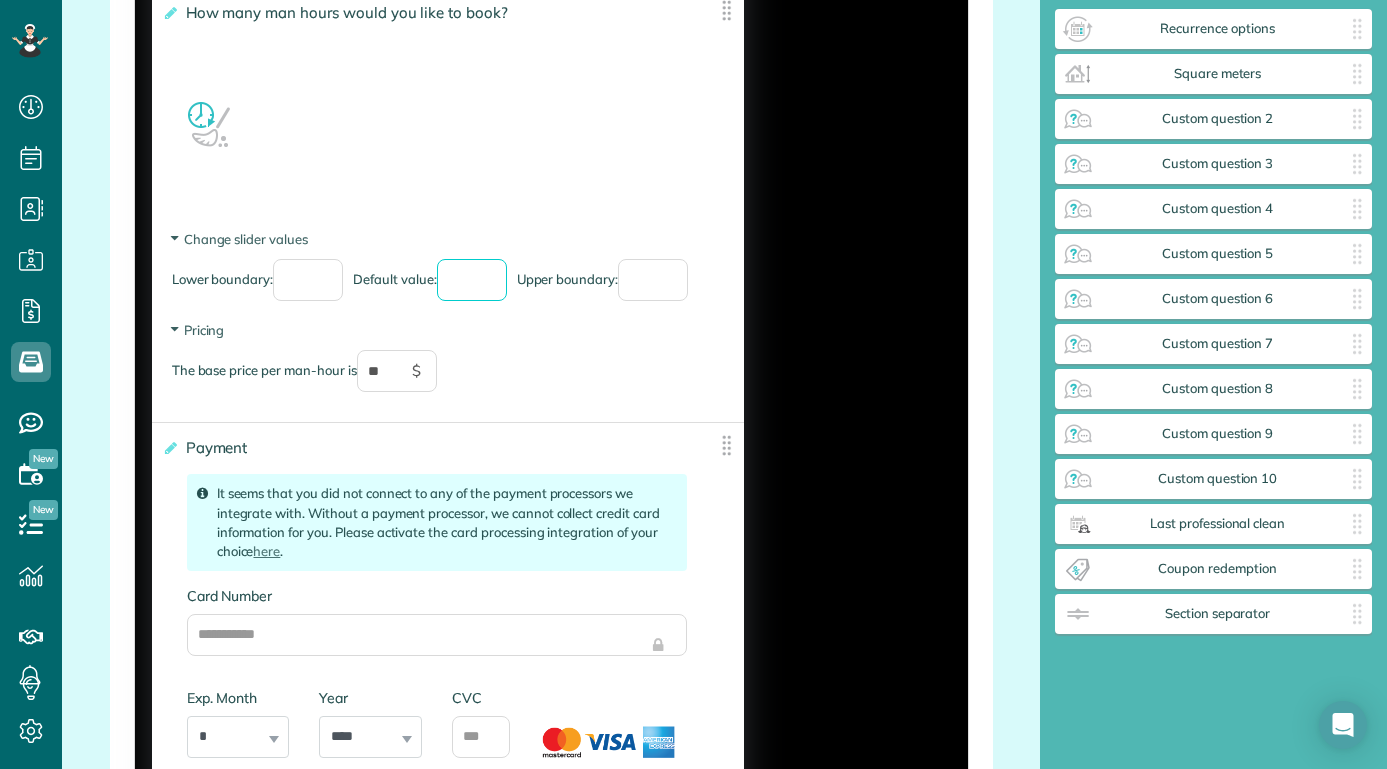scroll, scrollTop: 3210, scrollLeft: 0, axis: vertical 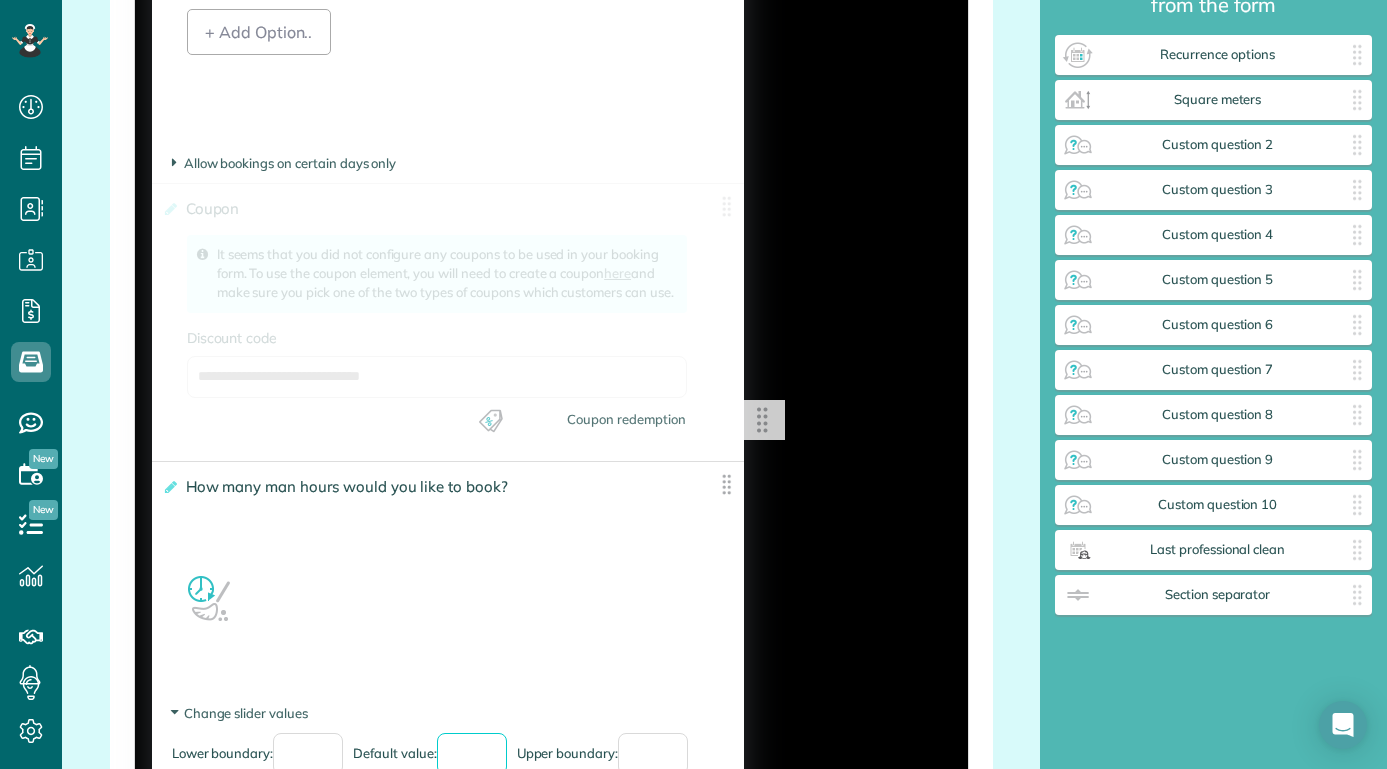 drag, startPoint x: 1237, startPoint y: 565, endPoint x: 646, endPoint y: 411, distance: 610.7348 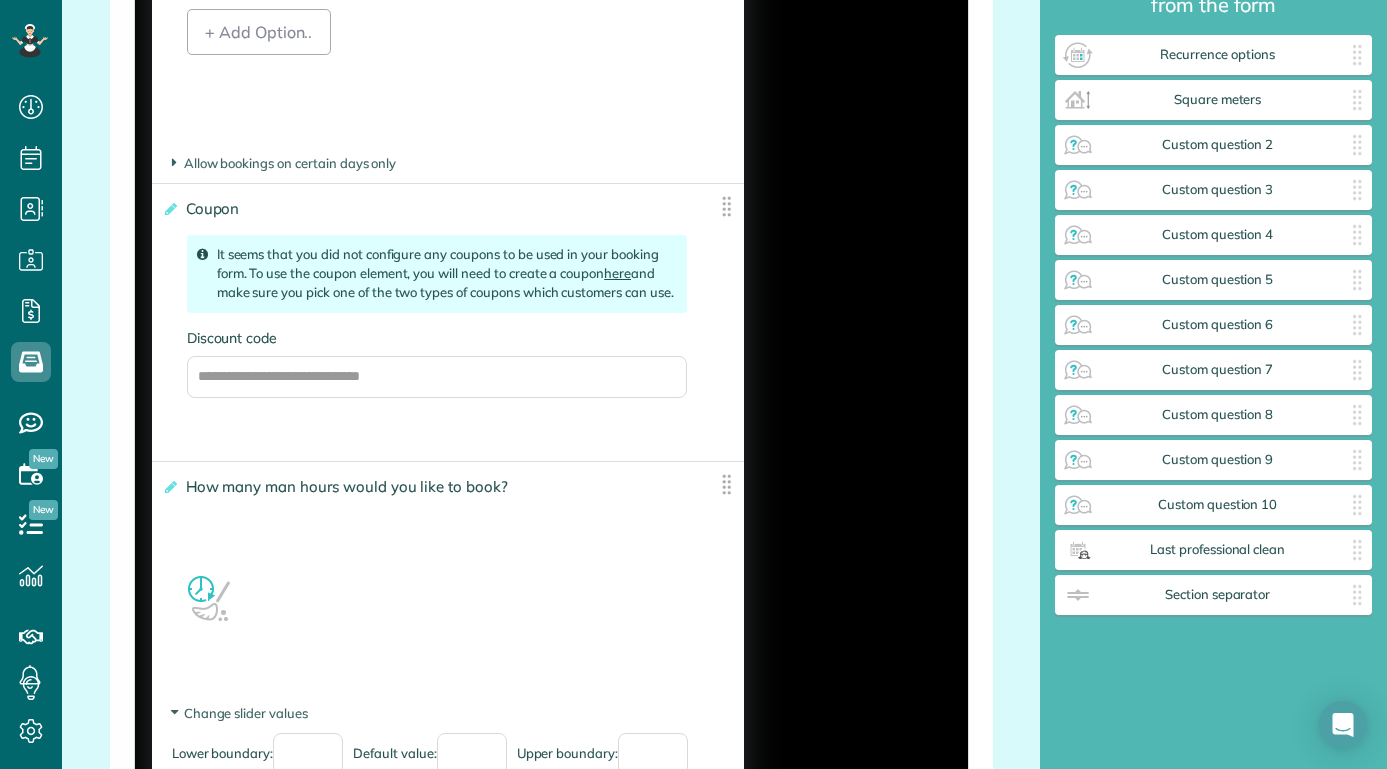 click on "here" at bounding box center (617, 273) 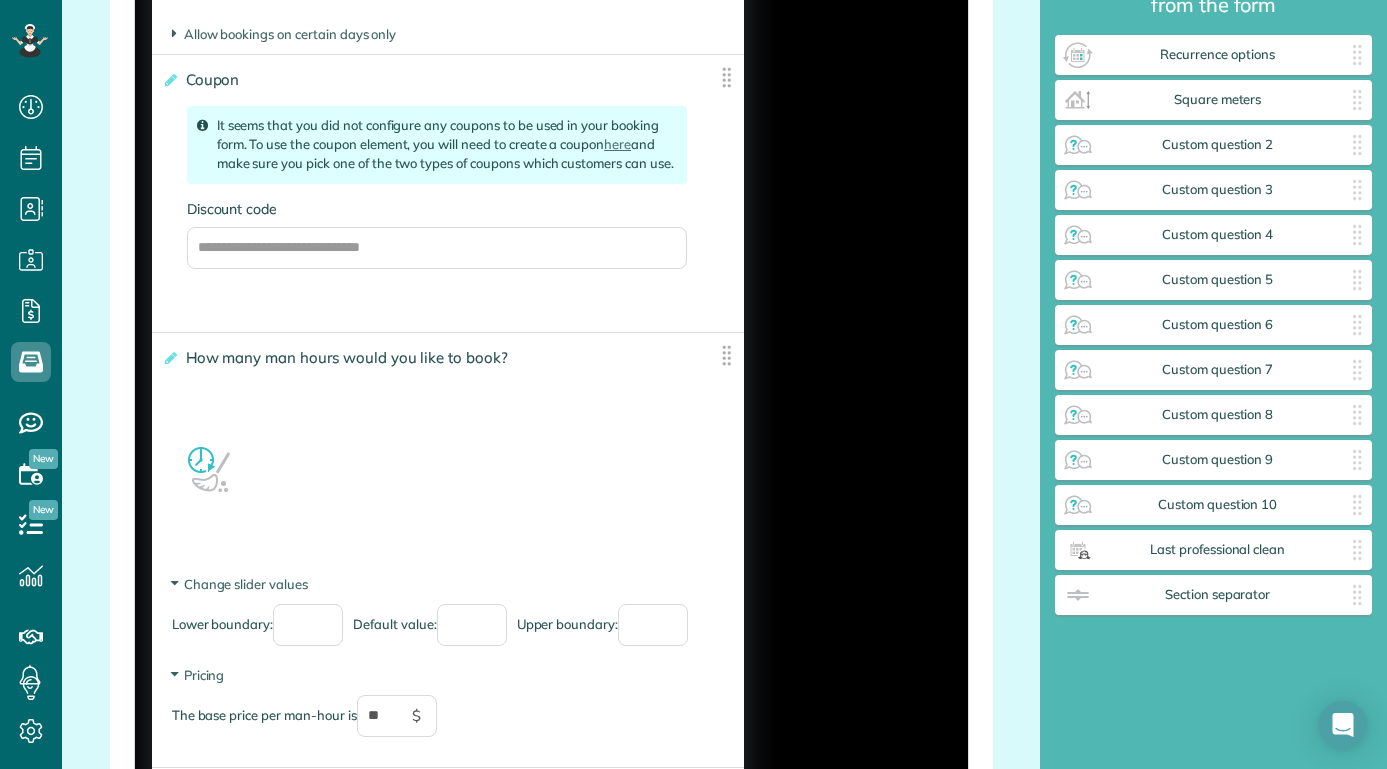 scroll, scrollTop: 3181, scrollLeft: 0, axis: vertical 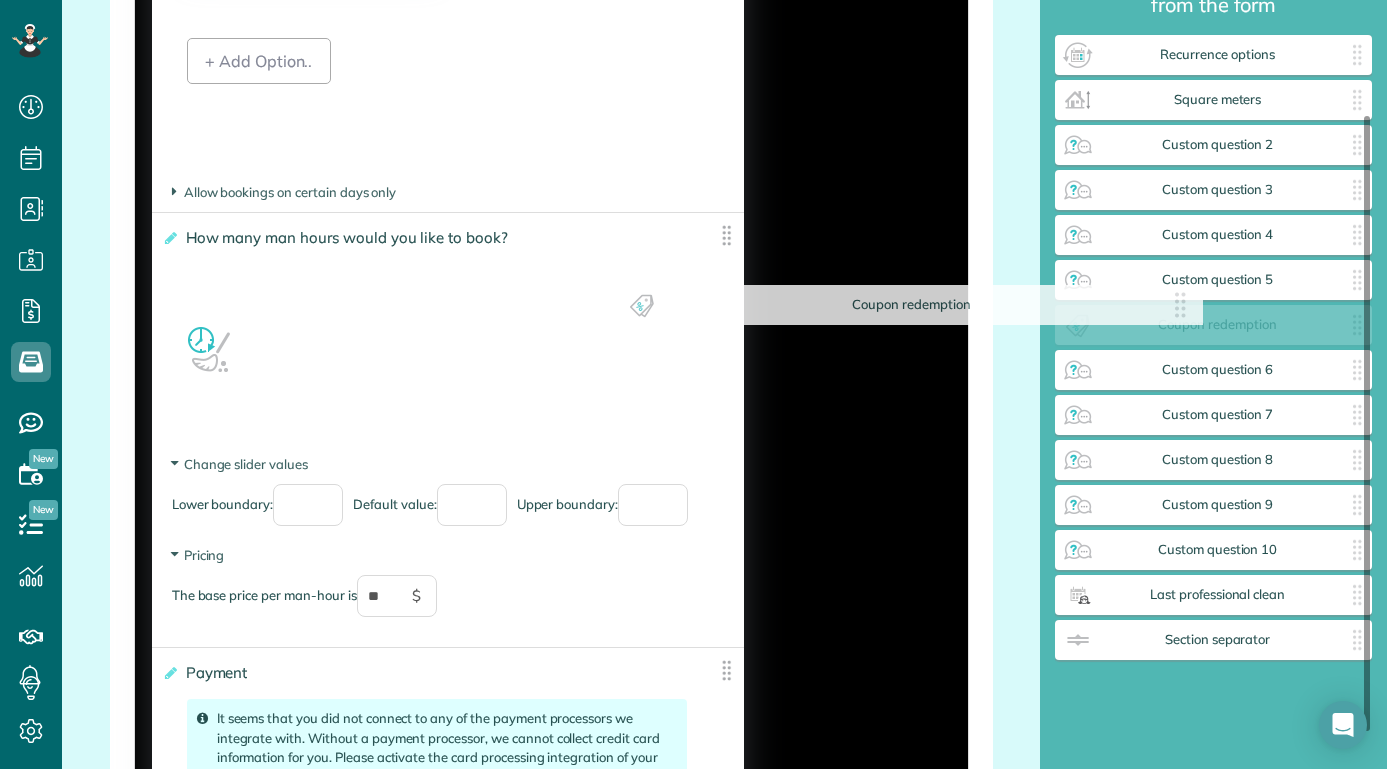 drag, startPoint x: 717, startPoint y: 334, endPoint x: 1184, endPoint y: 314, distance: 467.42807 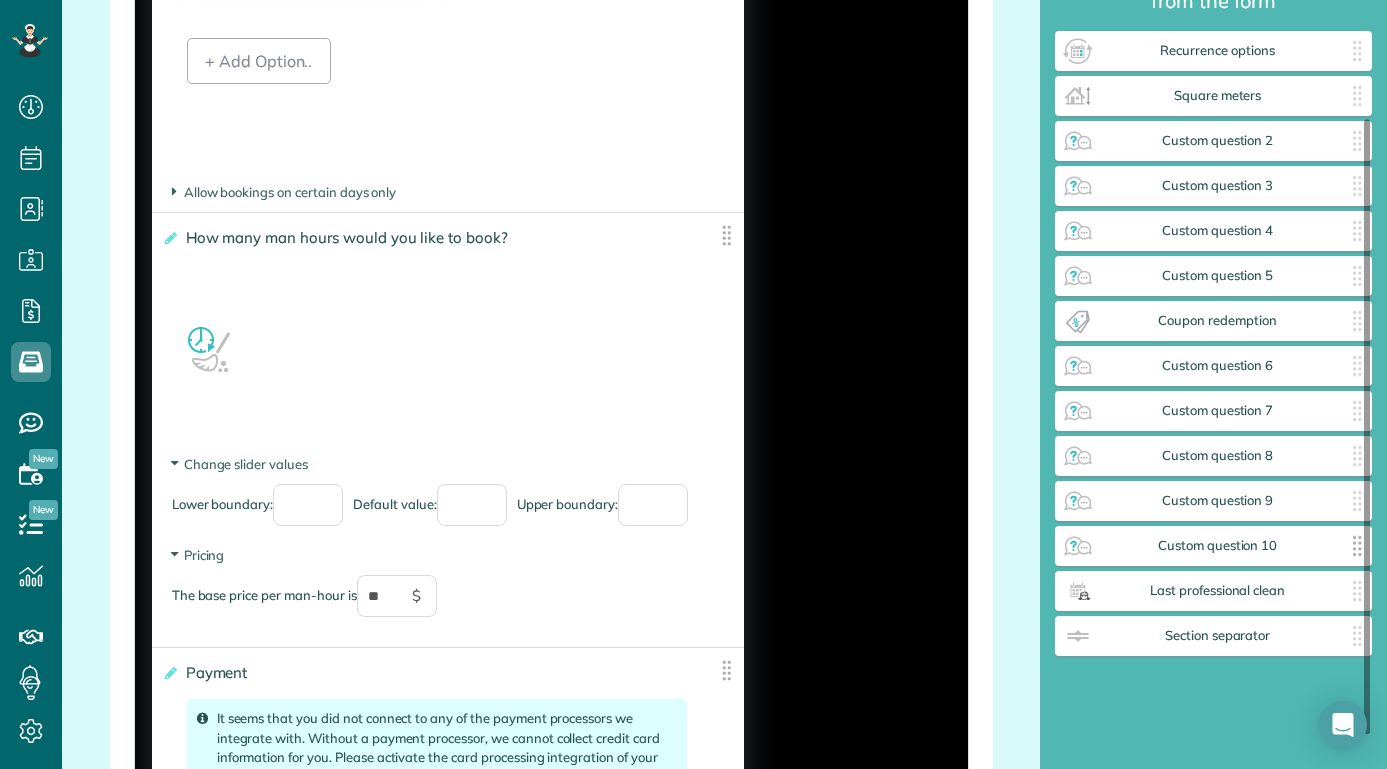 scroll, scrollTop: 188, scrollLeft: 0, axis: vertical 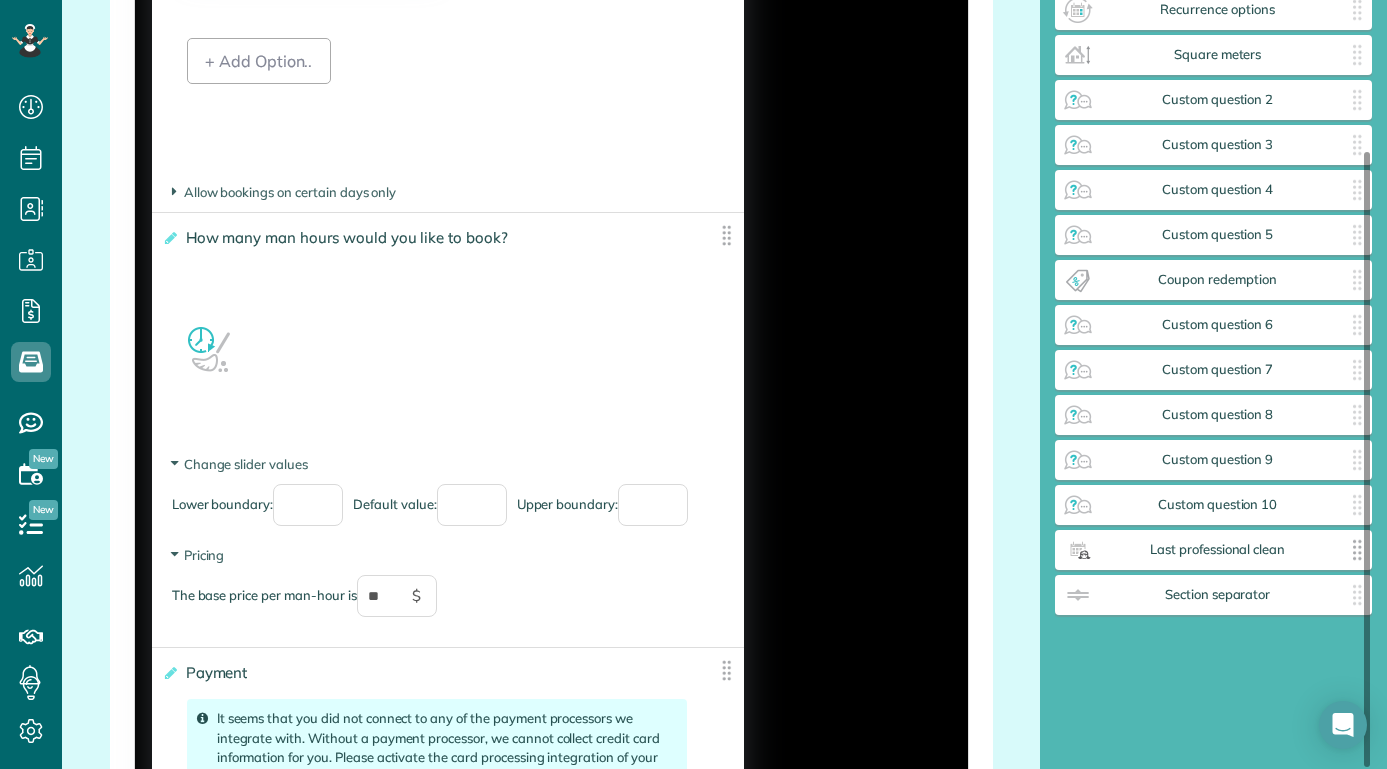 click on "Last professional clean" at bounding box center (1217, 550) 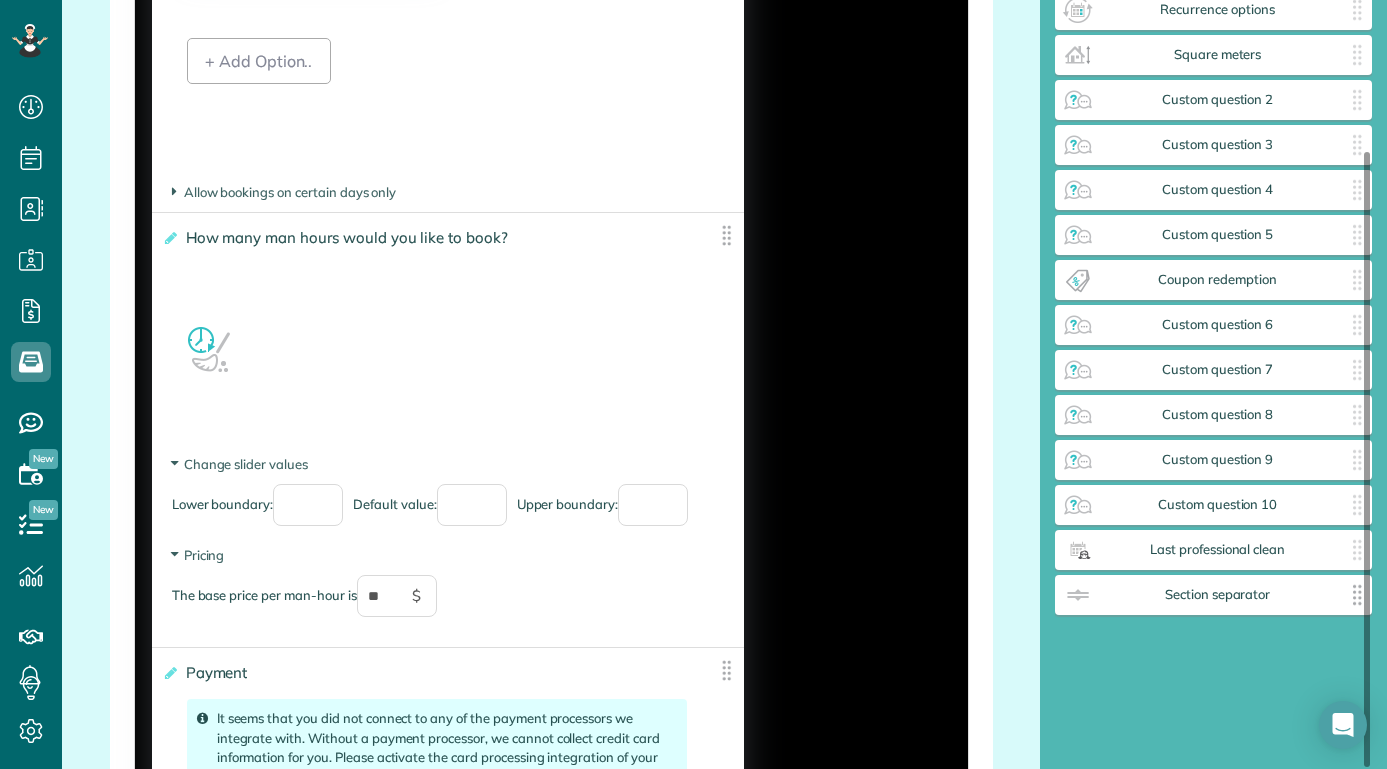 click on "Section separator" at bounding box center [1217, 595] 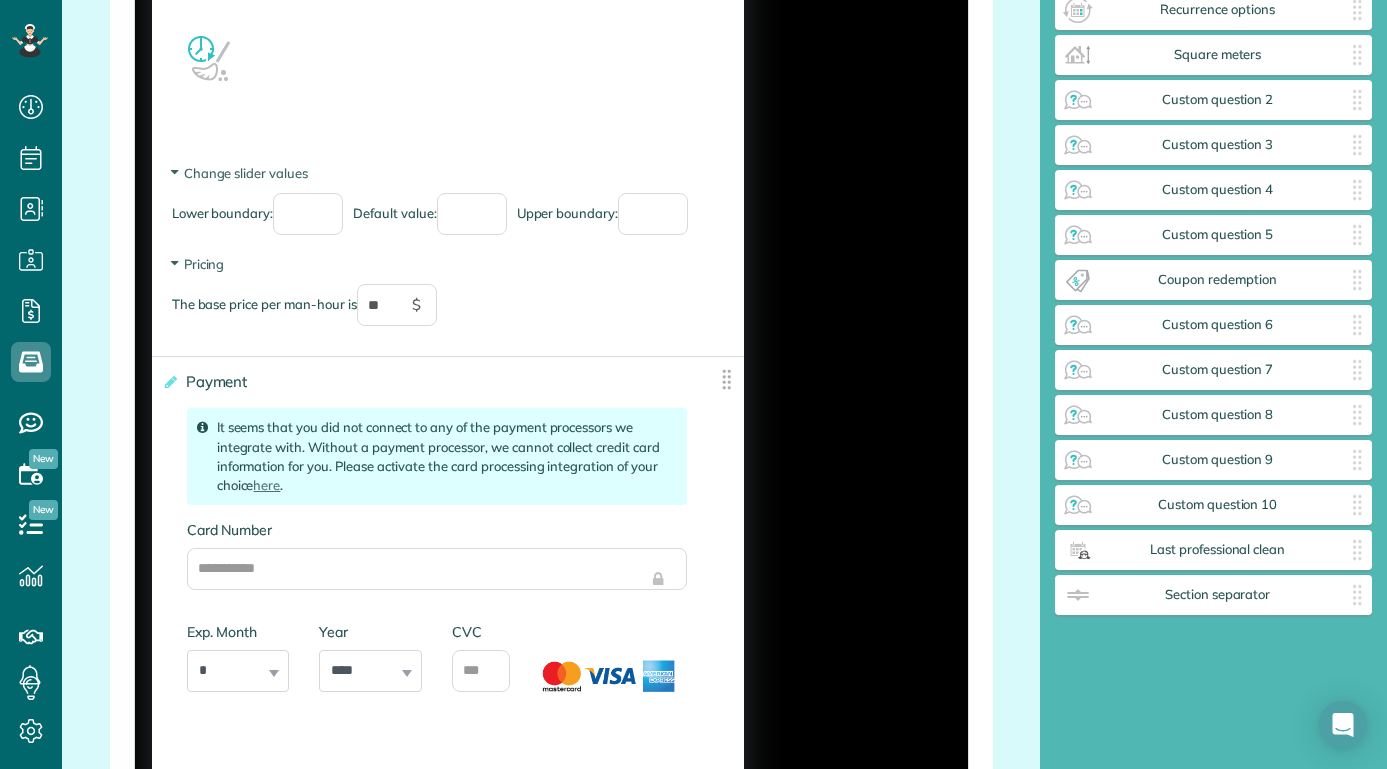 scroll, scrollTop: 3322, scrollLeft: 0, axis: vertical 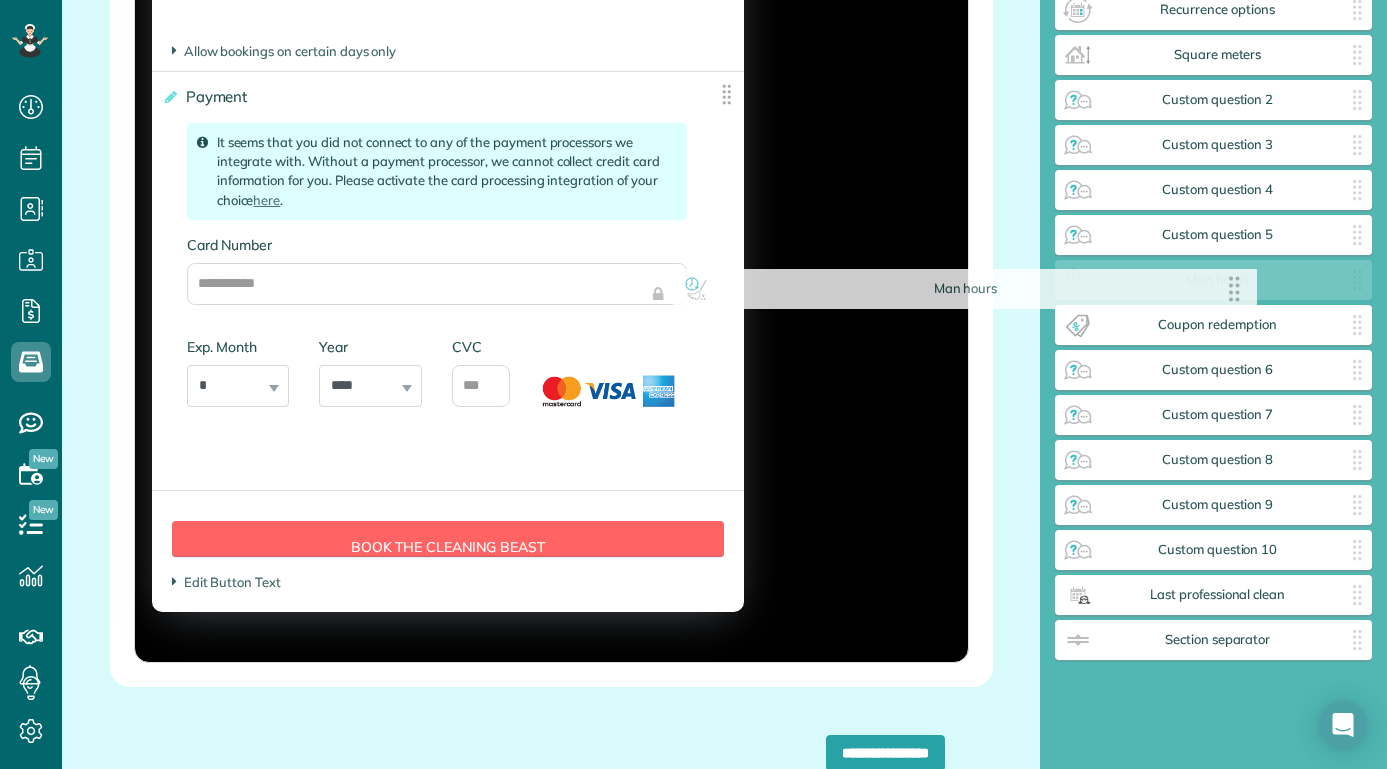 drag, startPoint x: 717, startPoint y: 188, endPoint x: 1240, endPoint y: 290, distance: 532.85364 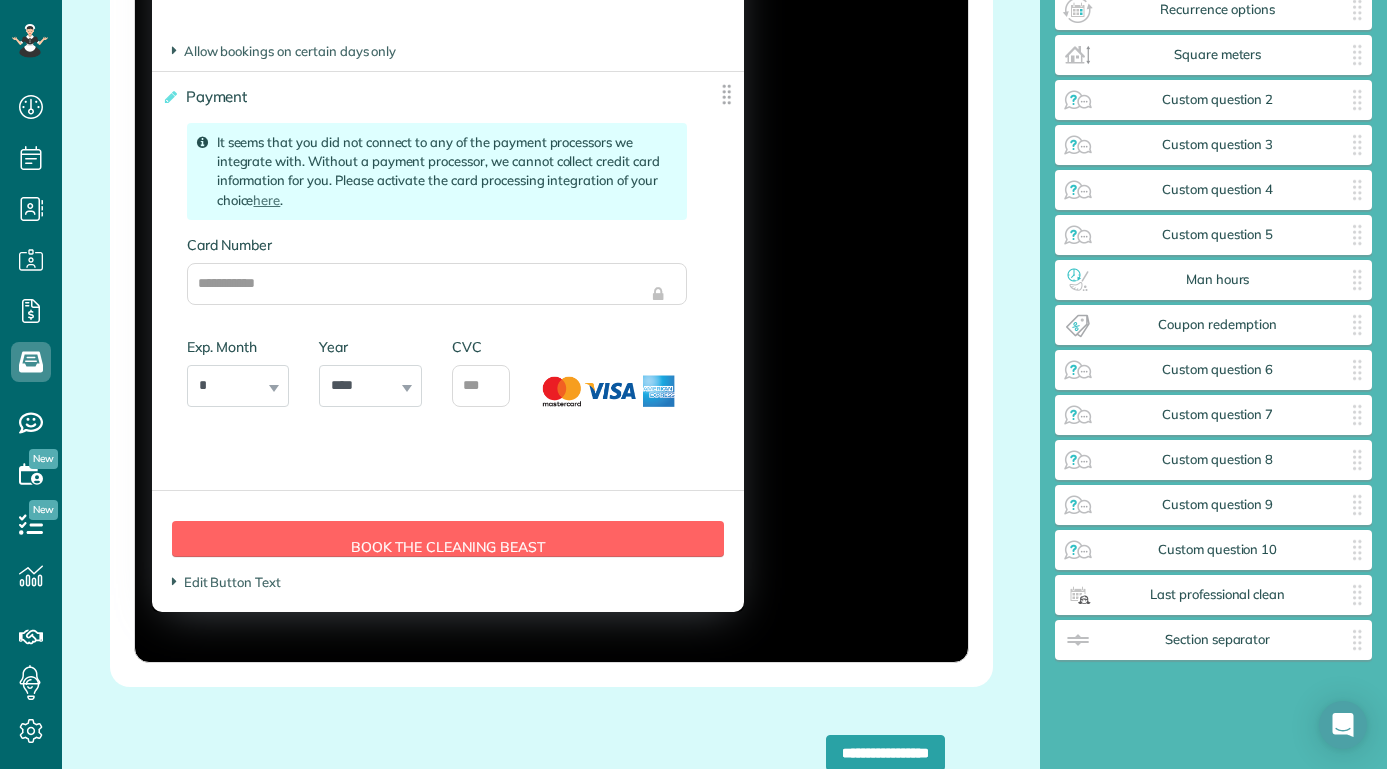 scroll, scrollTop: 3351, scrollLeft: 0, axis: vertical 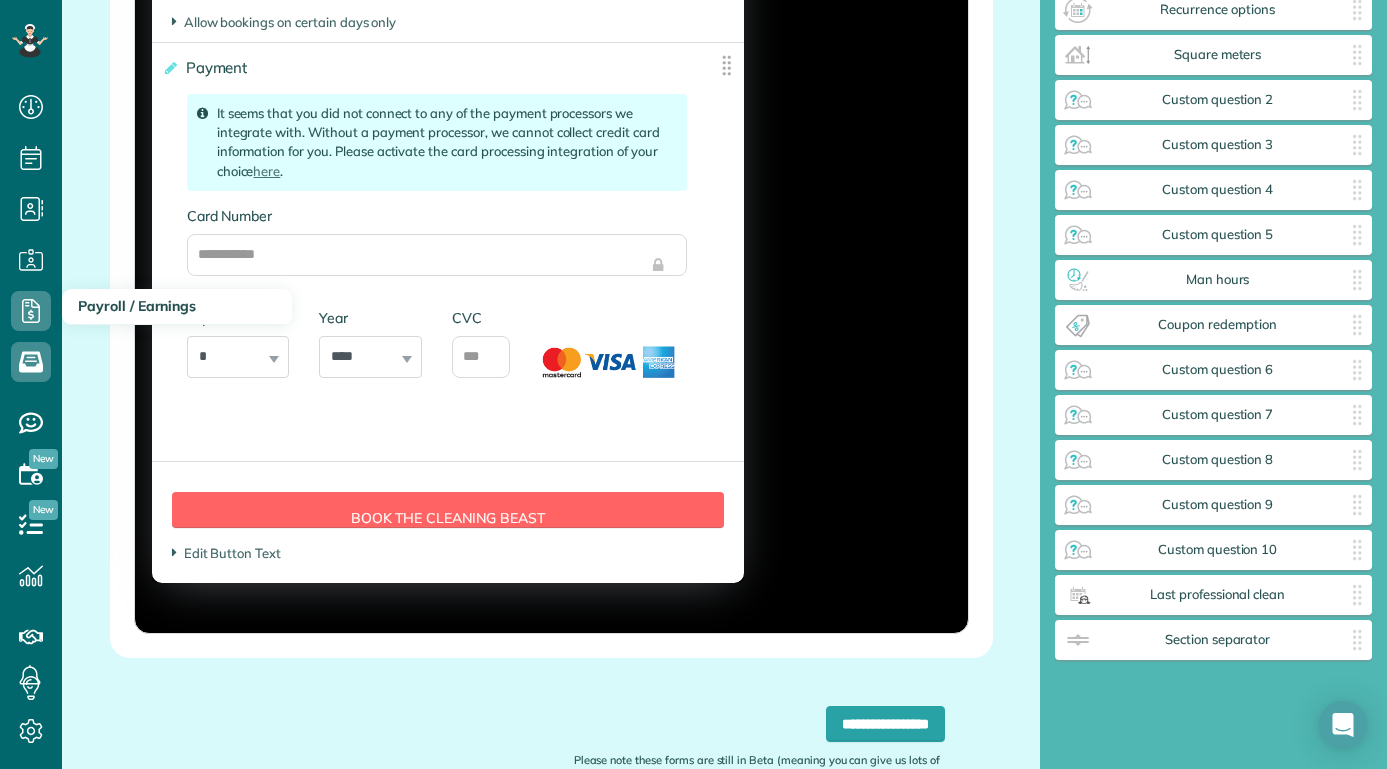 click 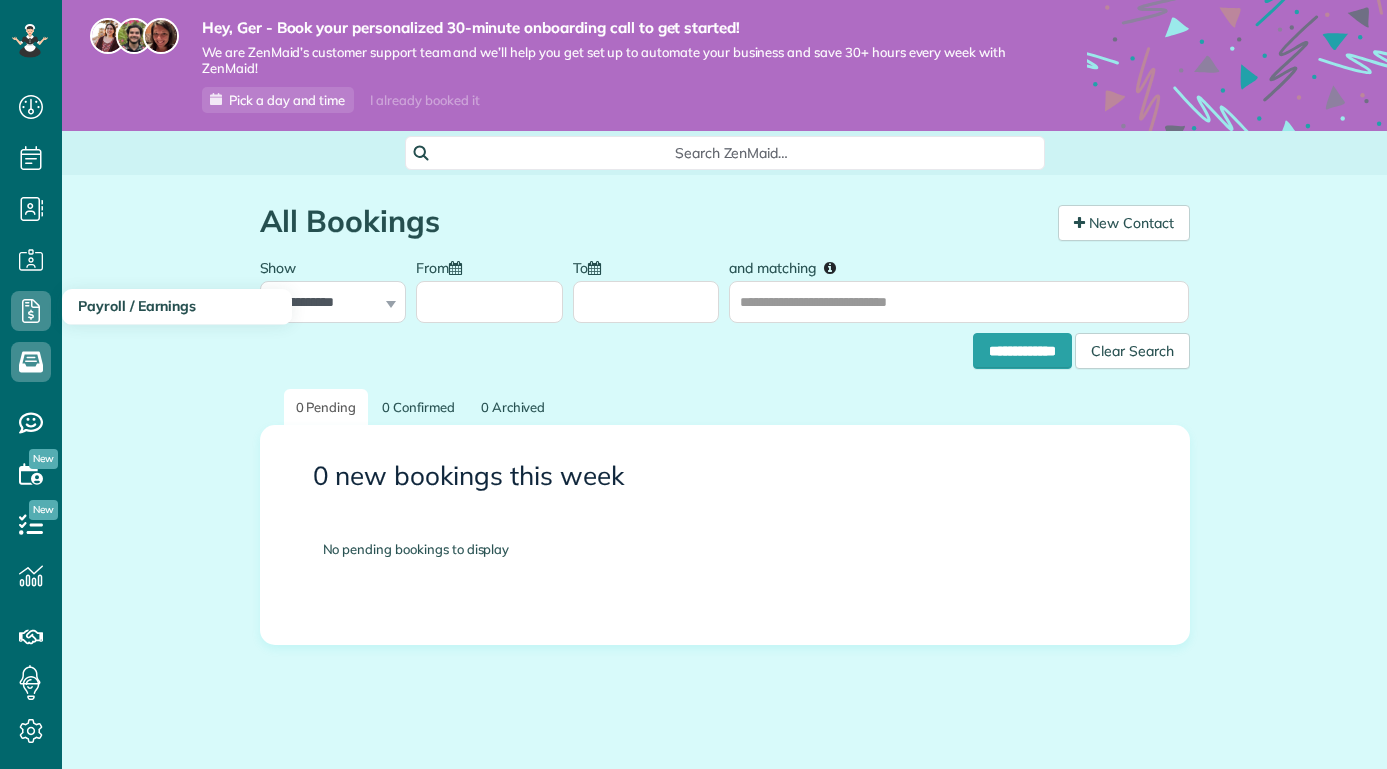 scroll, scrollTop: 0, scrollLeft: 0, axis: both 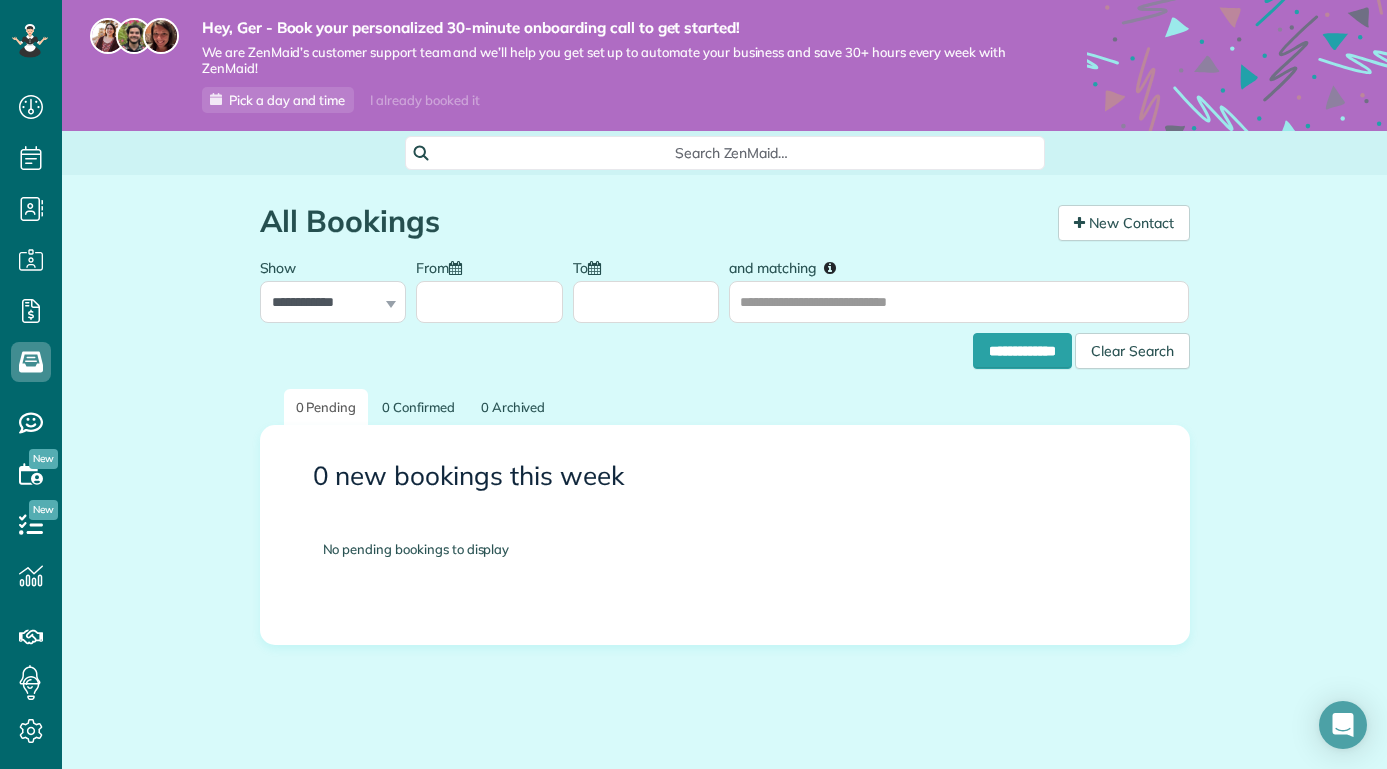 click on "Search ZenMaid…" at bounding box center (732, 153) 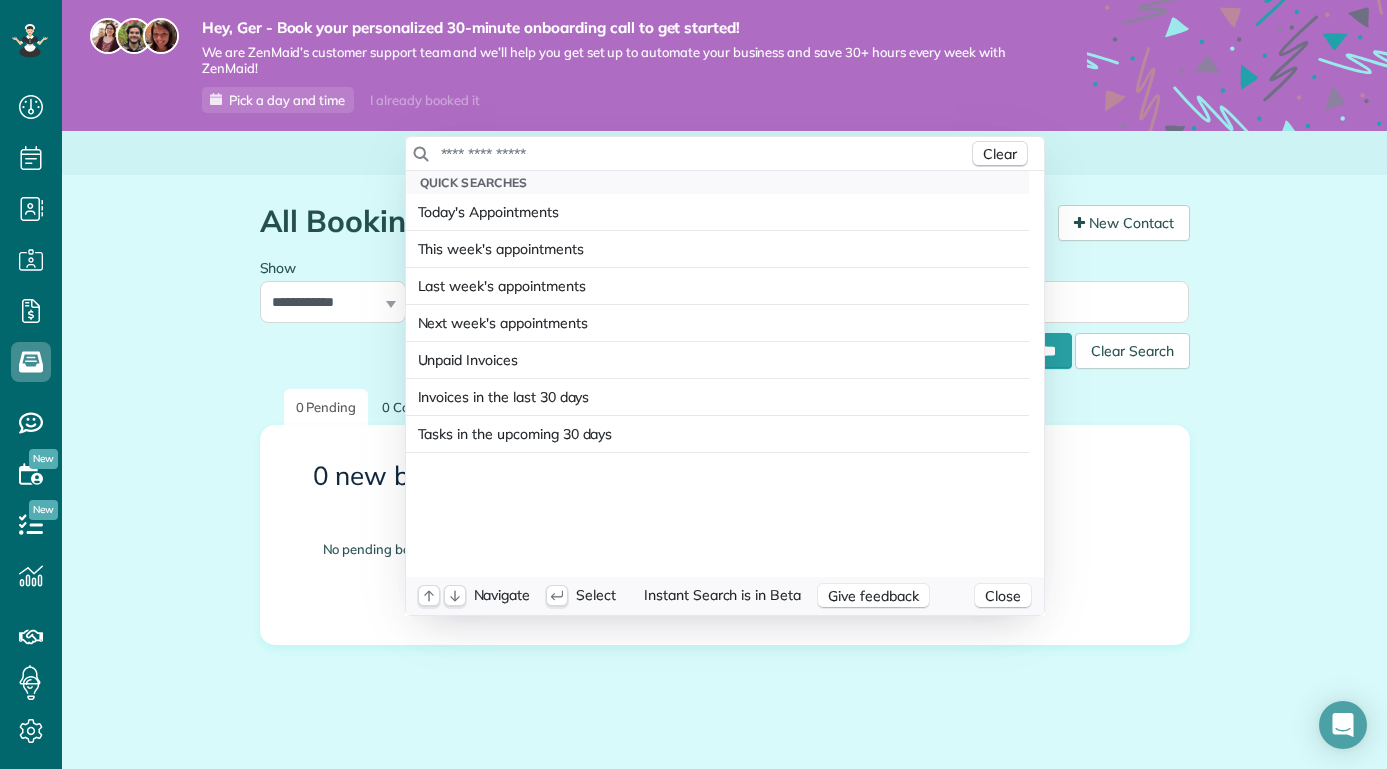 click at bounding box center (704, 154) 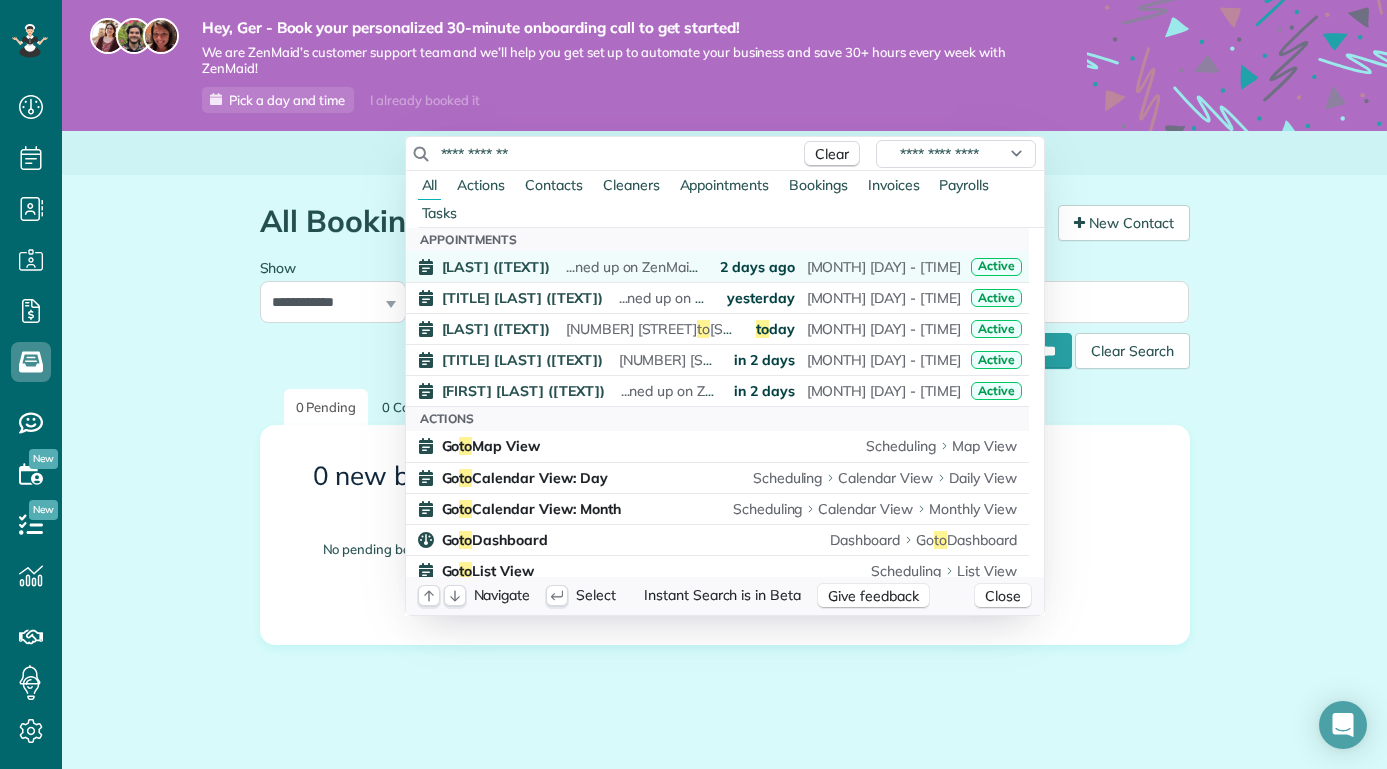 type on "**********" 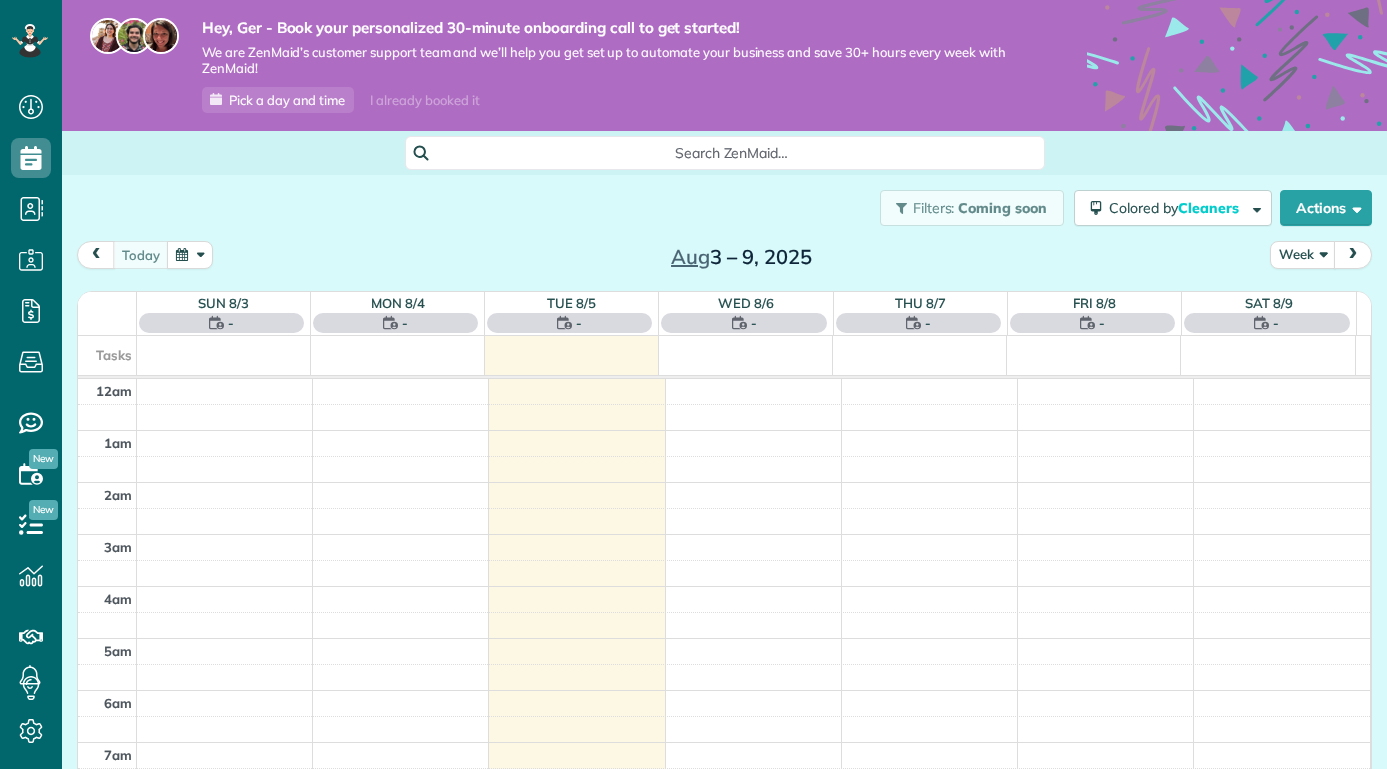 scroll, scrollTop: 0, scrollLeft: 0, axis: both 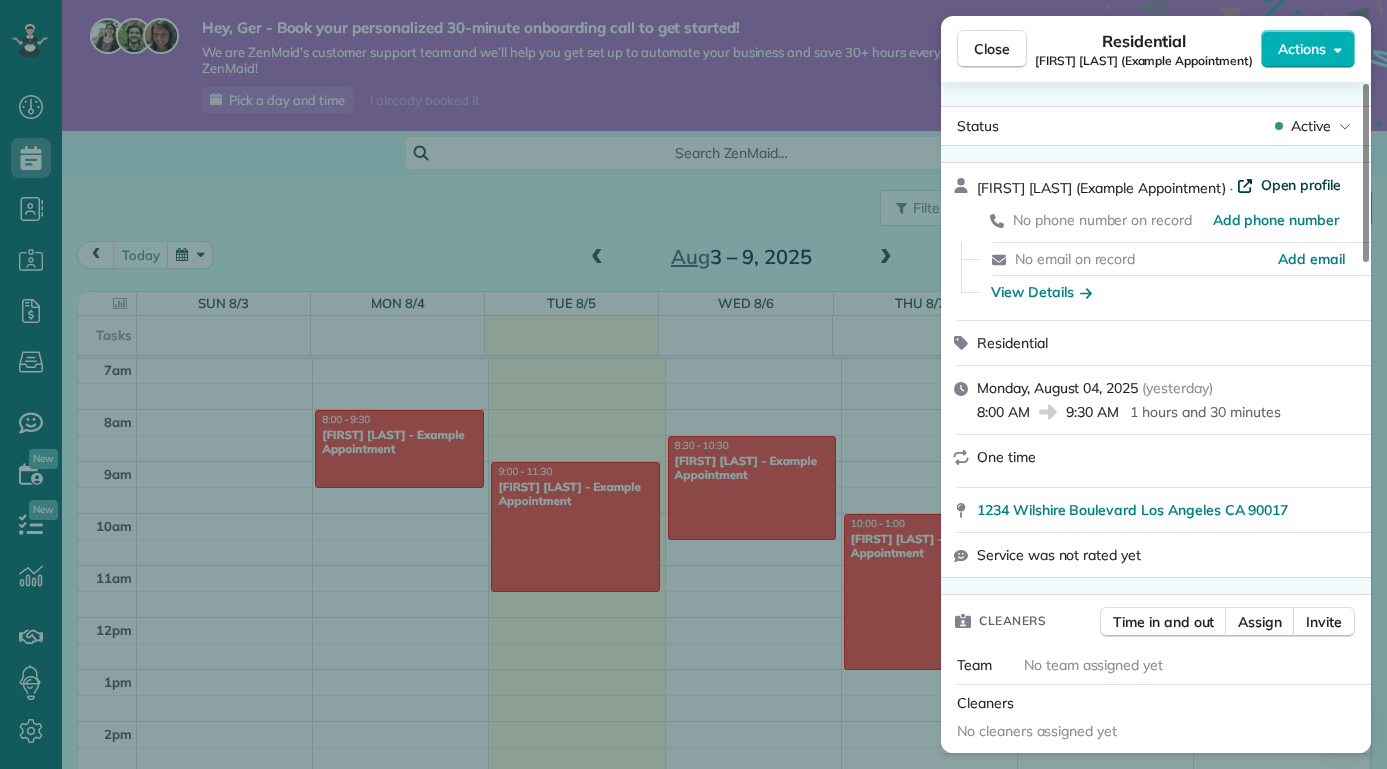click on "Open profile" at bounding box center [1301, 185] 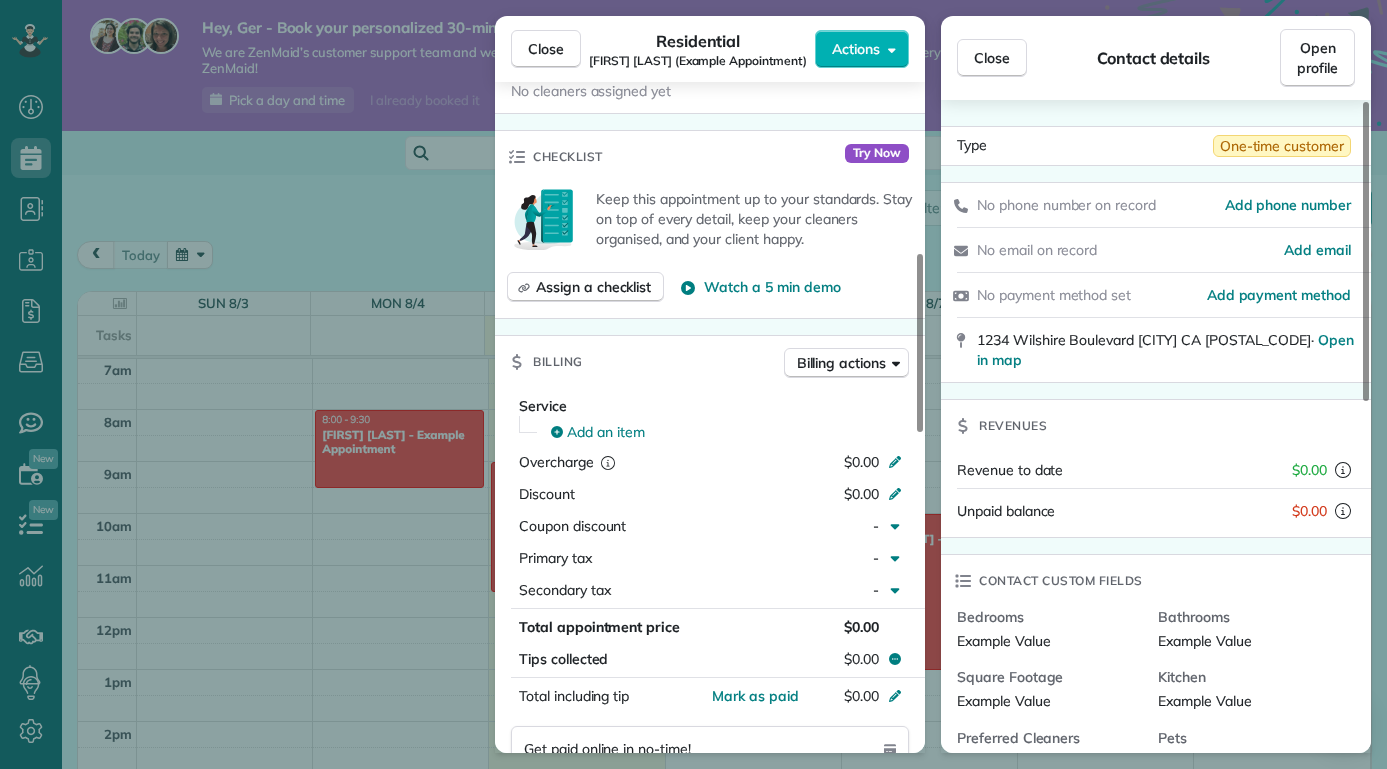 scroll, scrollTop: 648, scrollLeft: 0, axis: vertical 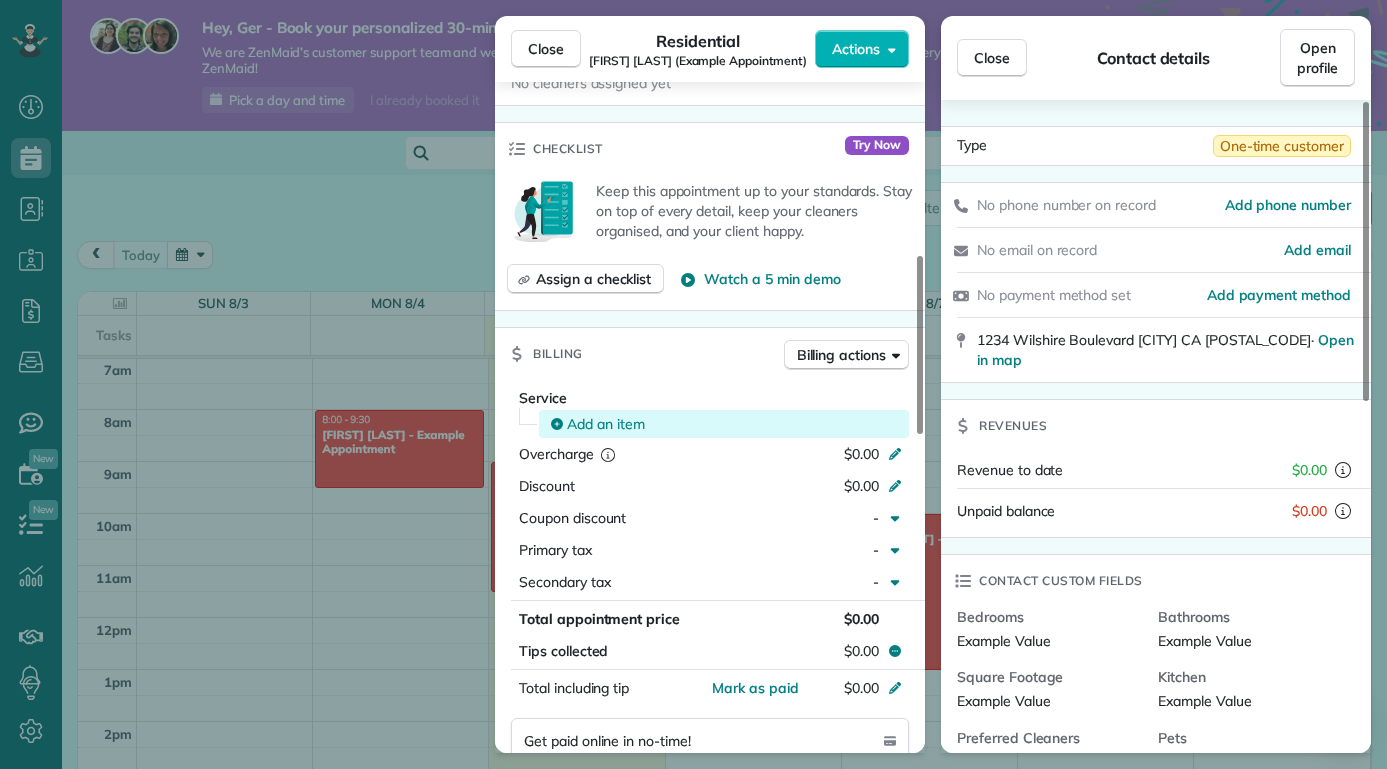 click on "Add an item" at bounding box center [727, 424] 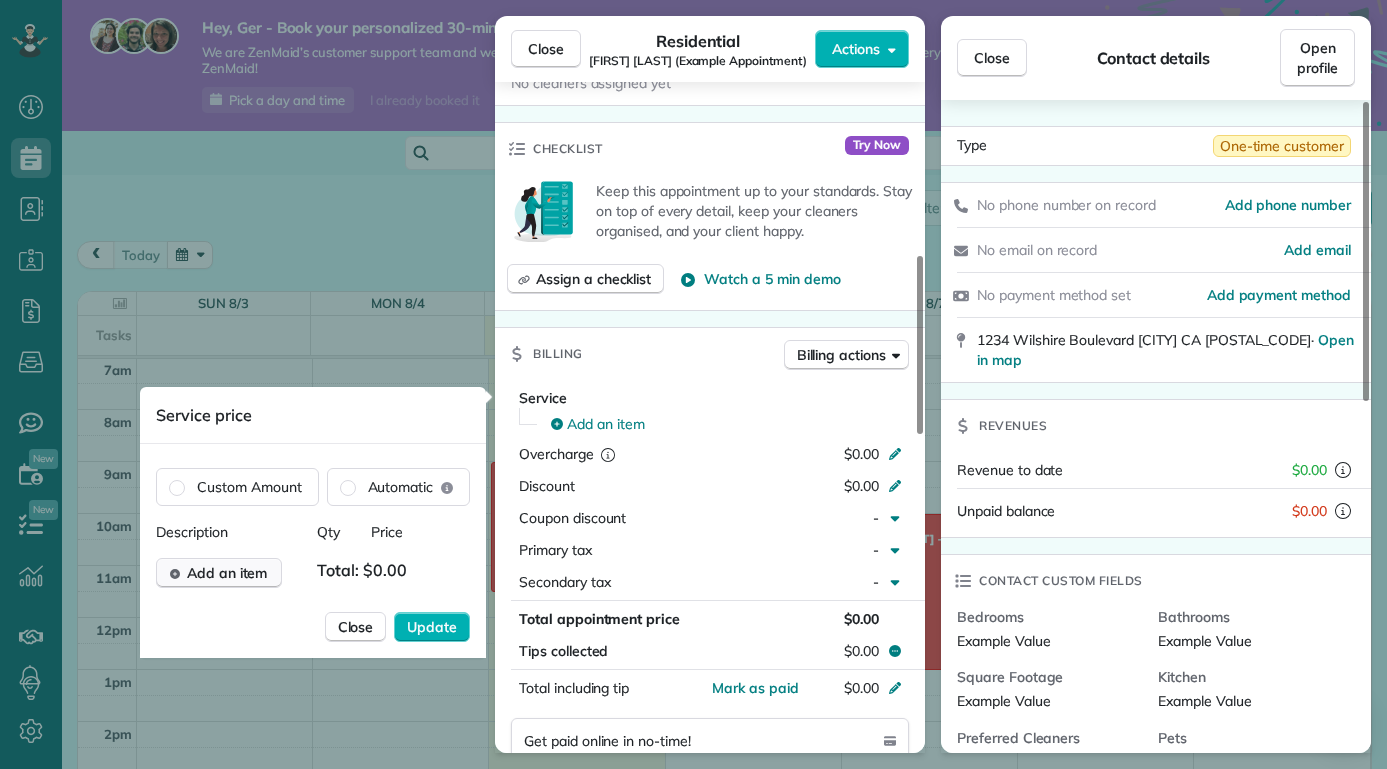 click on "Add an item" at bounding box center [227, 573] 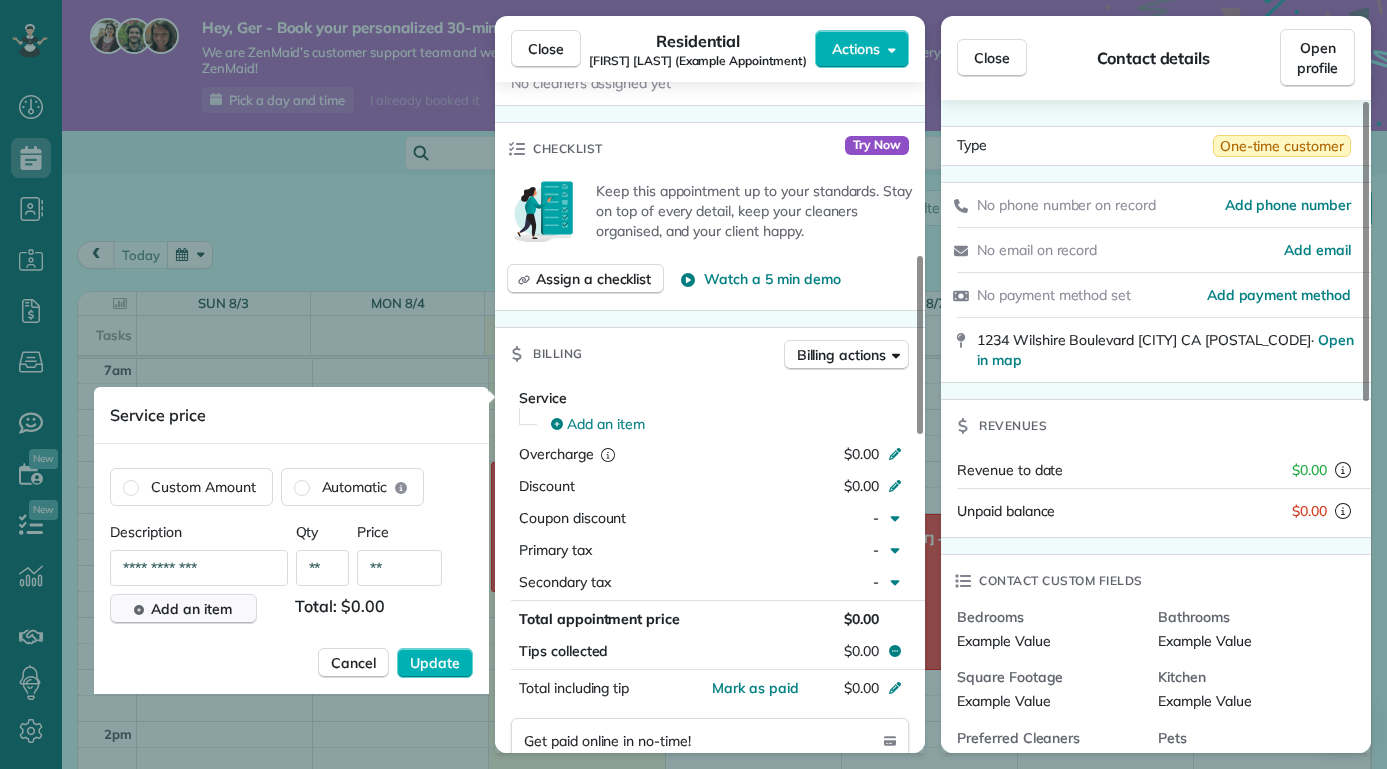click on "Add an item" at bounding box center [191, 609] 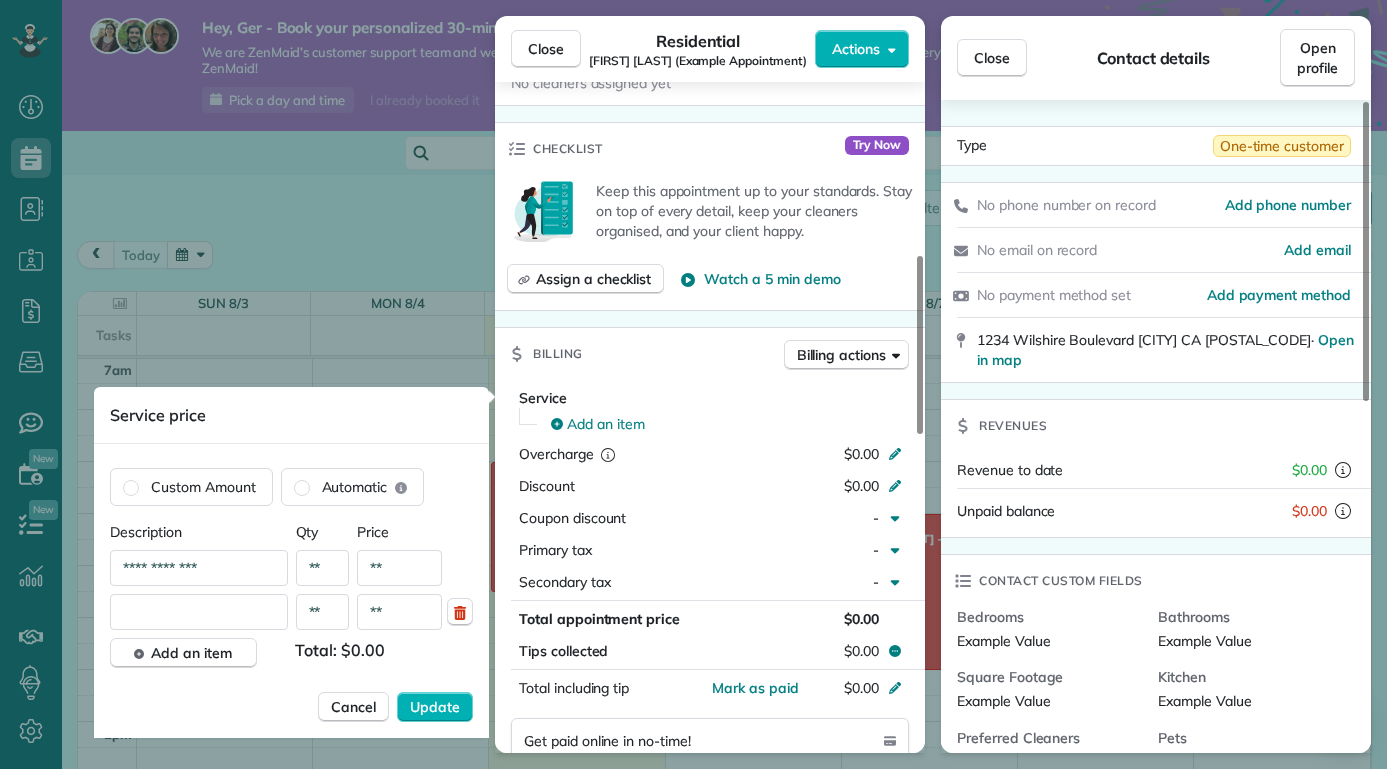 click at bounding box center (199, 612) 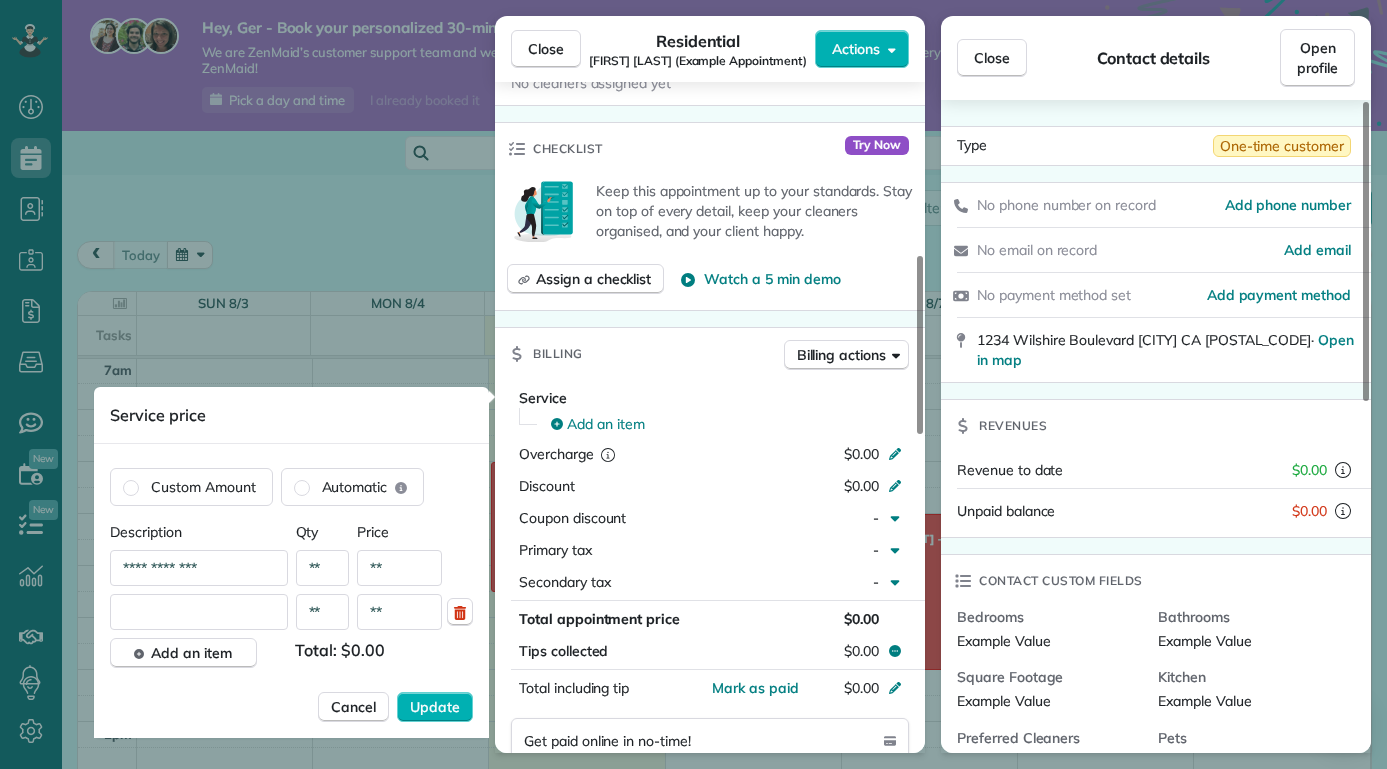 click on "Cancel" at bounding box center [353, 707] 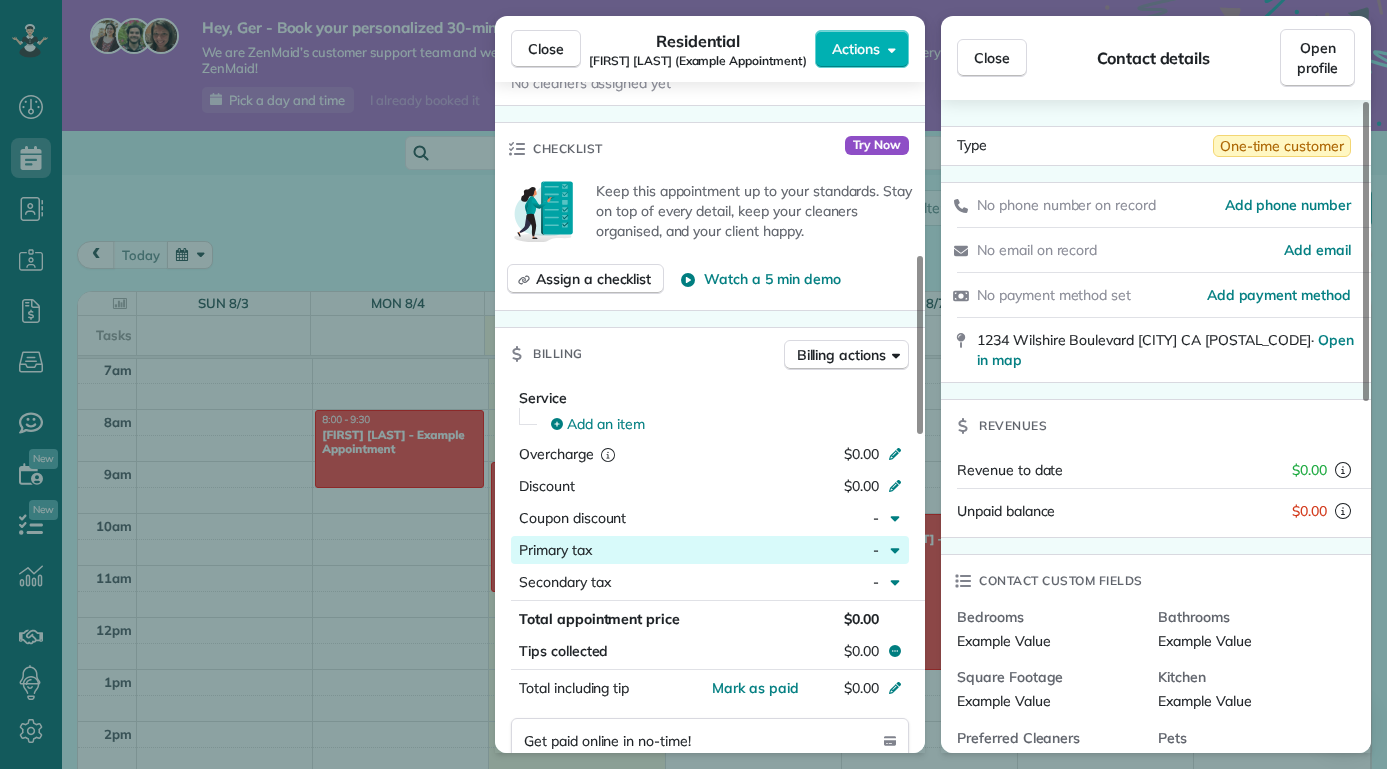 click on "Primary tax -" at bounding box center [710, 550] 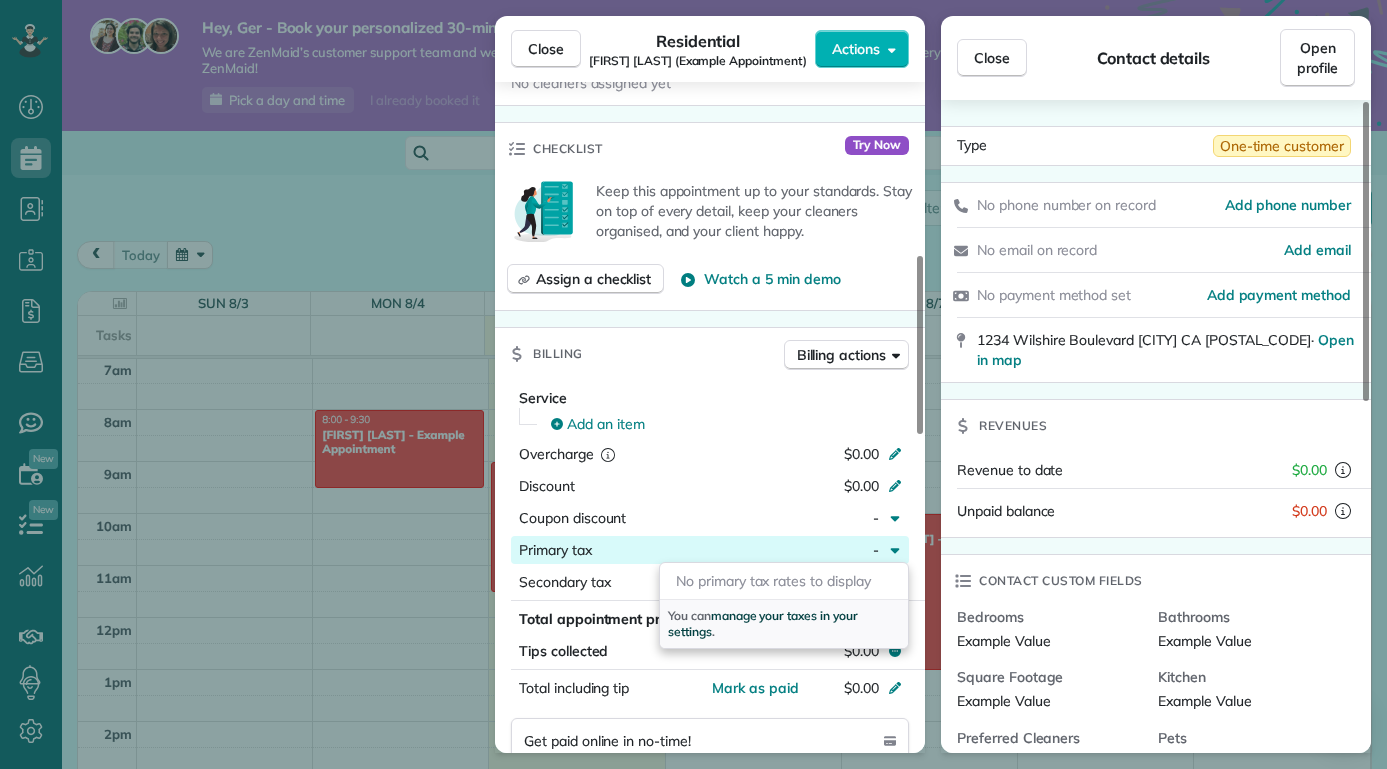click on "manage your taxes in your settings" at bounding box center (763, 623) 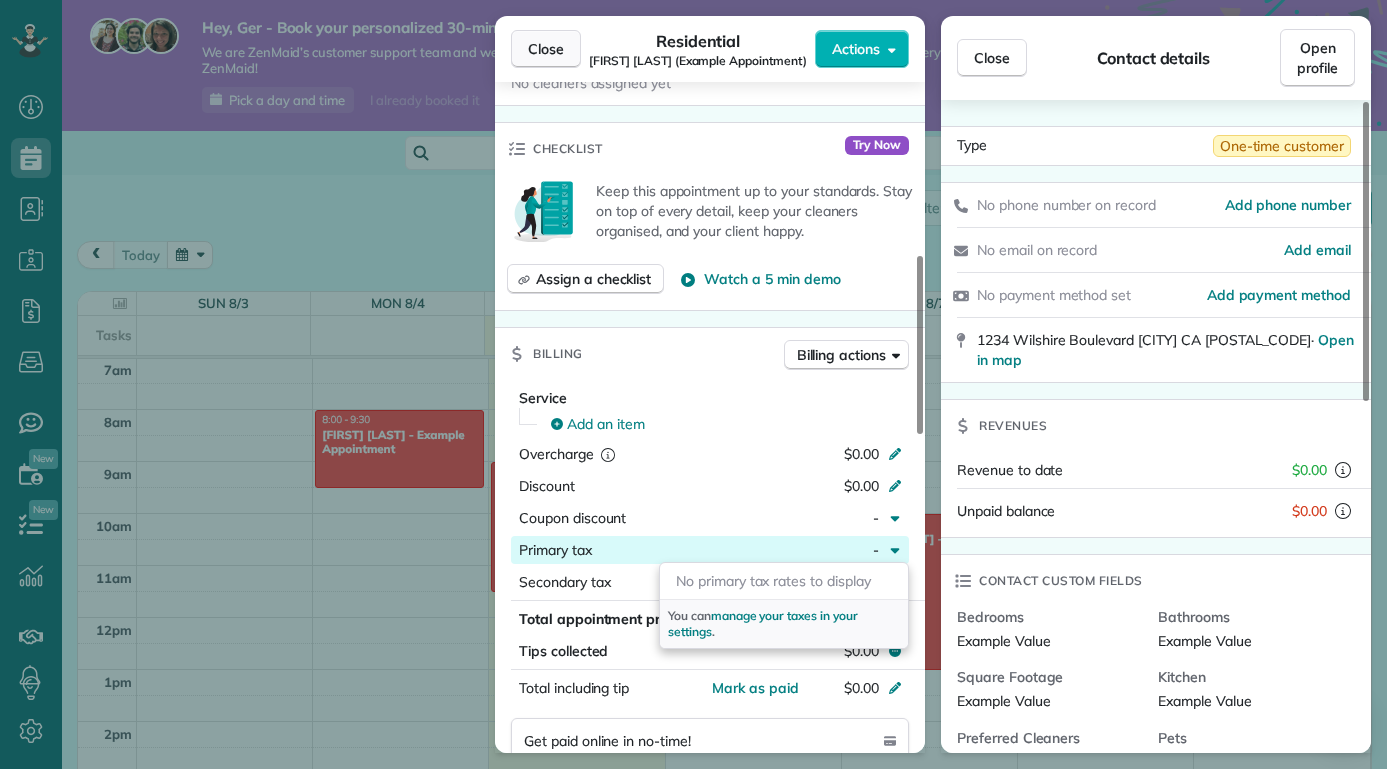 click on "Close" at bounding box center [546, 49] 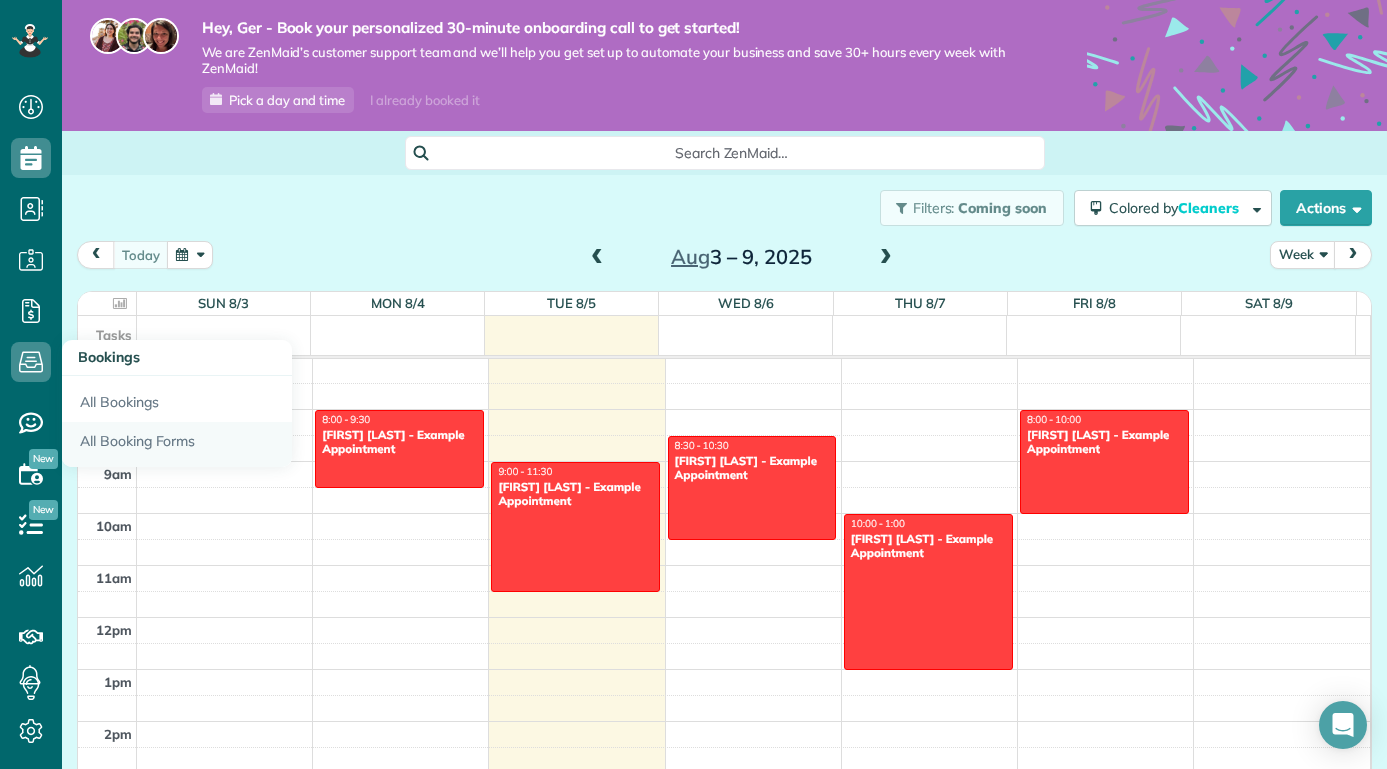click on "All Booking Forms" at bounding box center (177, 445) 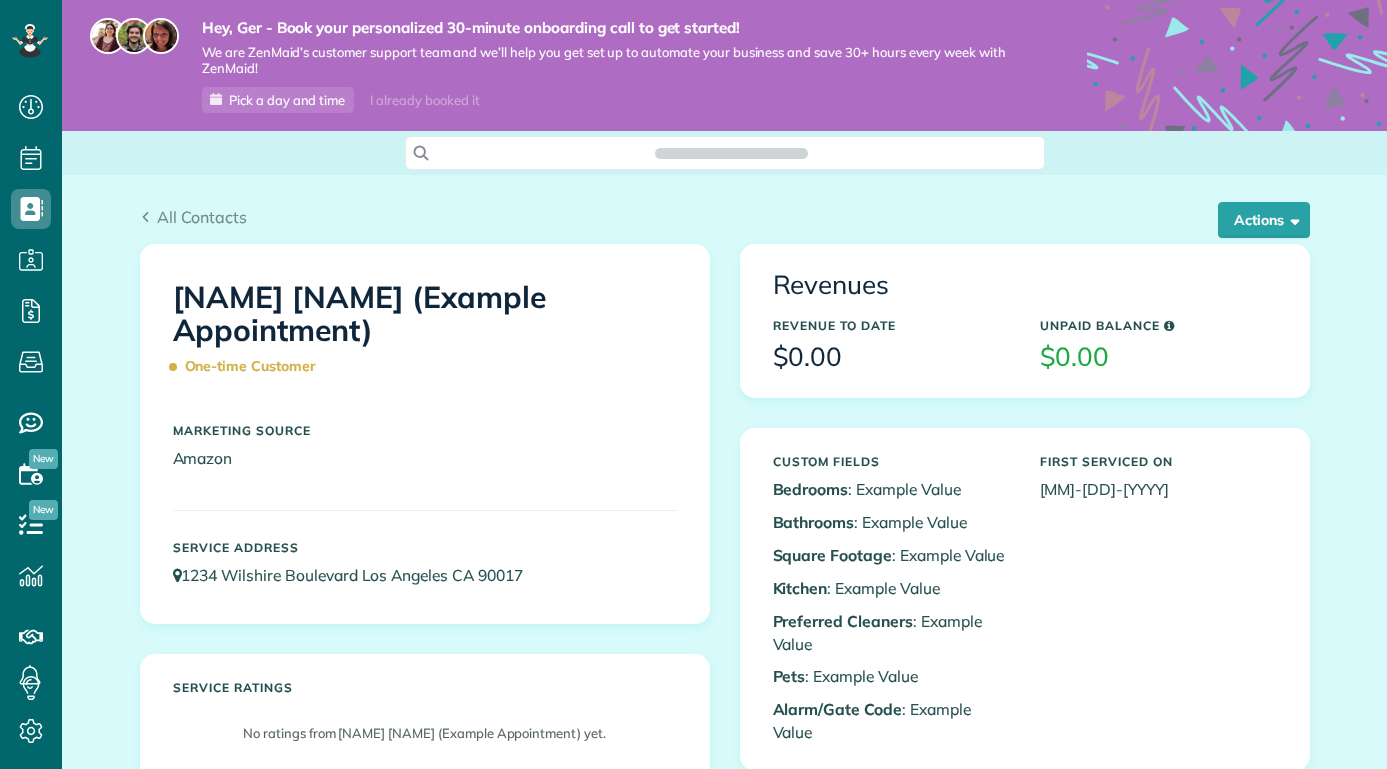 scroll, scrollTop: 0, scrollLeft: 0, axis: both 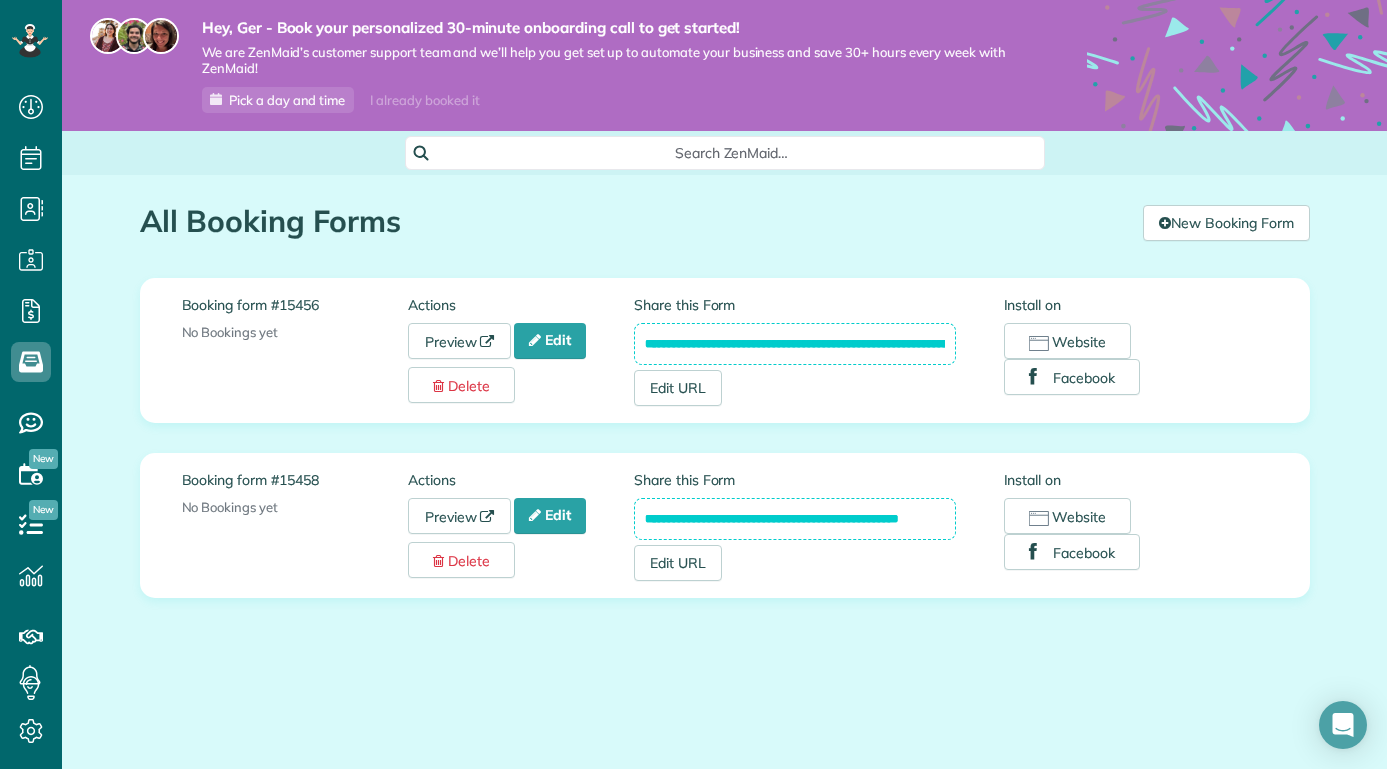 click on "Pick a day and time" at bounding box center (287, 100) 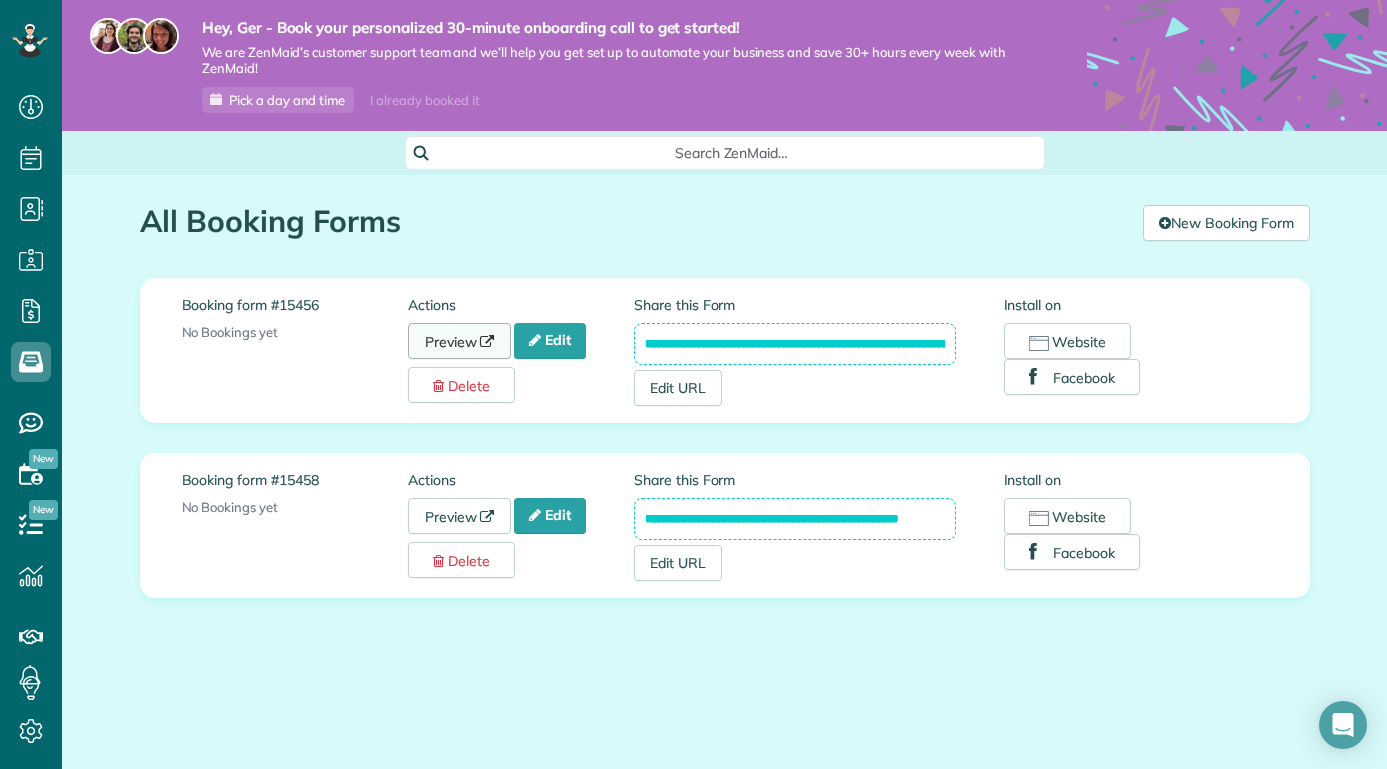 click on "Preview" at bounding box center (460, 341) 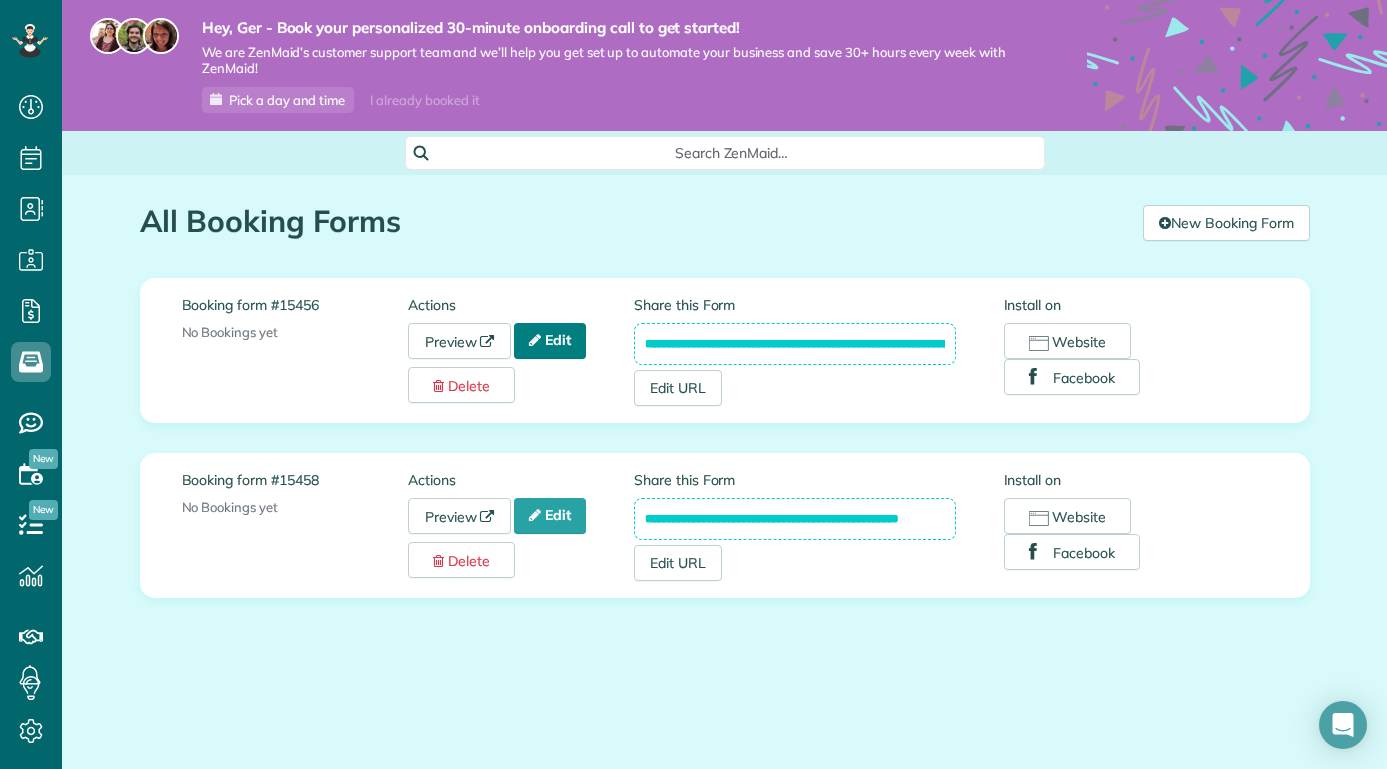 click on "Edit" at bounding box center [550, 341] 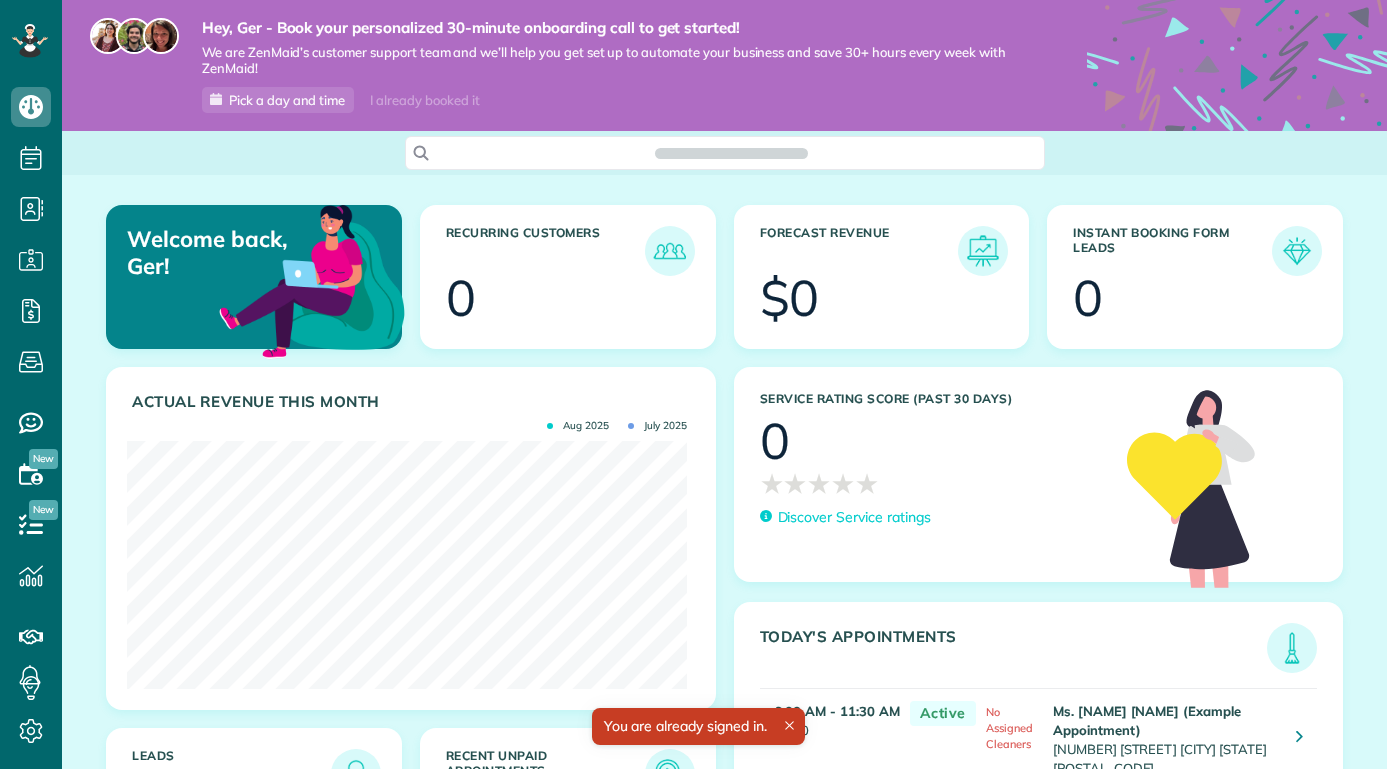 scroll, scrollTop: 0, scrollLeft: 0, axis: both 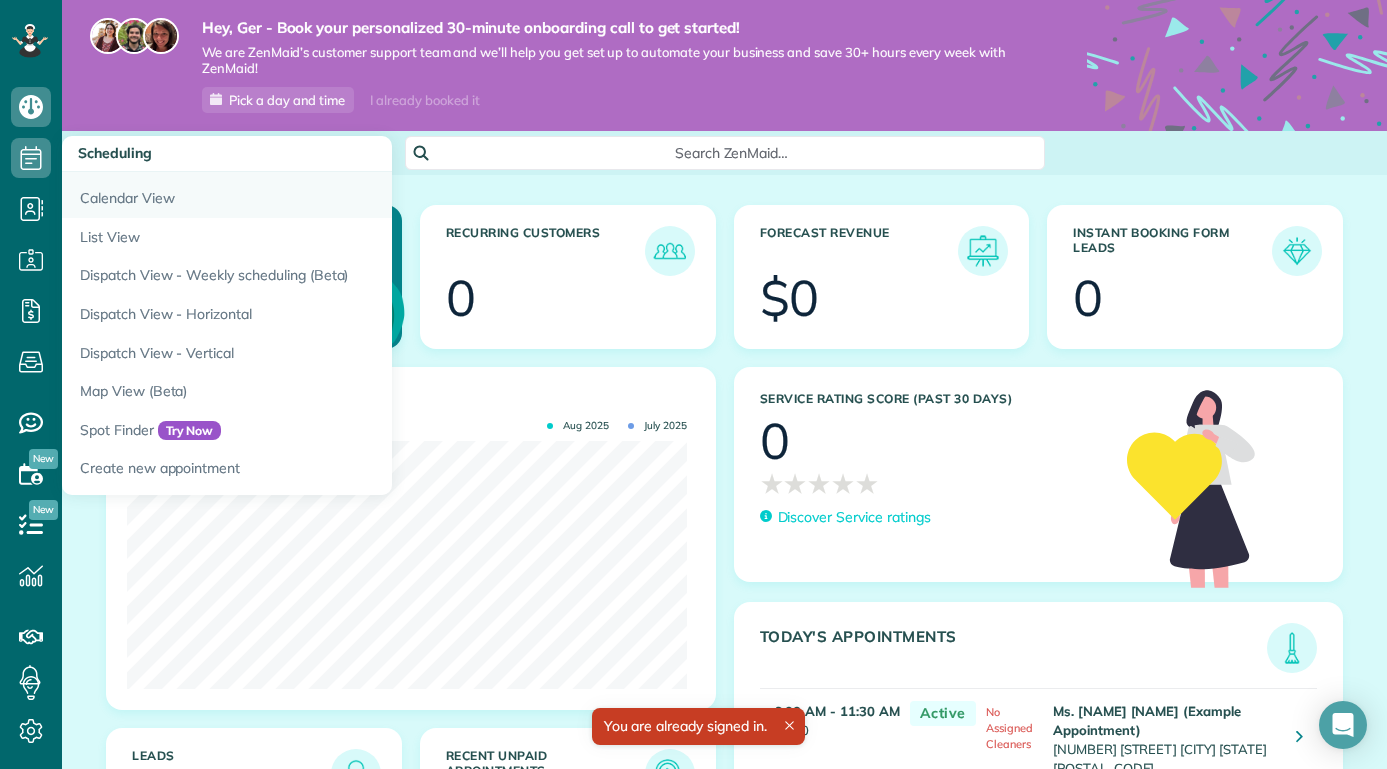 click on "Calendar View" at bounding box center (312, 195) 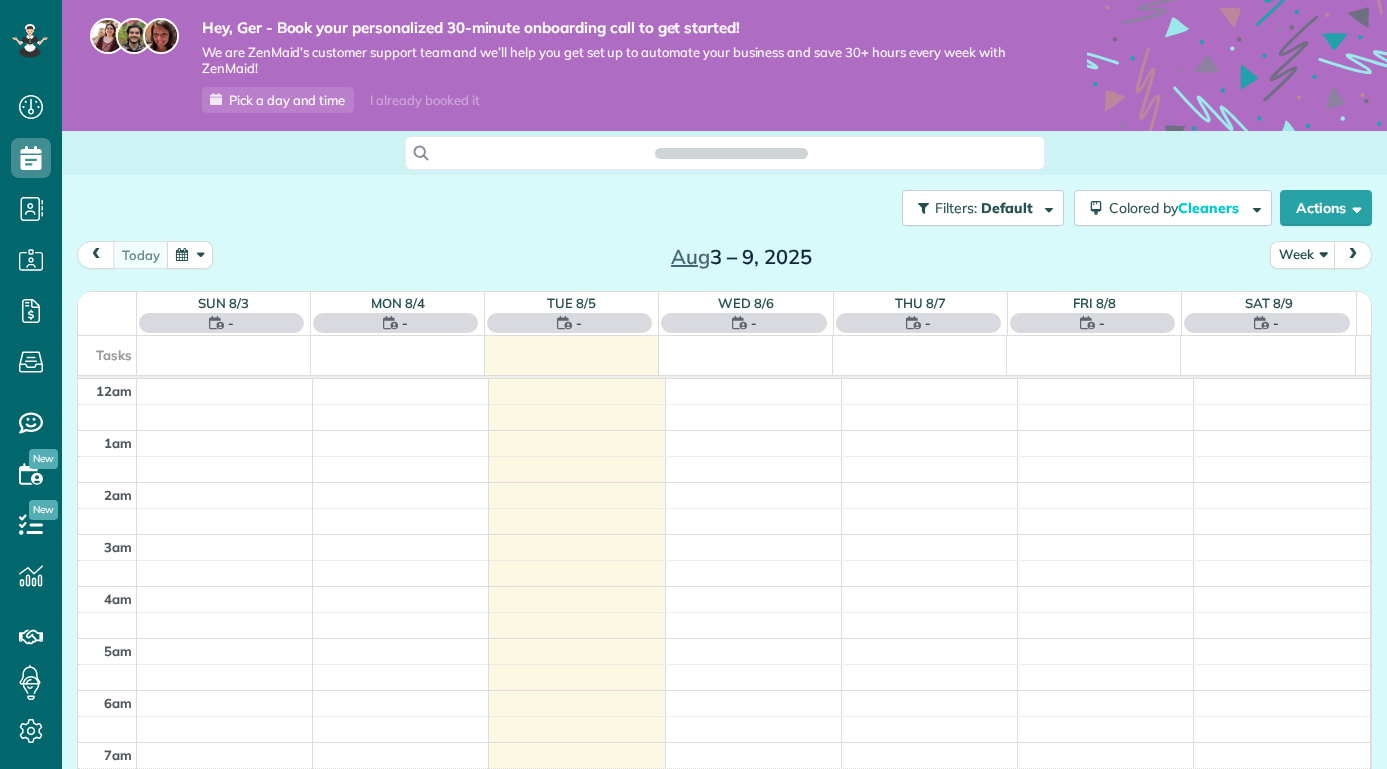 scroll, scrollTop: 0, scrollLeft: 0, axis: both 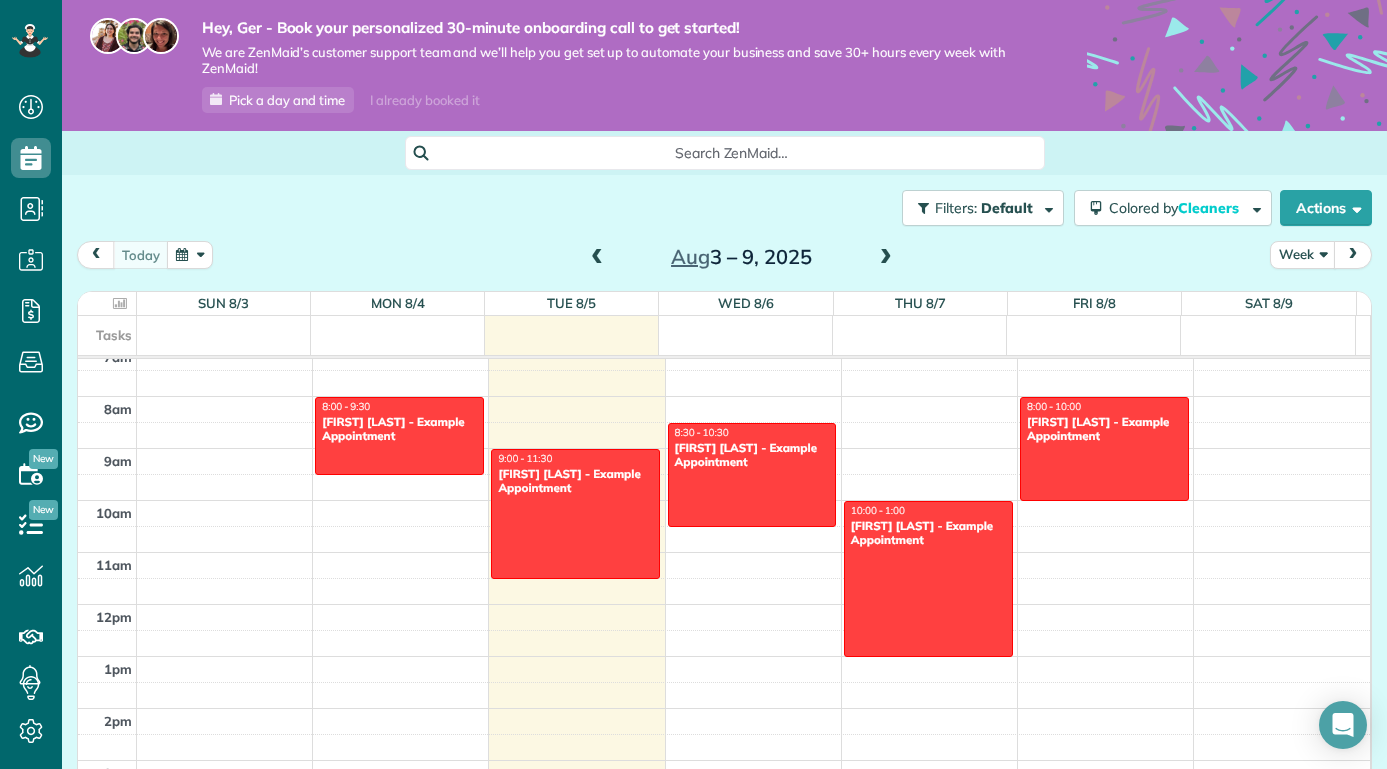 click on "Pick a day and time" at bounding box center [287, 100] 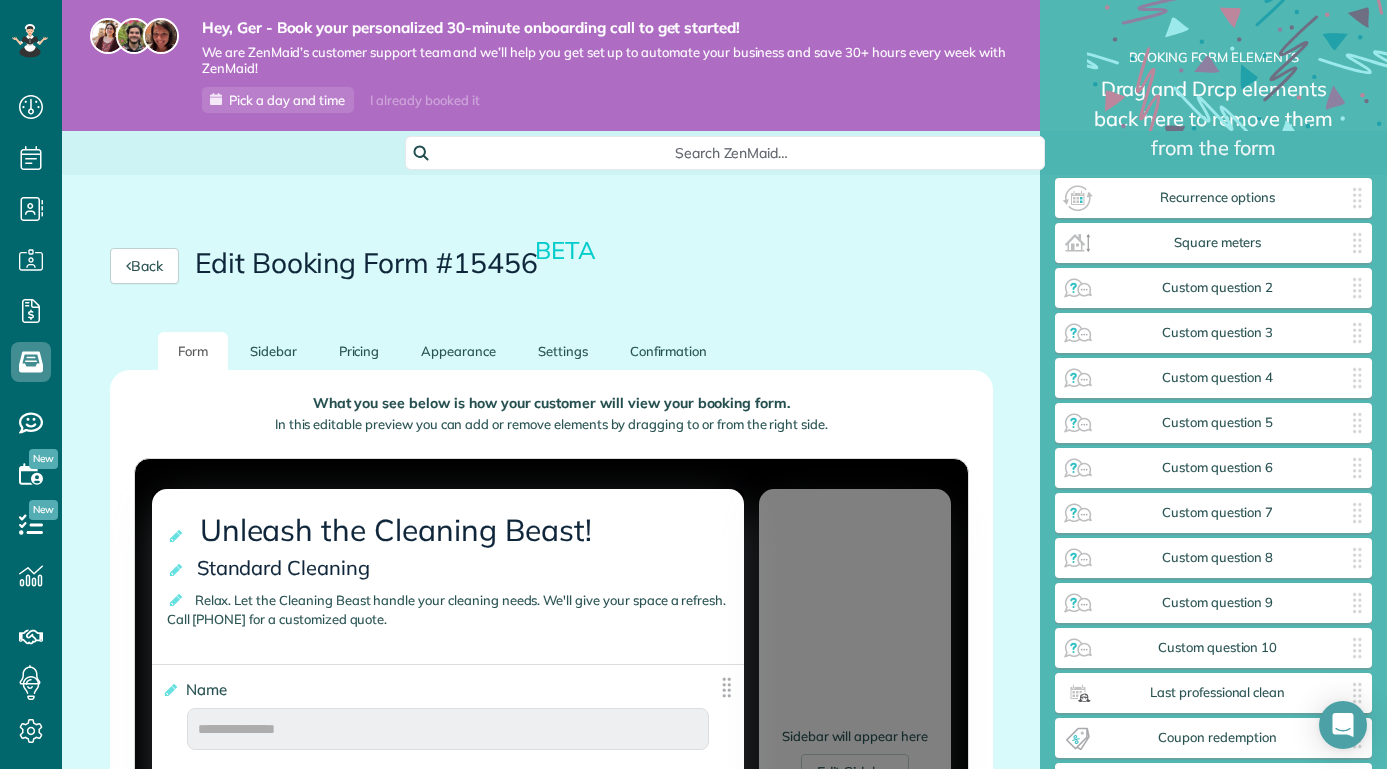 scroll, scrollTop: 0, scrollLeft: 0, axis: both 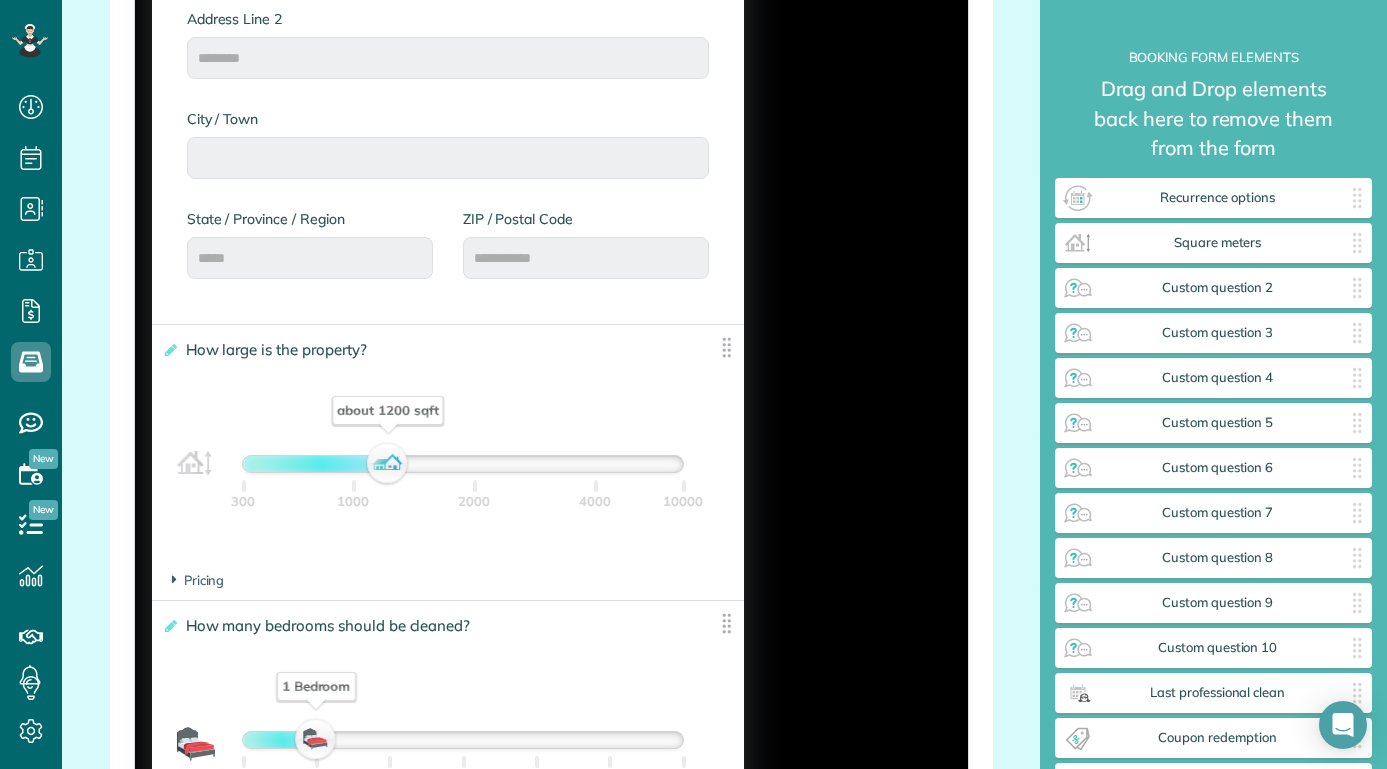 drag, startPoint x: 385, startPoint y: 473, endPoint x: 423, endPoint y: 474, distance: 38.013157 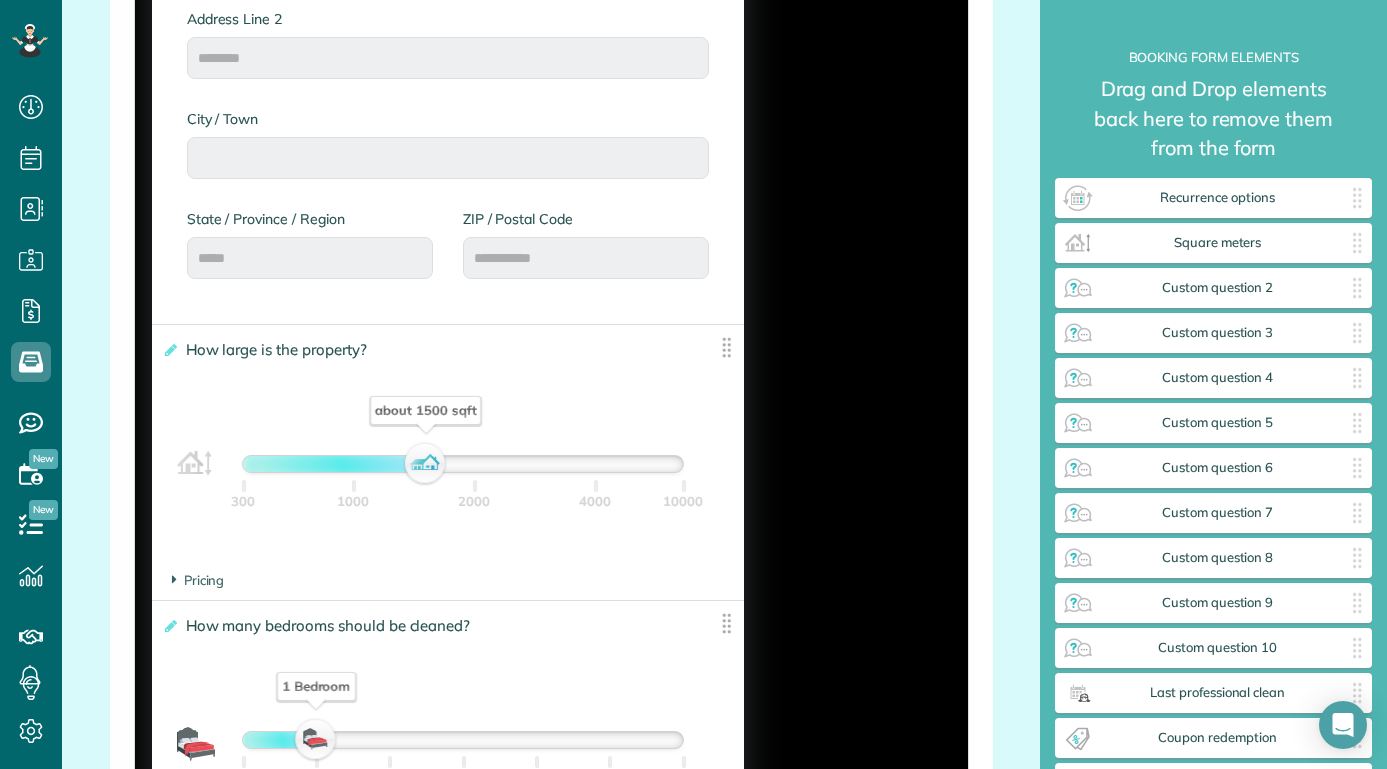 drag, startPoint x: 424, startPoint y: 474, endPoint x: 380, endPoint y: 479, distance: 44.28318 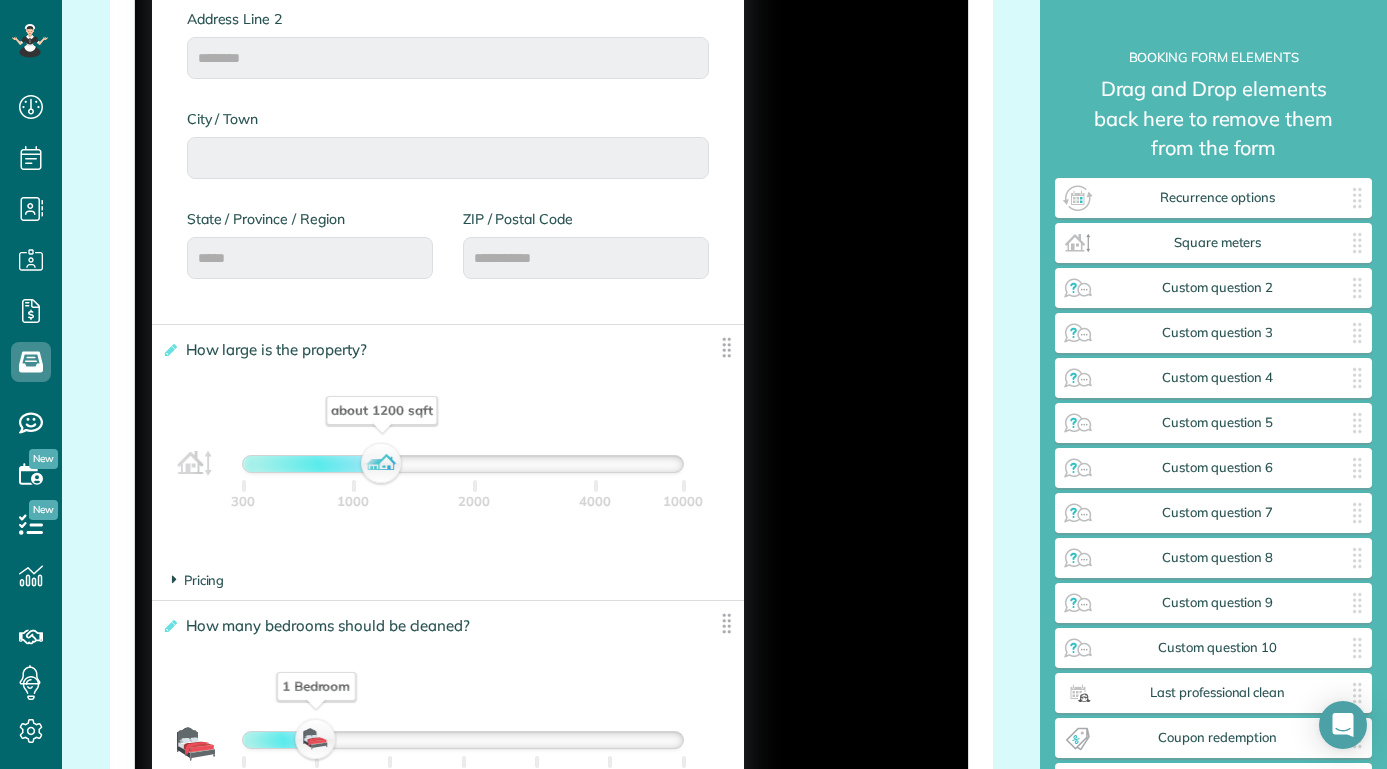 click on "Pricing" at bounding box center [198, 580] 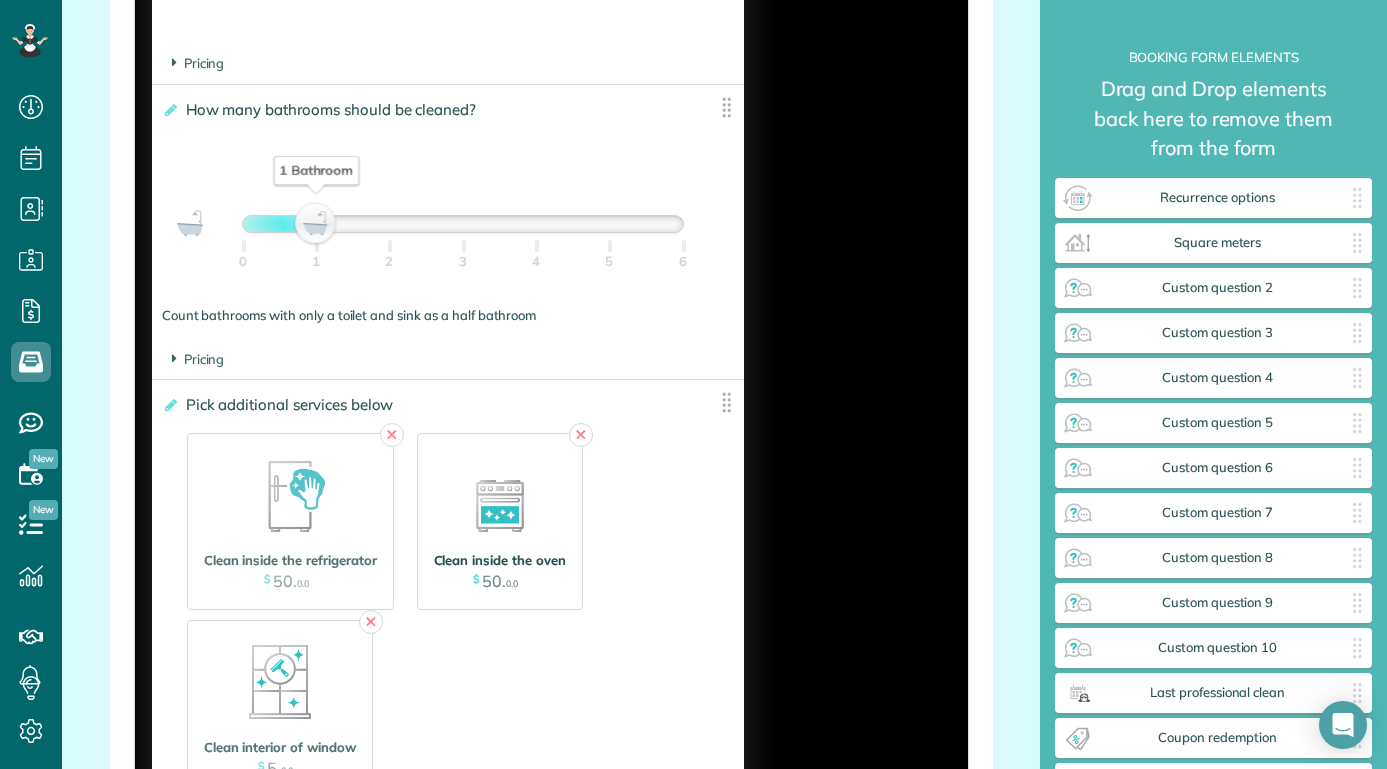 scroll, scrollTop: 2139, scrollLeft: 0, axis: vertical 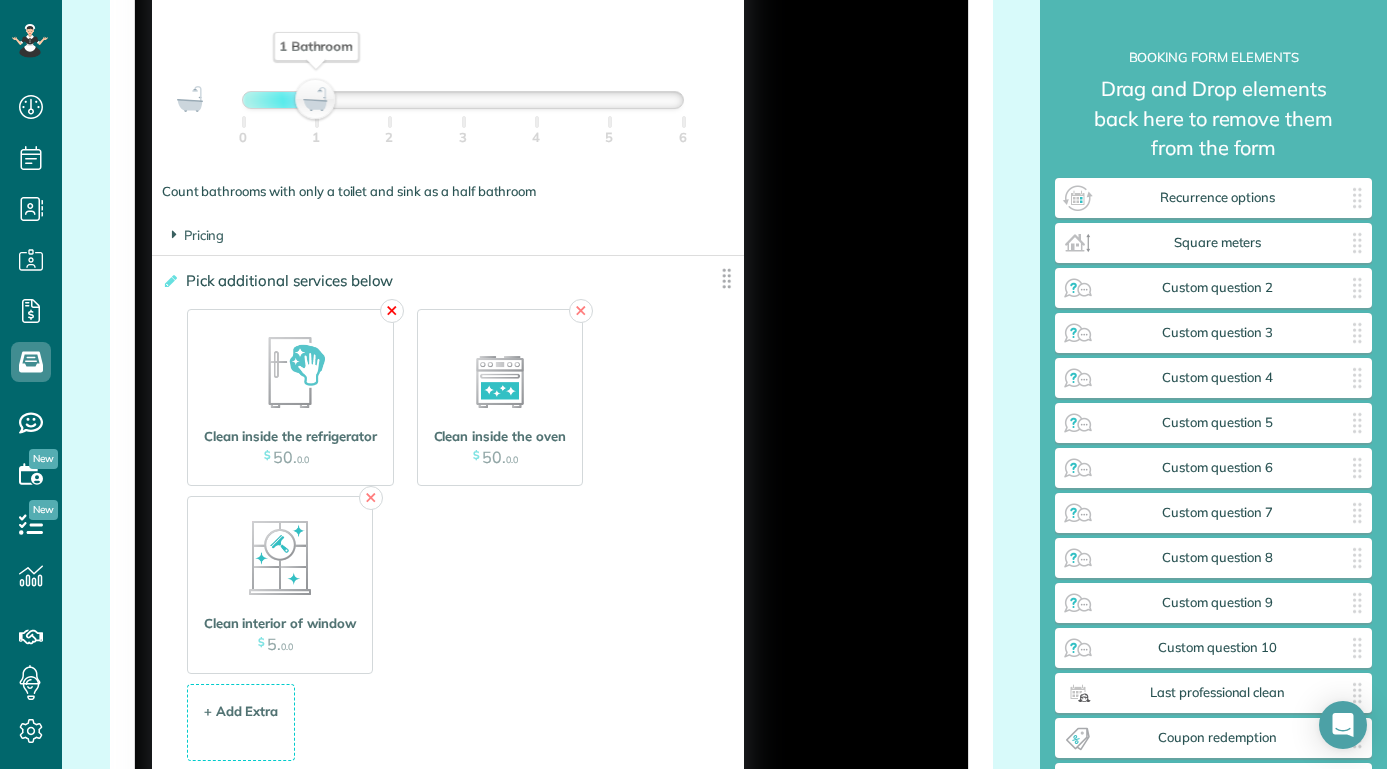 click on "✕" at bounding box center (392, 311) 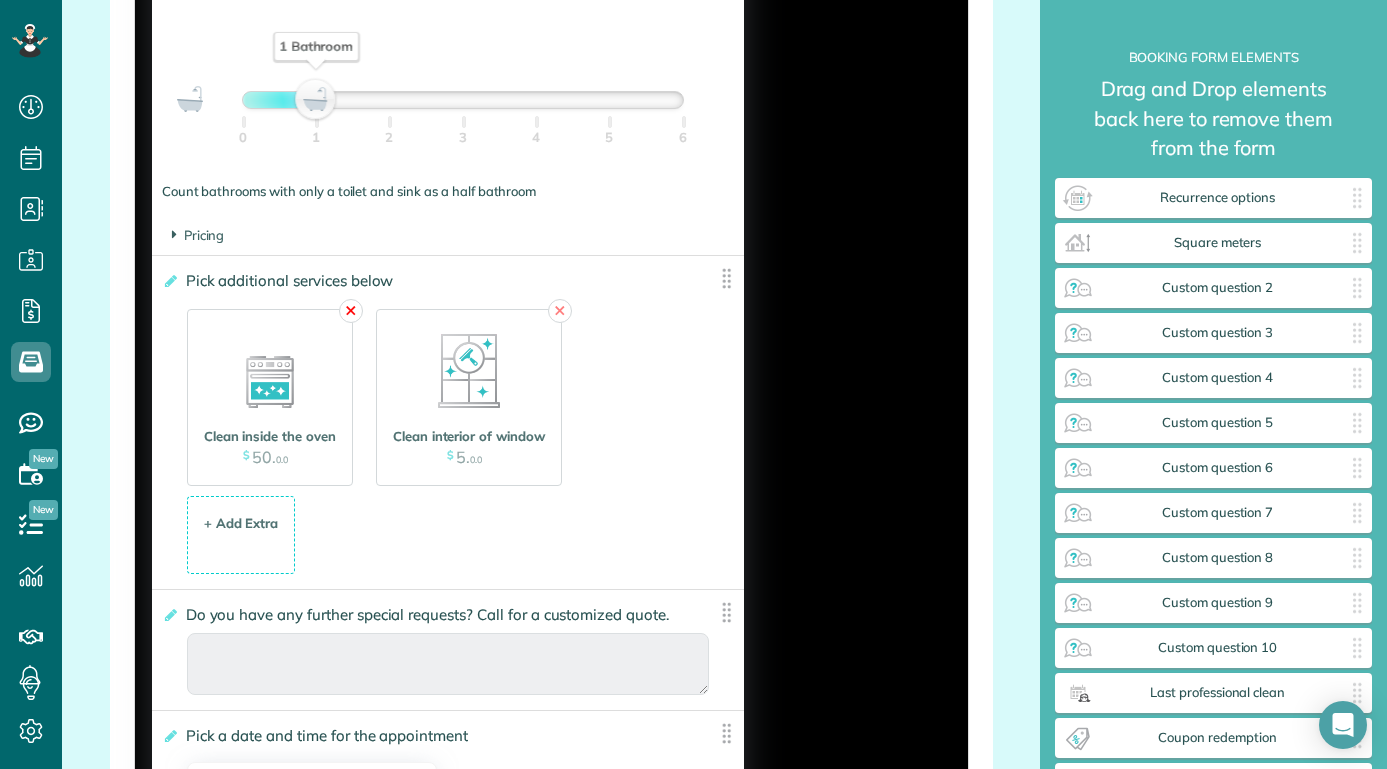 click on "✕" at bounding box center (351, 311) 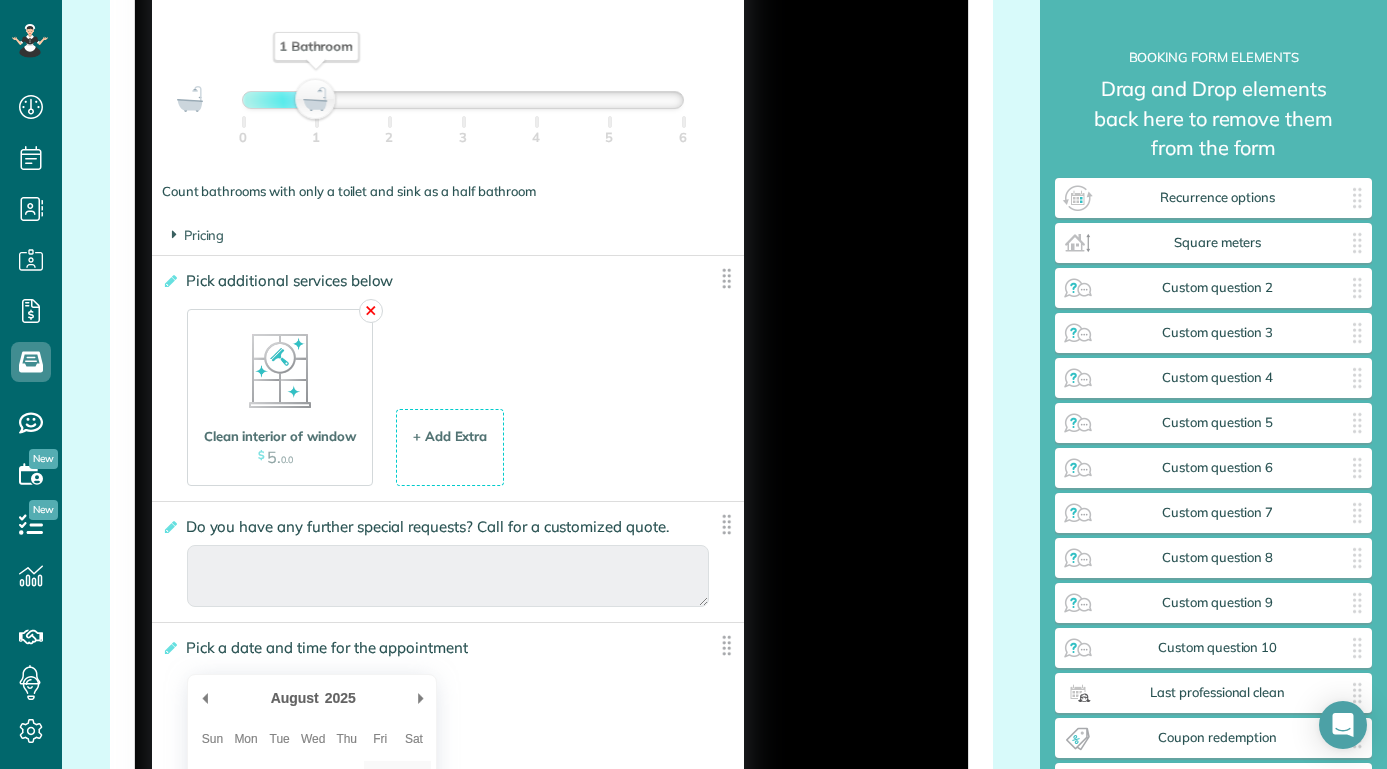 click on "✕" at bounding box center (371, 311) 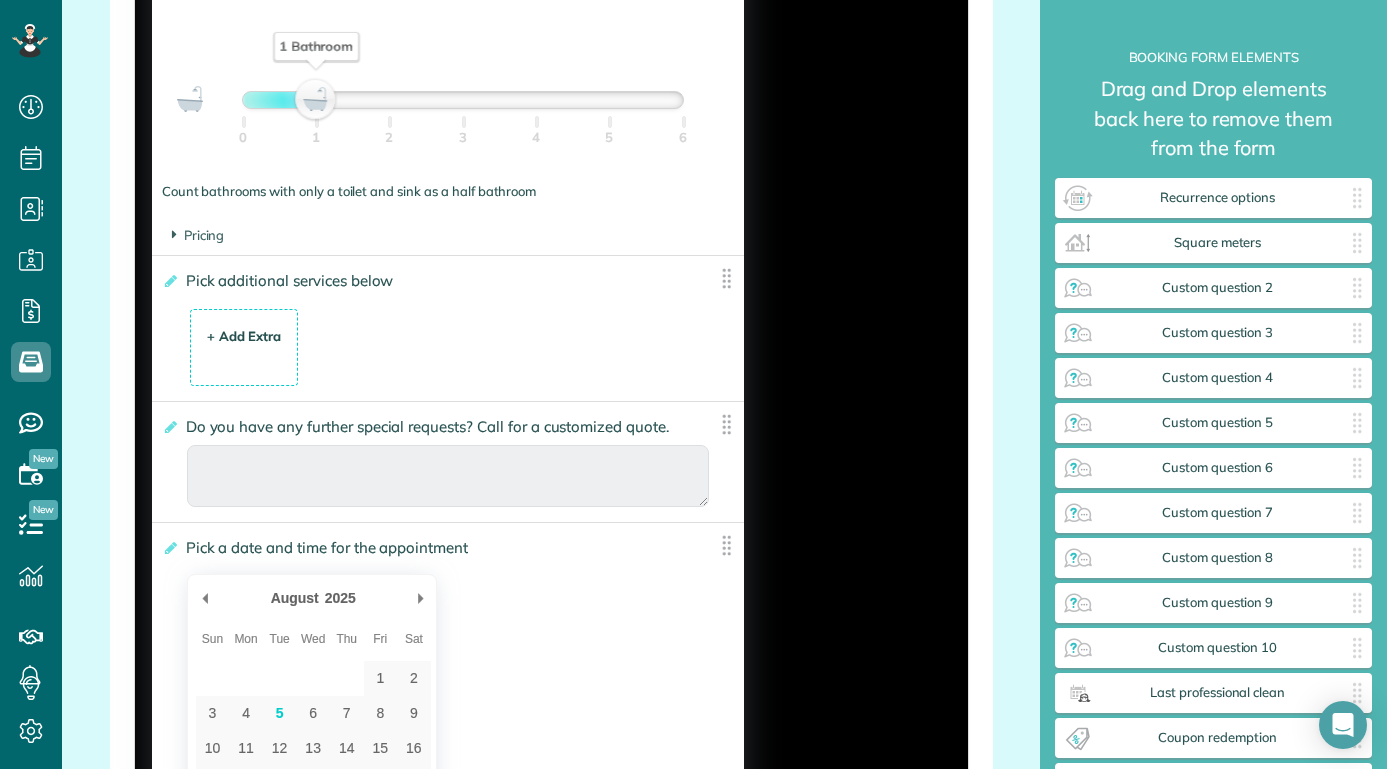 click on "+ Add Extra" at bounding box center [244, 336] 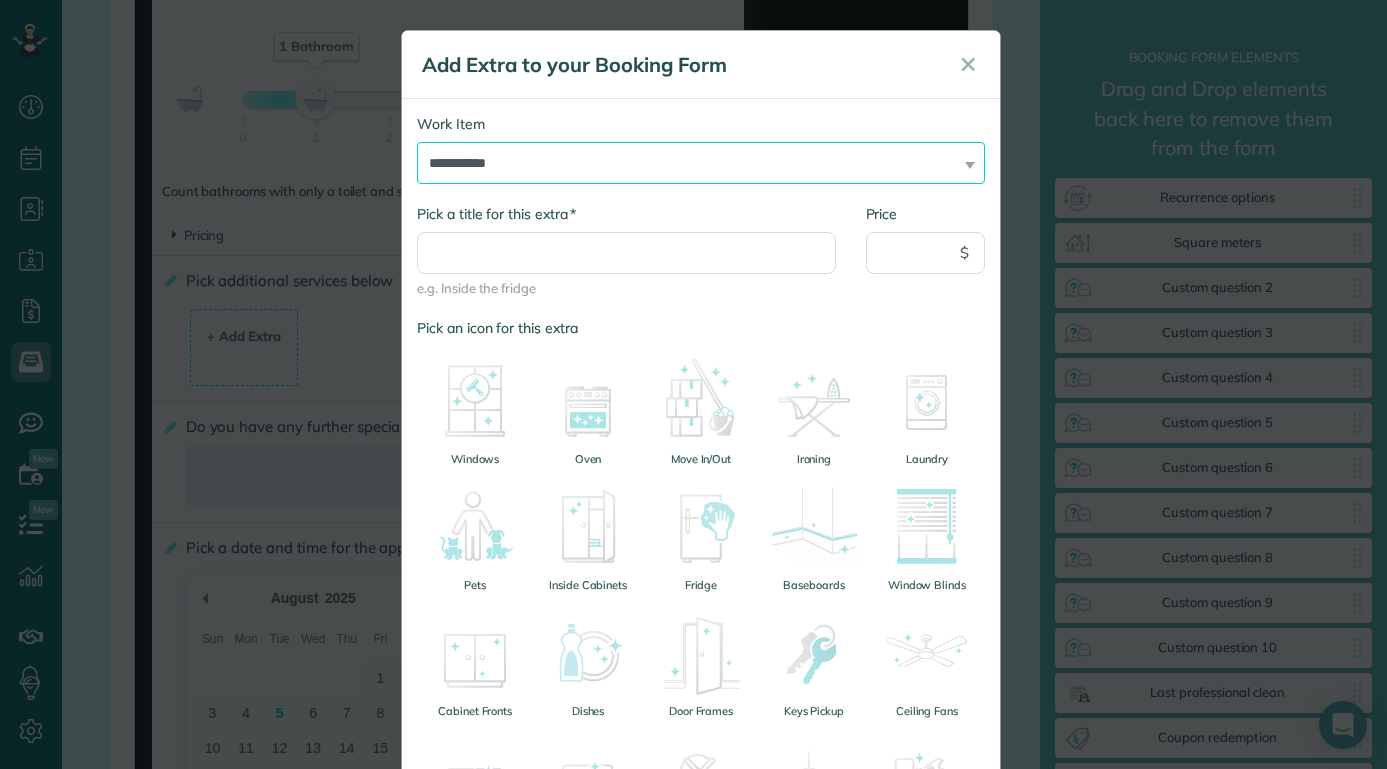 select on "******" 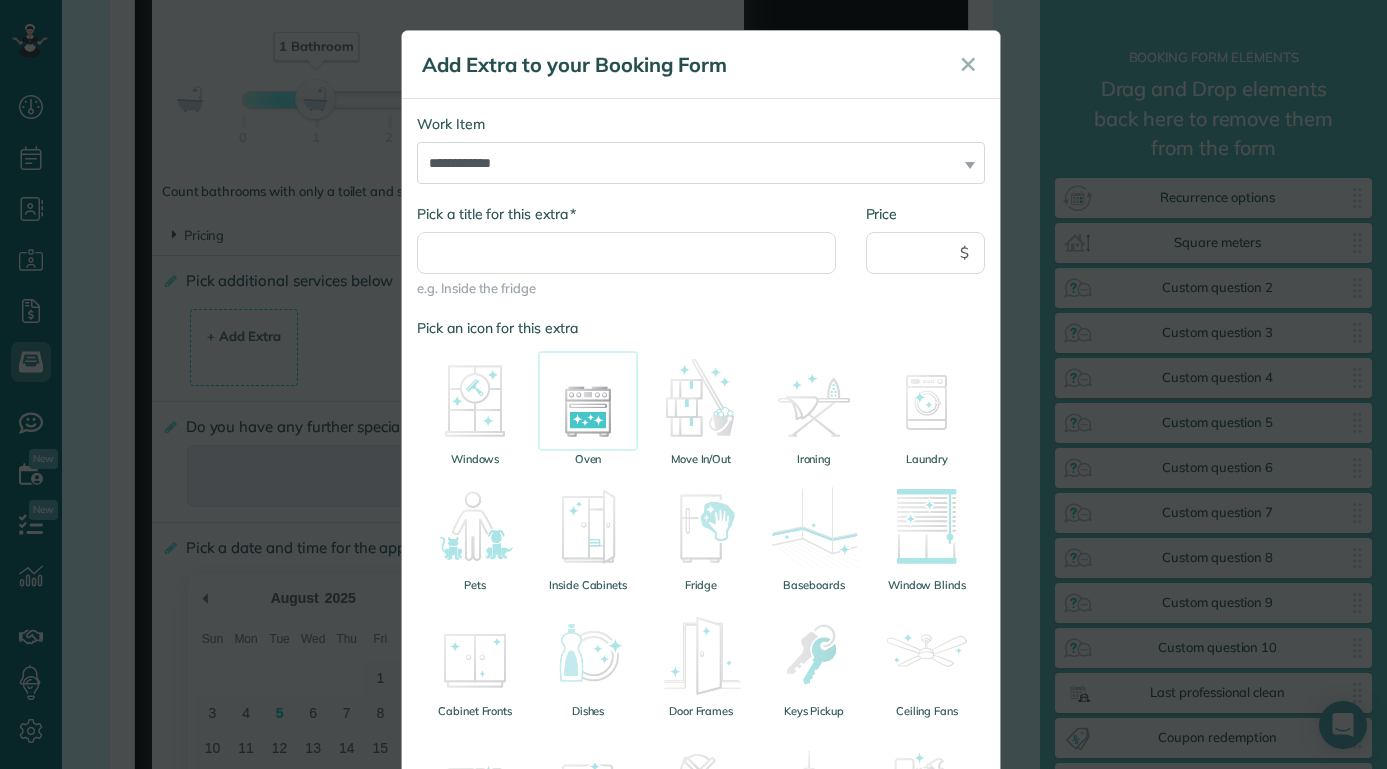 click at bounding box center (588, 401) 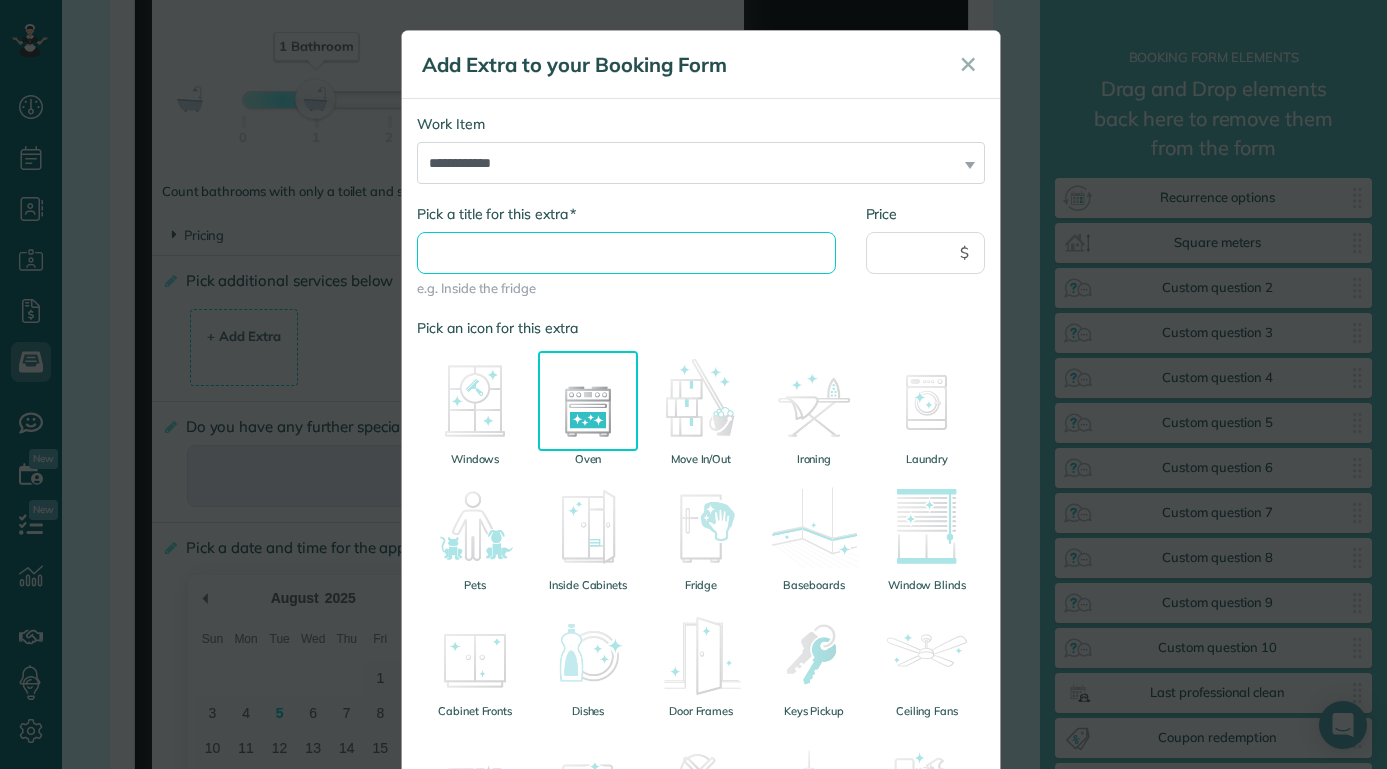click on "*  Pick a title for this extra" at bounding box center [626, 253] 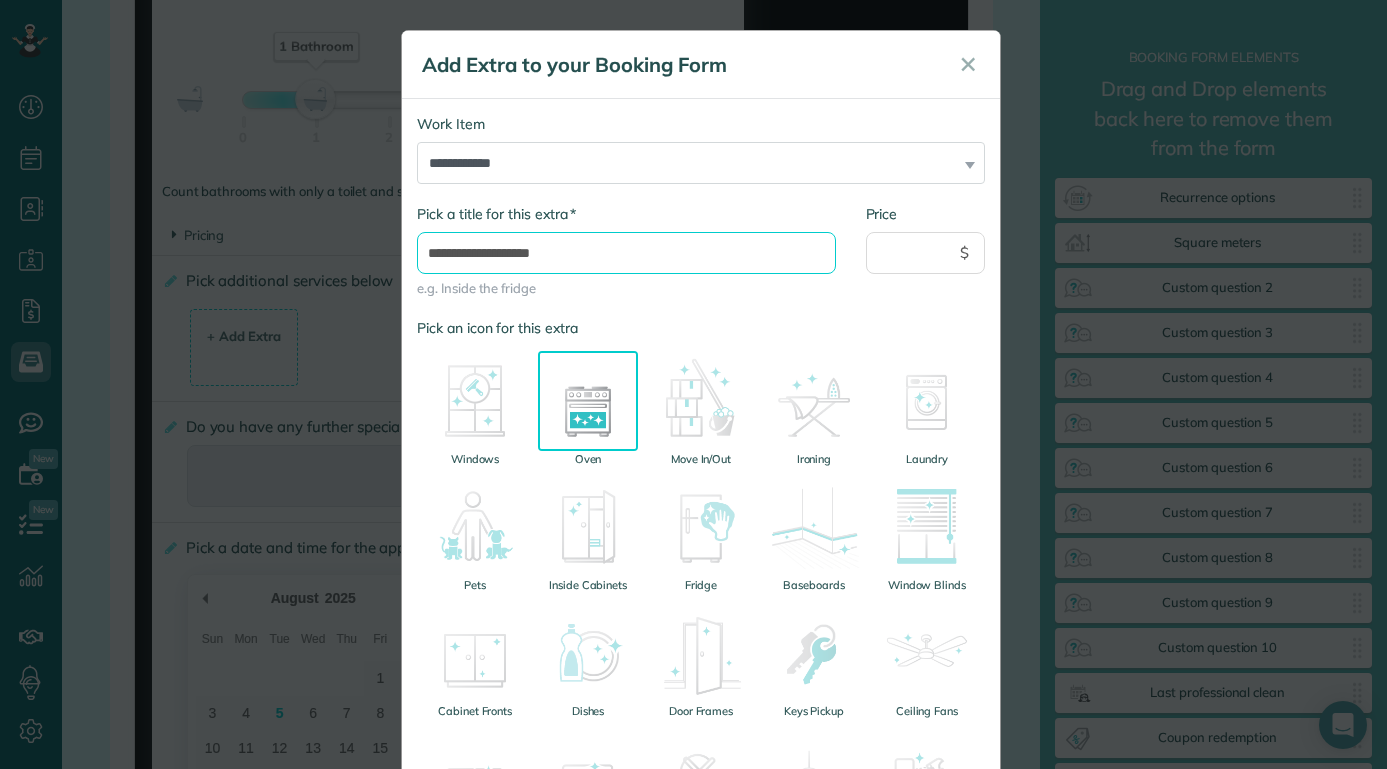 type on "**********" 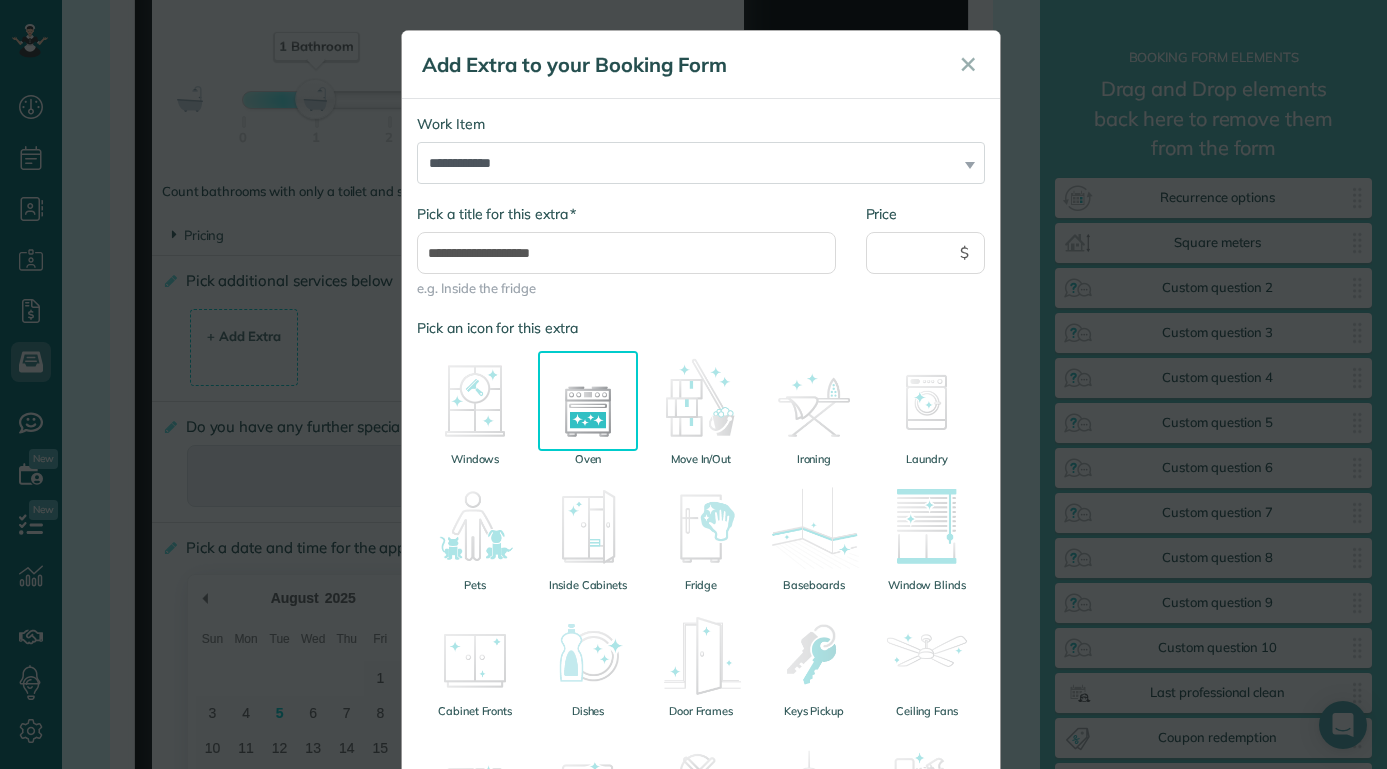 click on "Price
$" at bounding box center (926, 249) 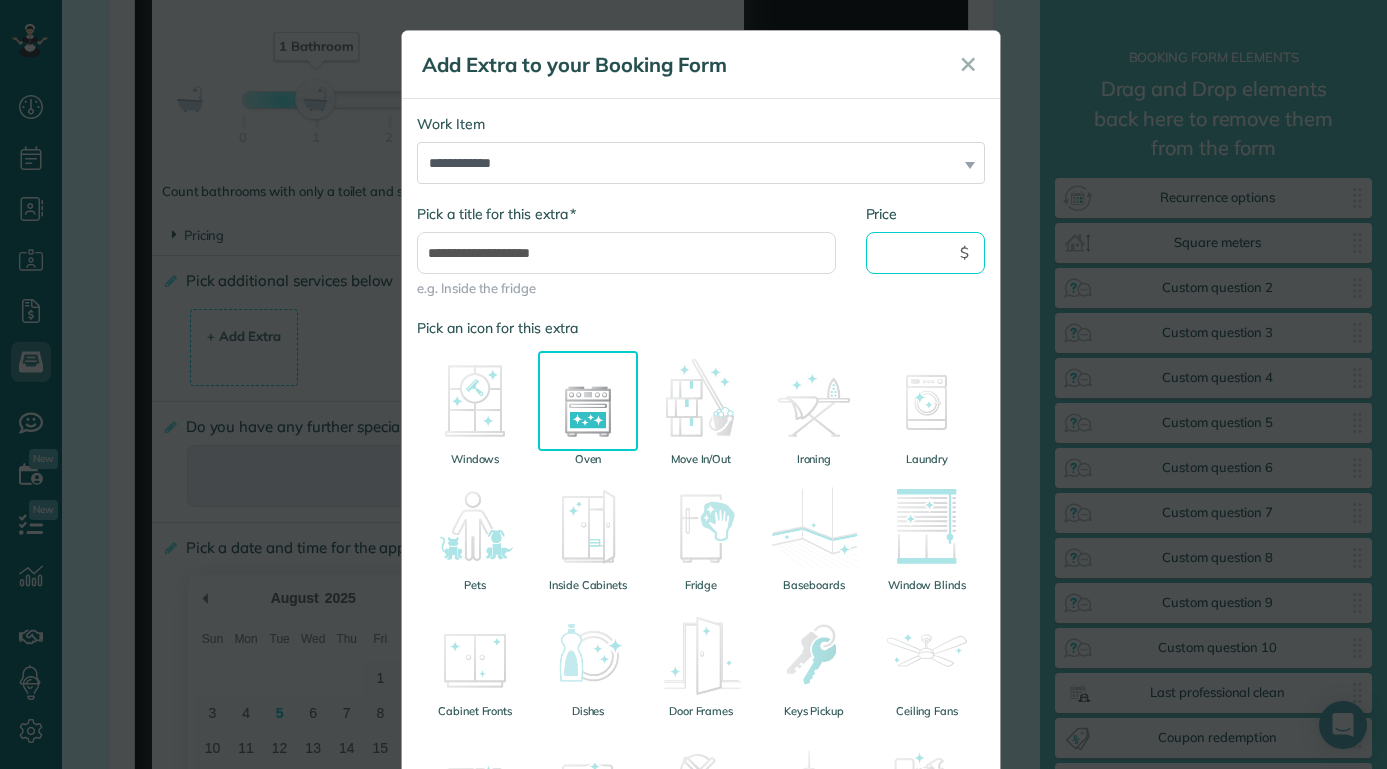 click on "Price" at bounding box center [926, 253] 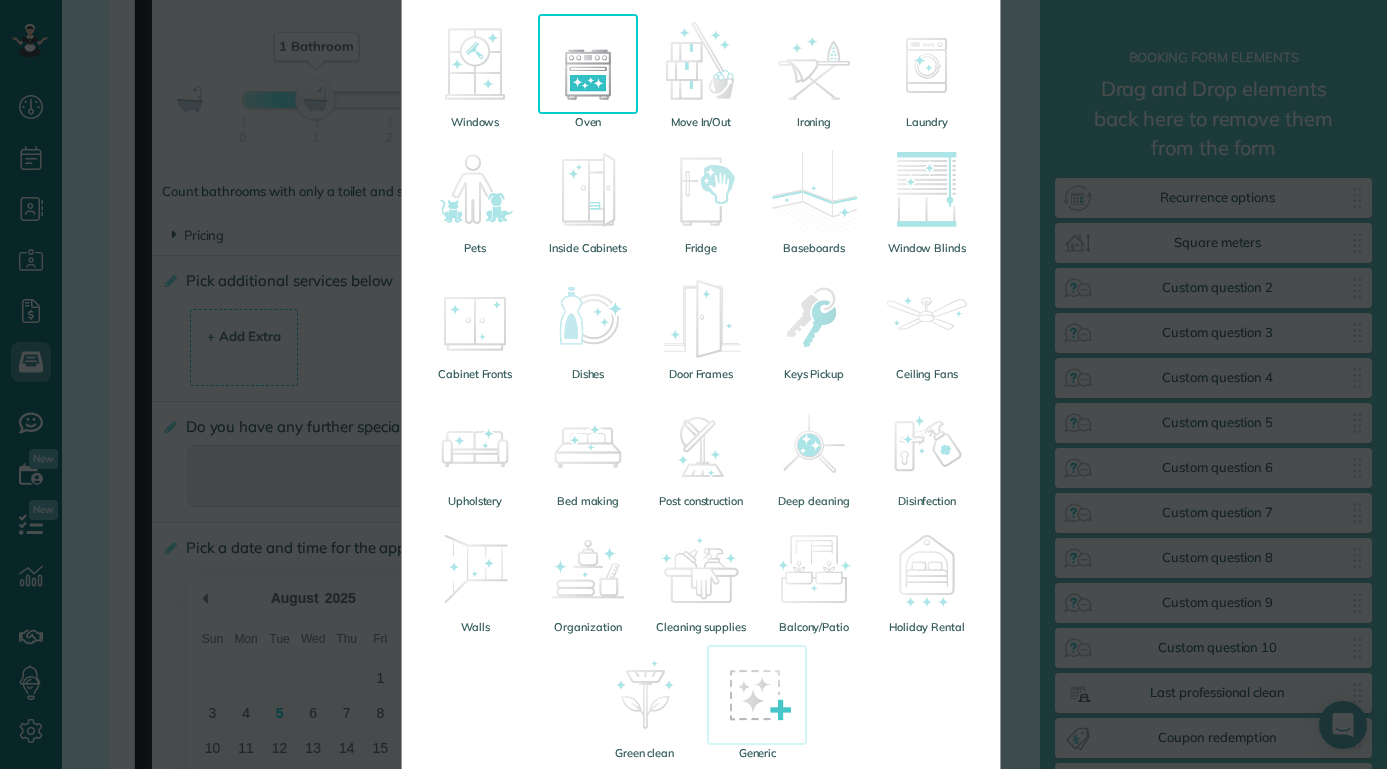 scroll, scrollTop: 487, scrollLeft: 0, axis: vertical 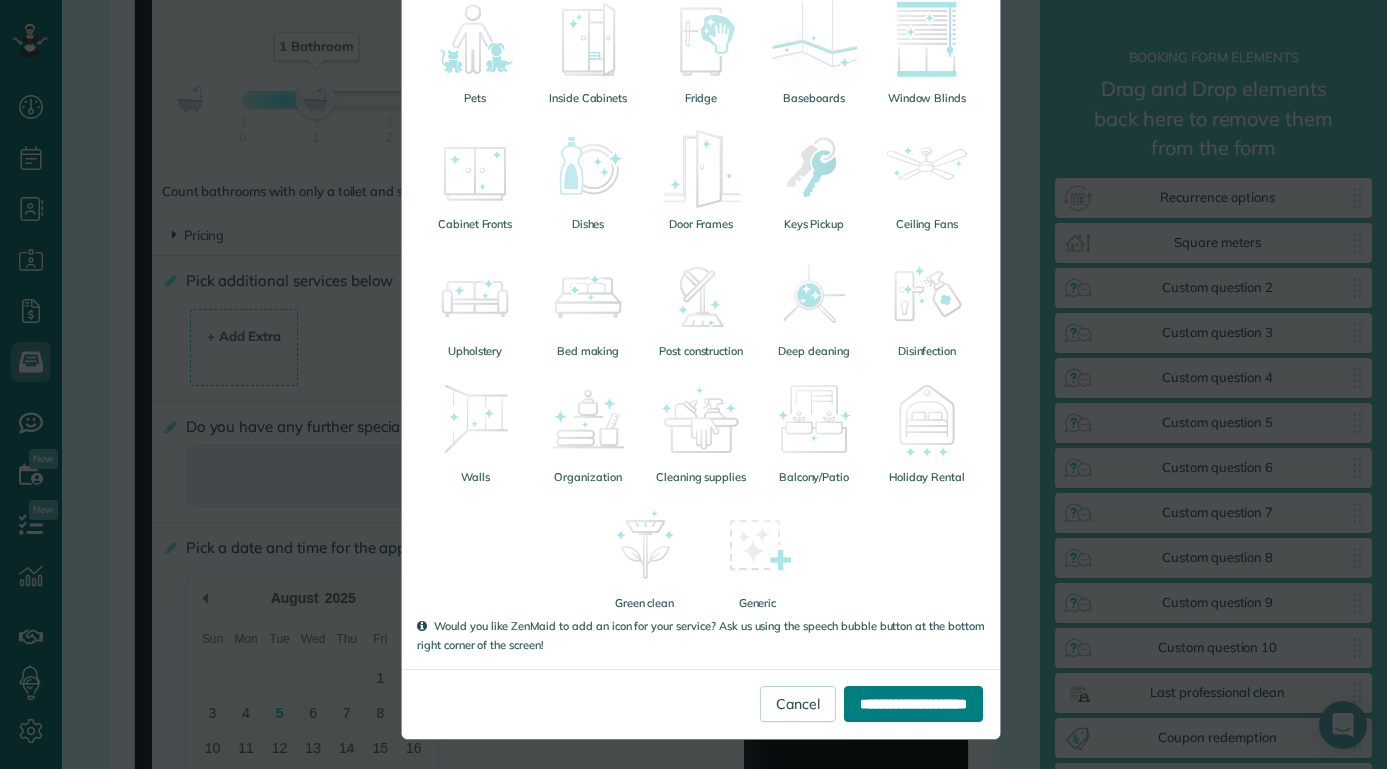 type on "**" 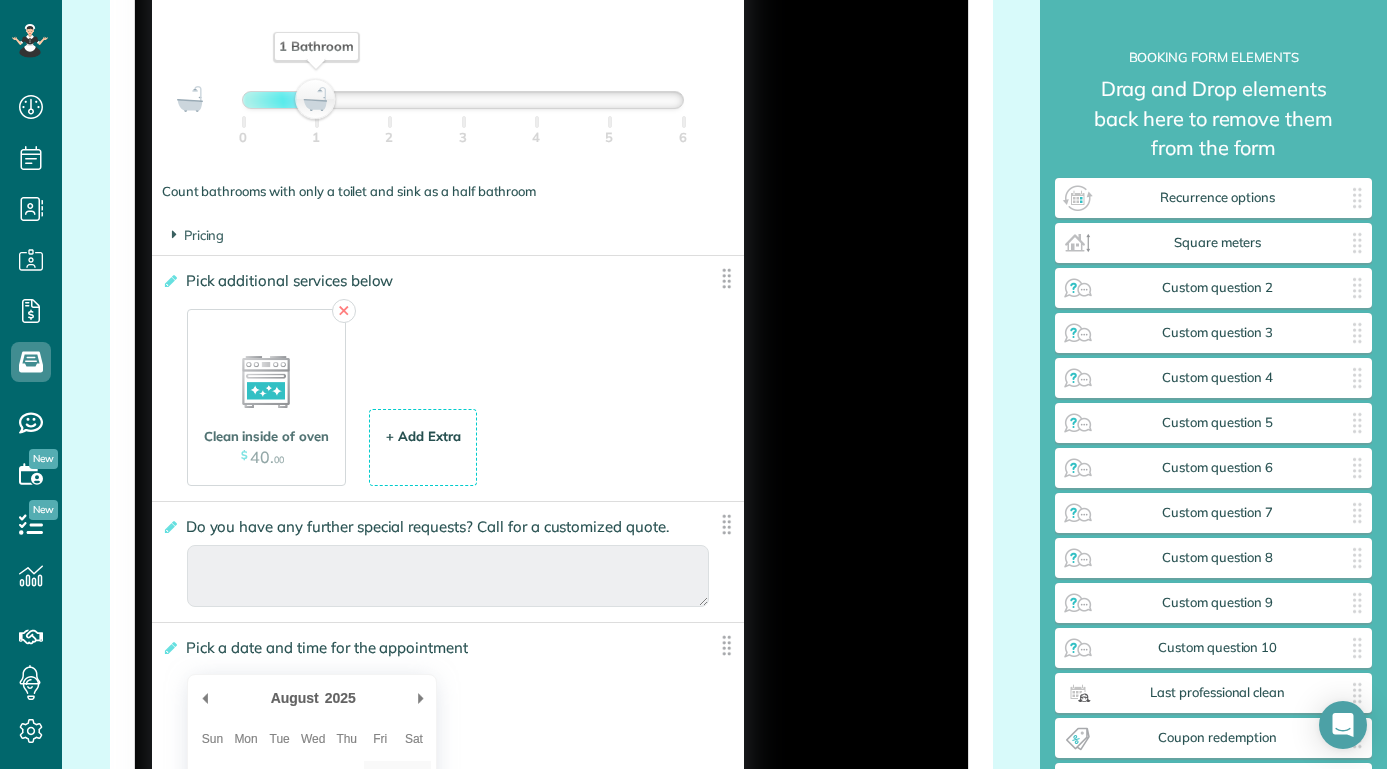 click on "+ Add Extra" at bounding box center (423, 436) 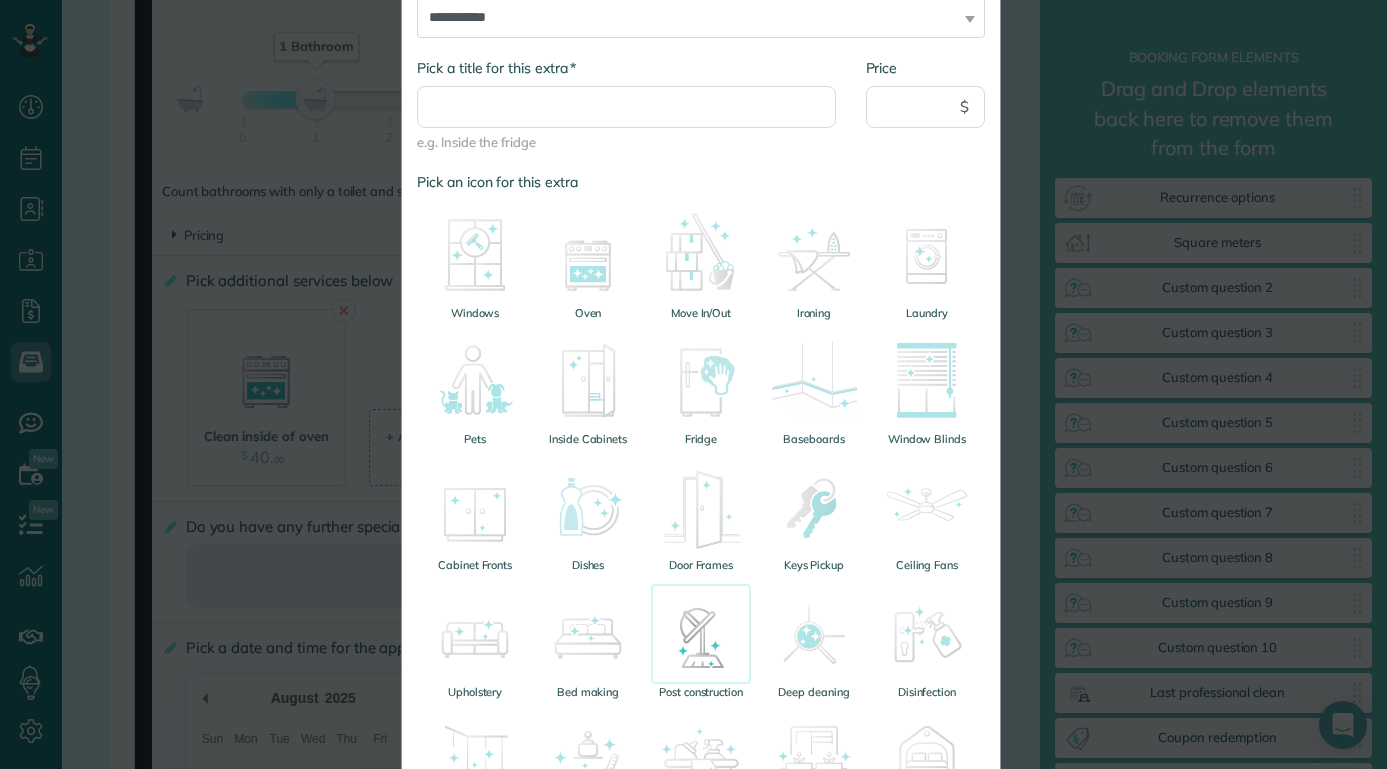 scroll, scrollTop: 315, scrollLeft: 0, axis: vertical 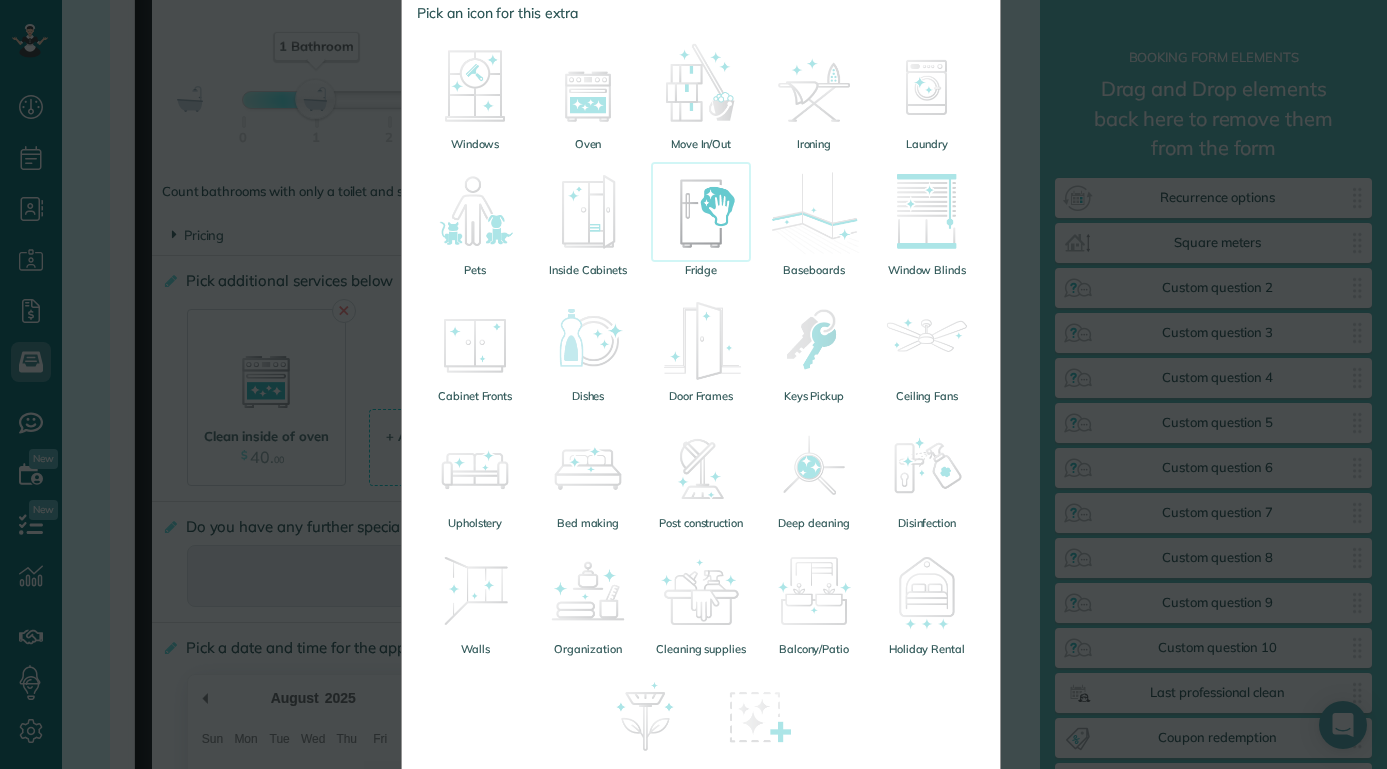 click at bounding box center (701, 212) 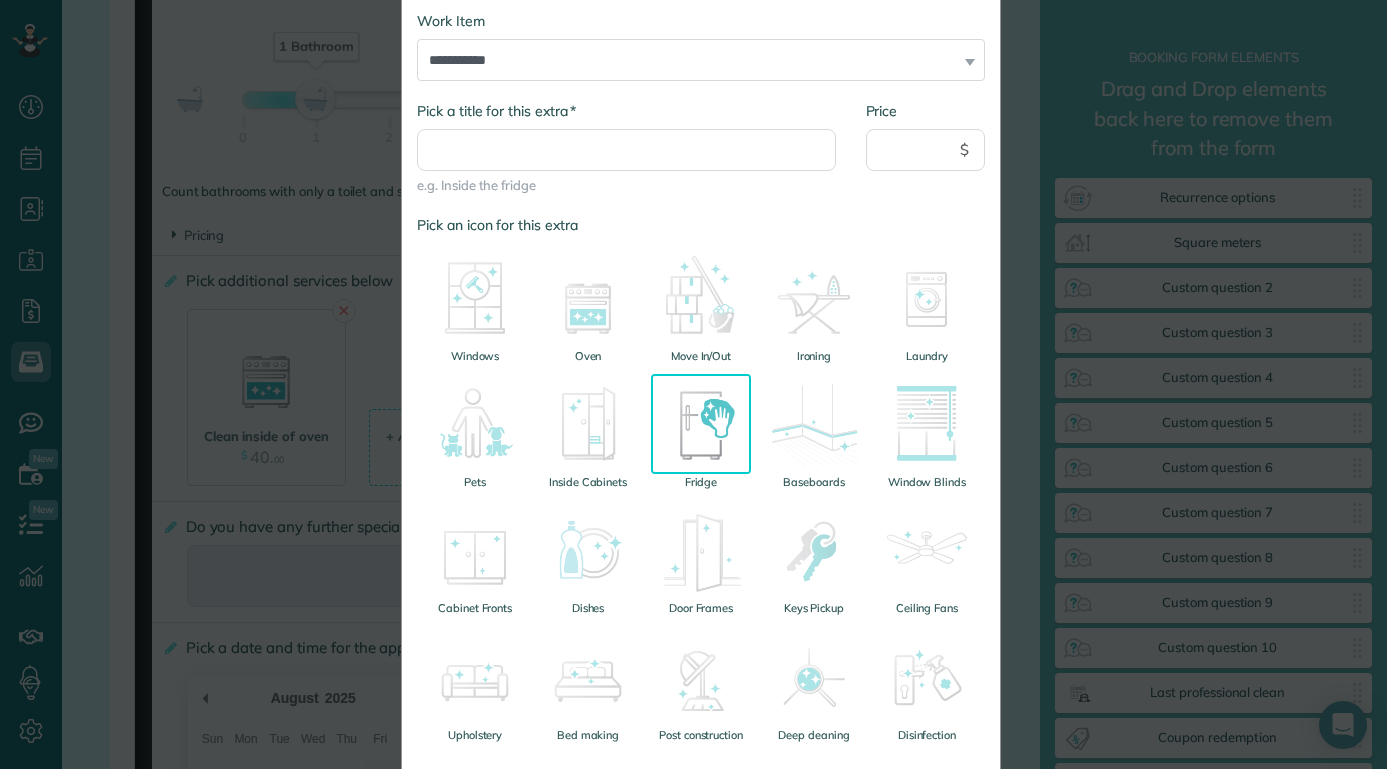 scroll, scrollTop: 0, scrollLeft: 0, axis: both 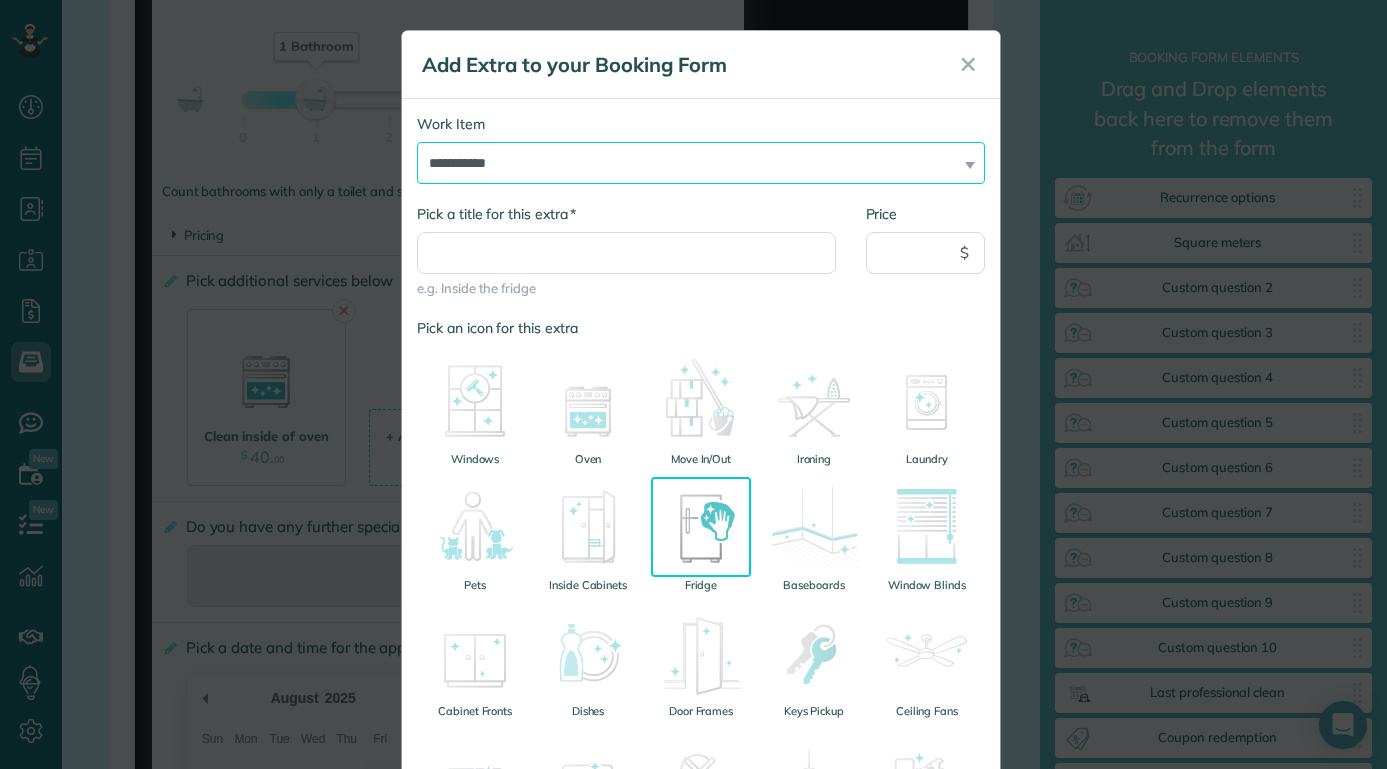 select on "******" 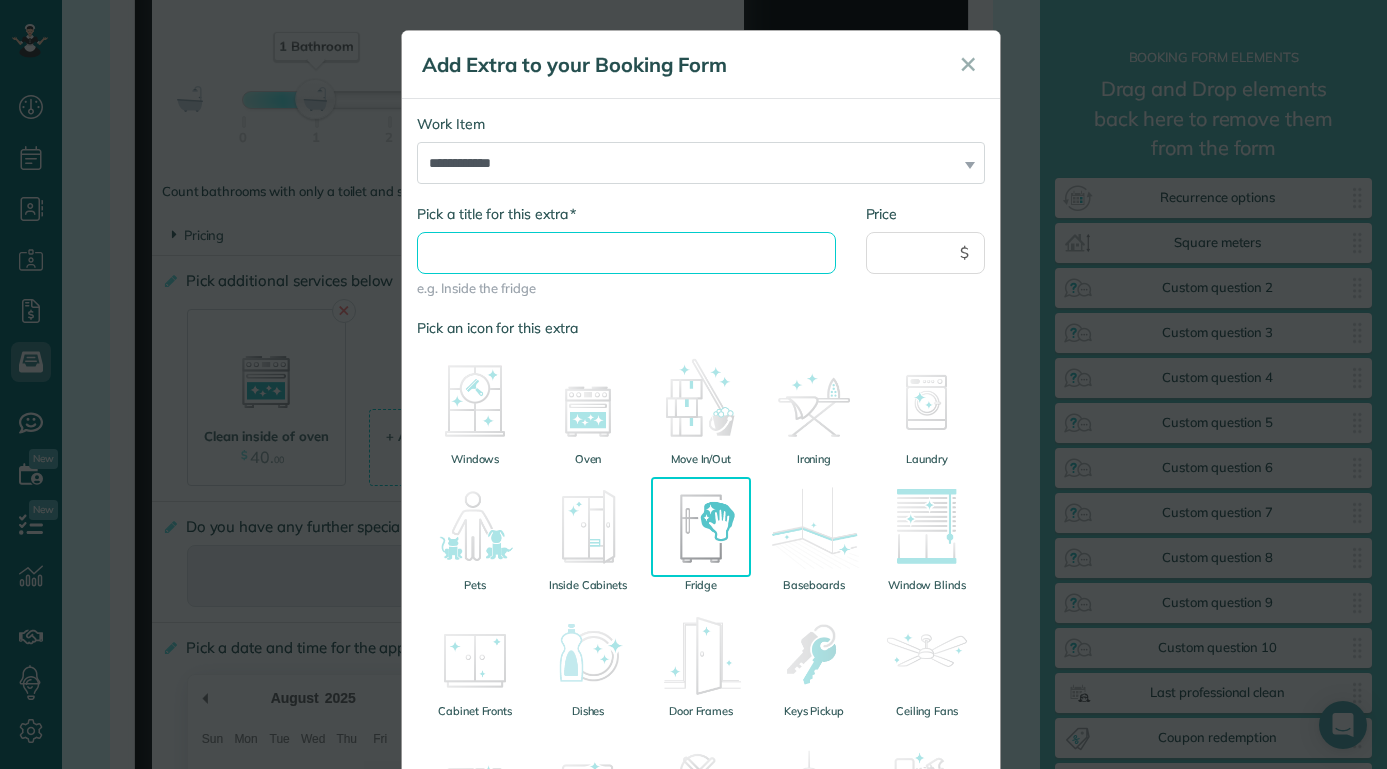 click on "*  Pick a title for this extra" at bounding box center [626, 253] 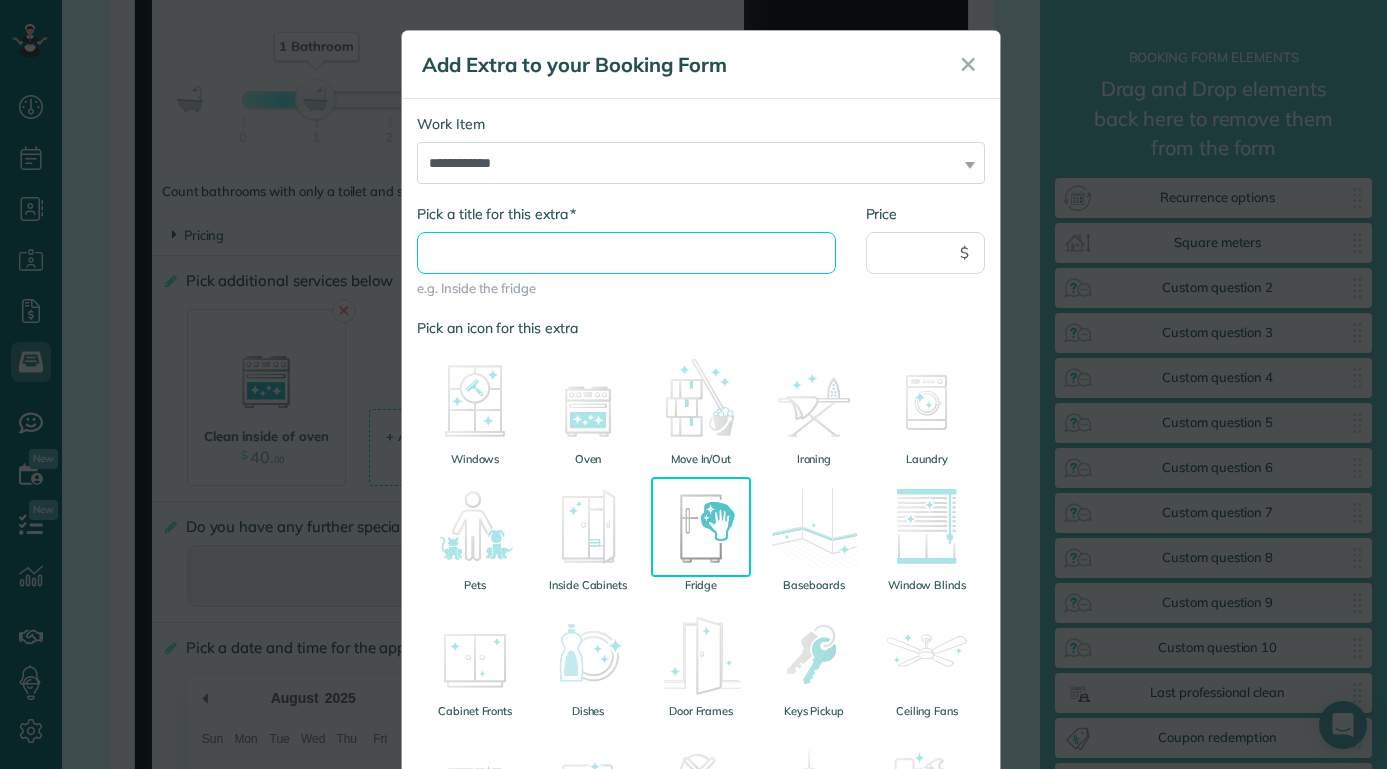 type on "[DATE]" 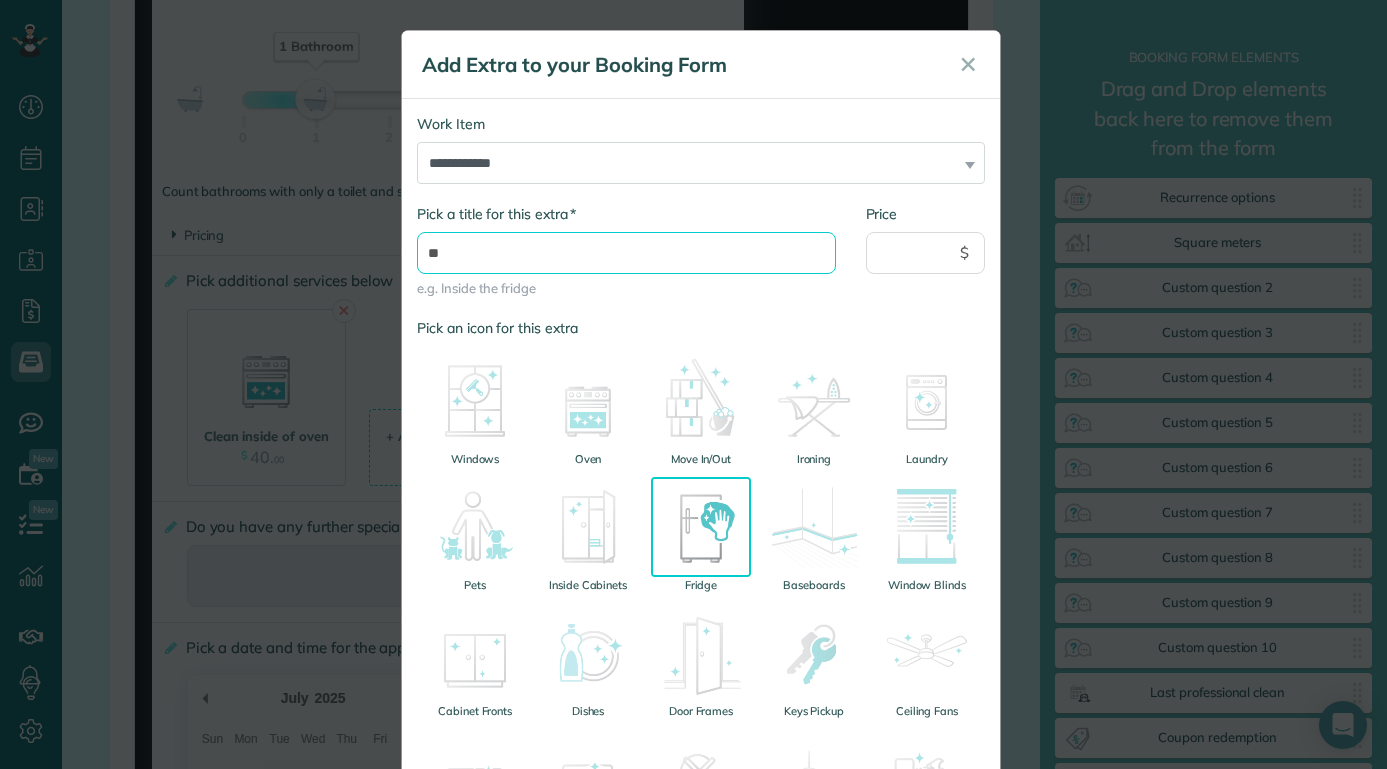 type on "*" 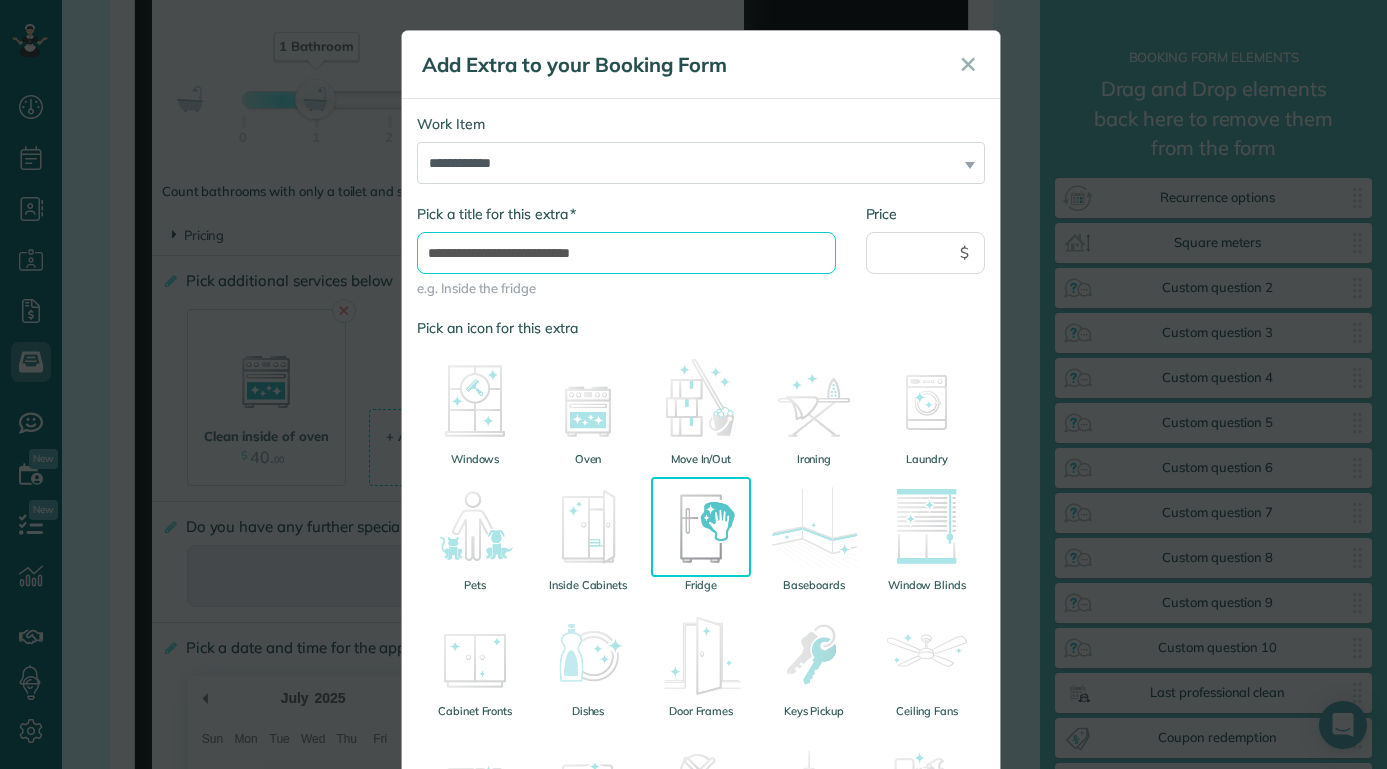 type on "**********" 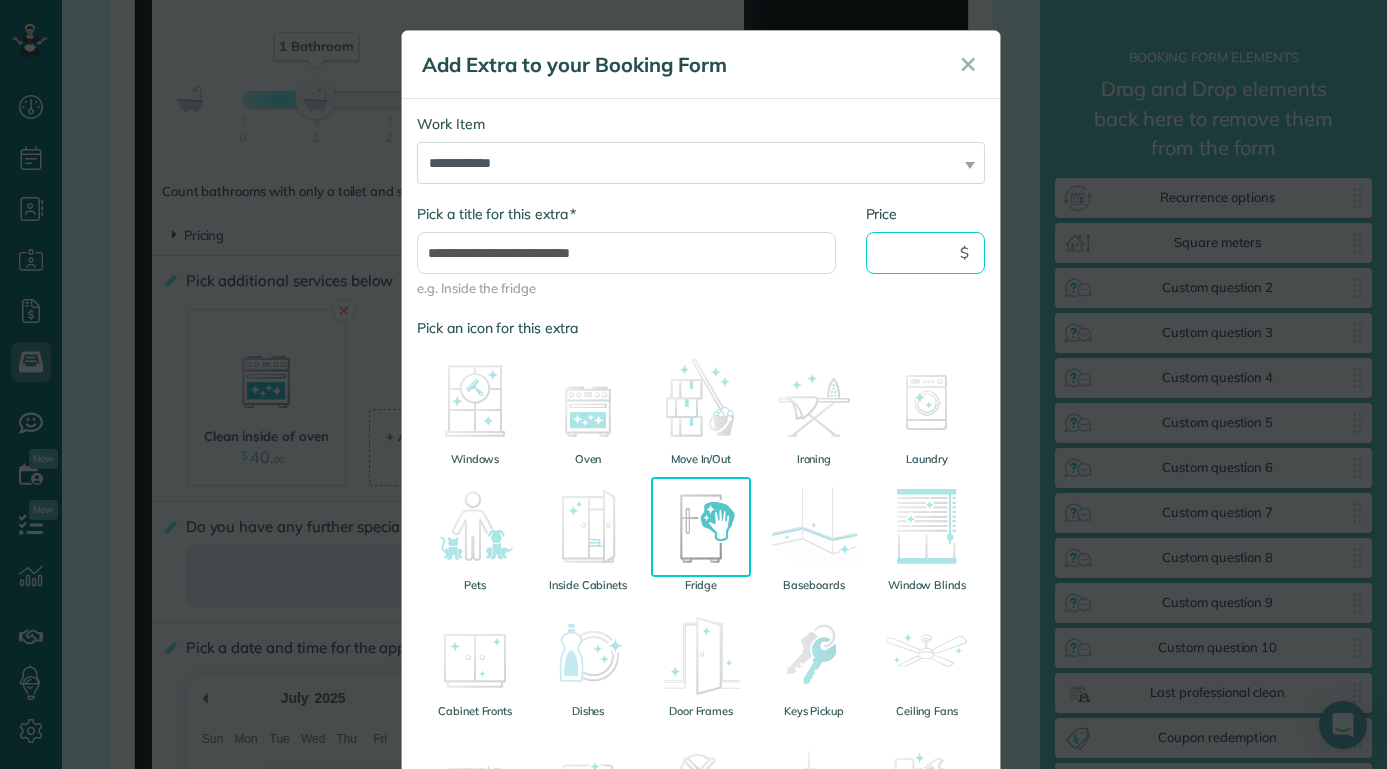 click on "Price" at bounding box center [926, 253] 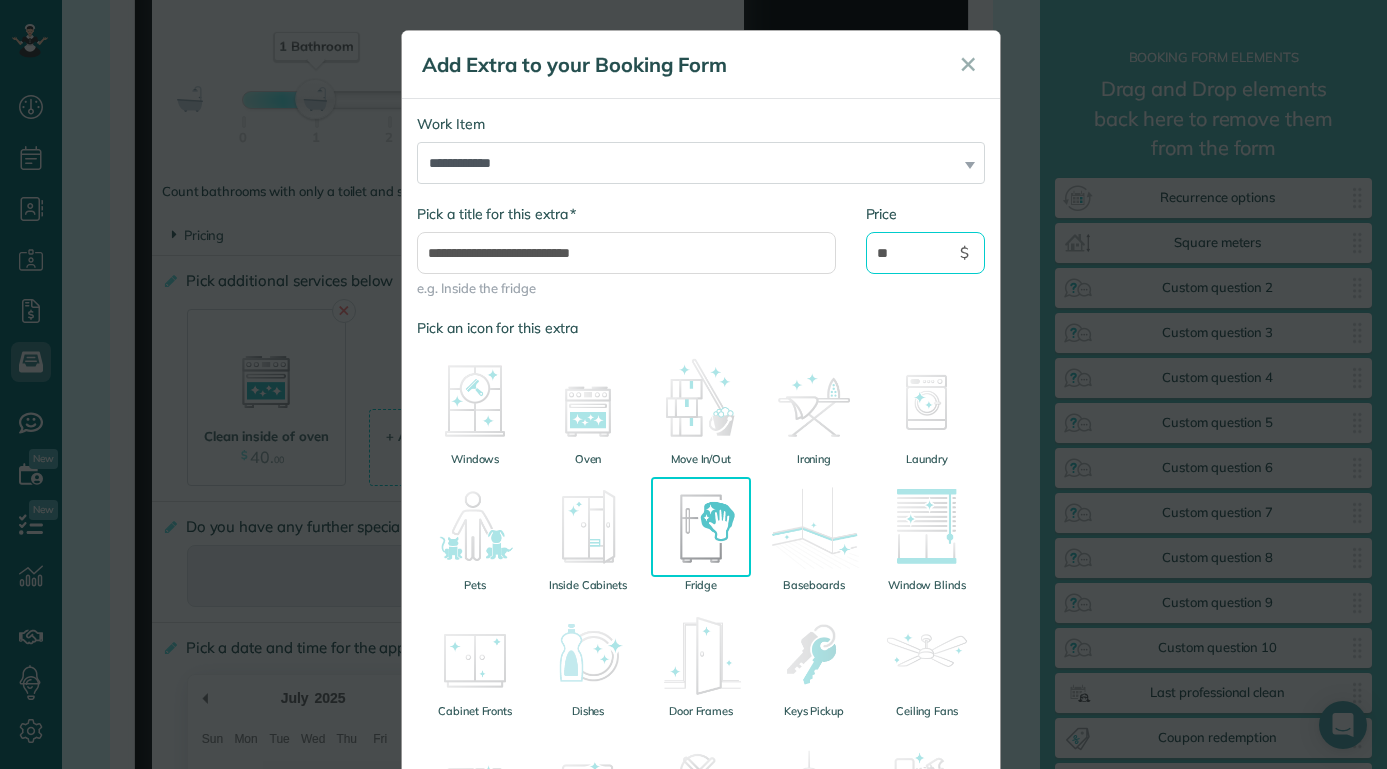 type on "**" 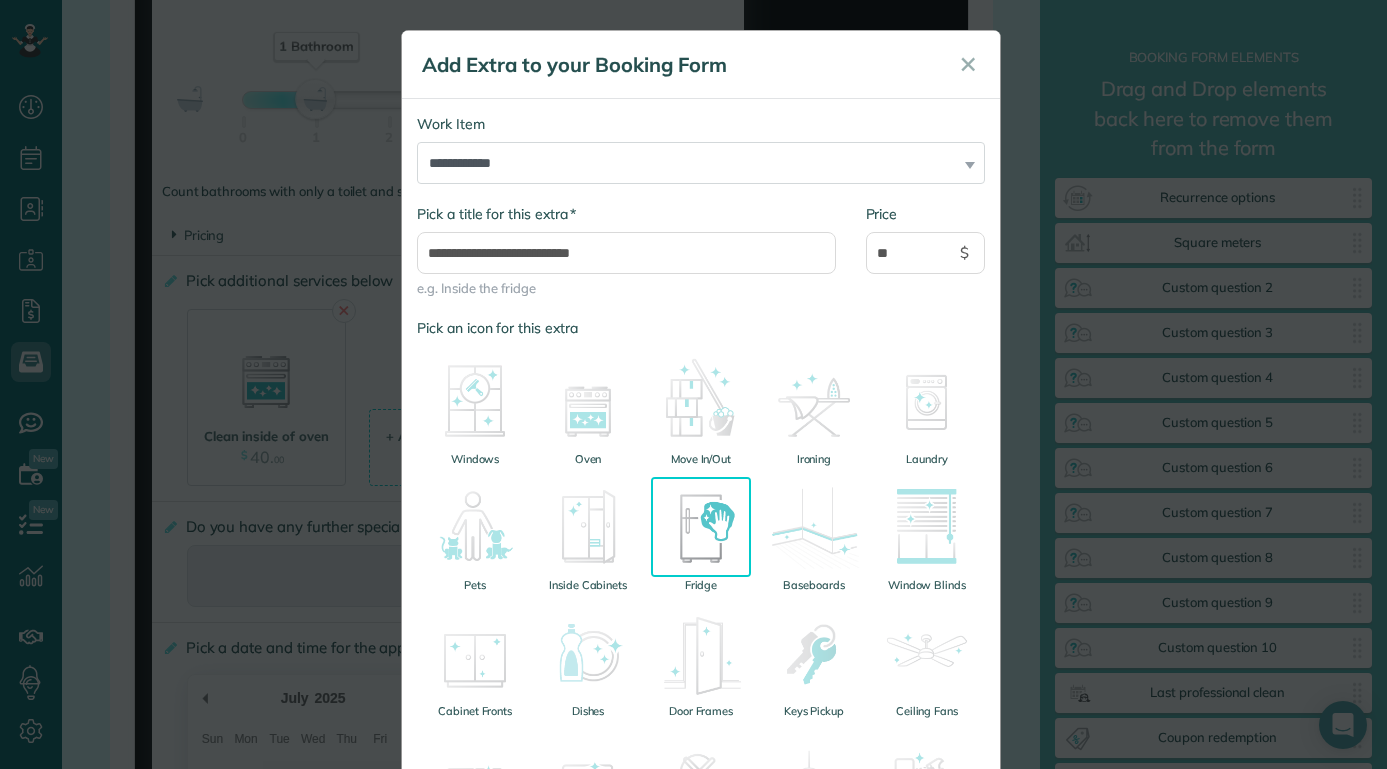 click on "Pick an icon for this extra" at bounding box center (701, 328) 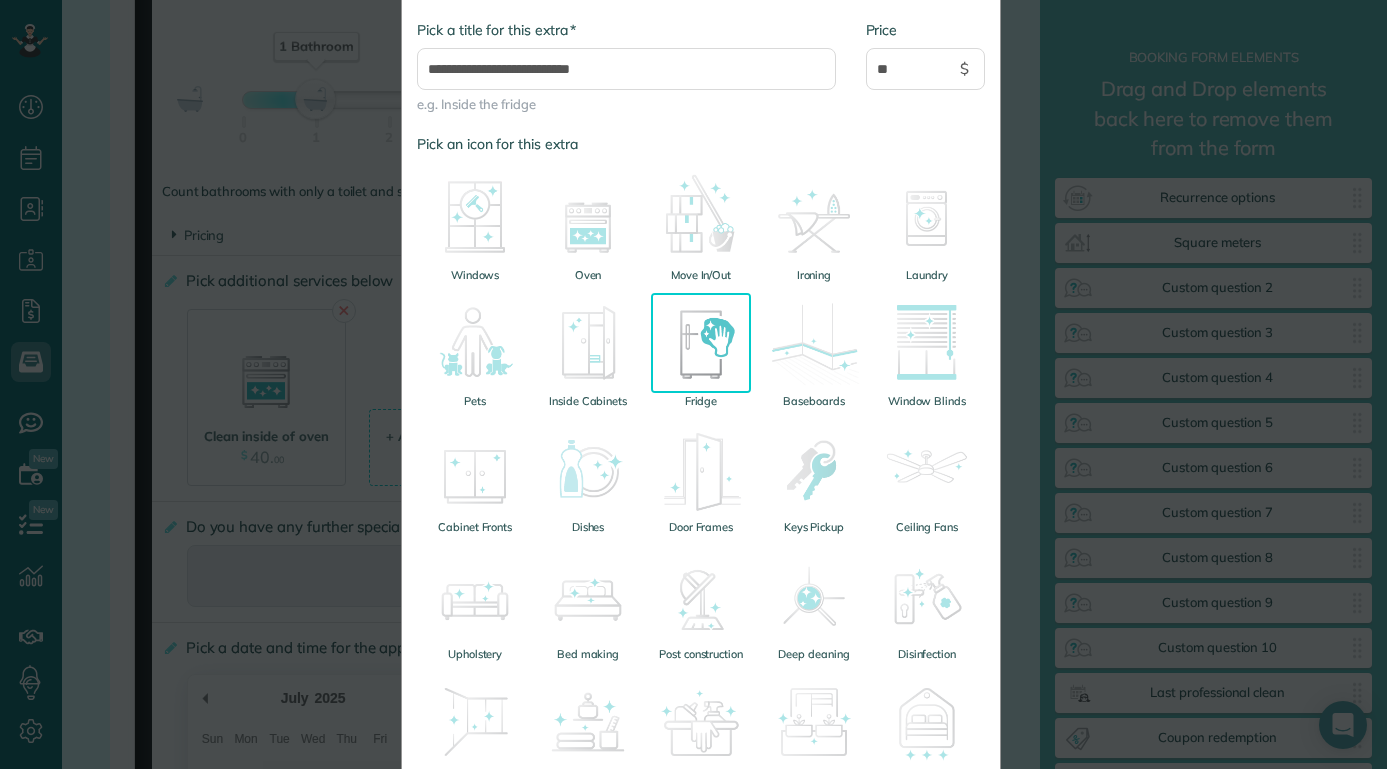 scroll, scrollTop: 487, scrollLeft: 0, axis: vertical 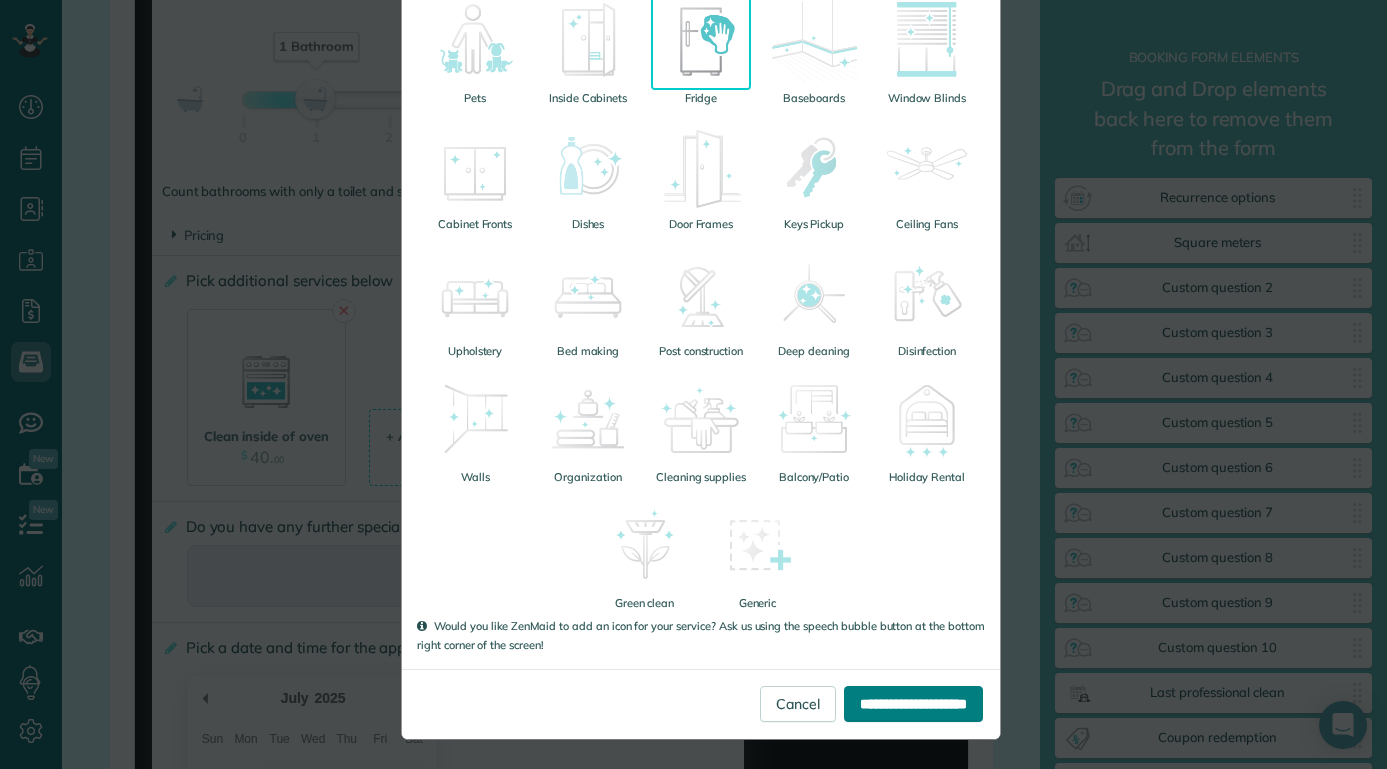 click on "**********" at bounding box center [913, 704] 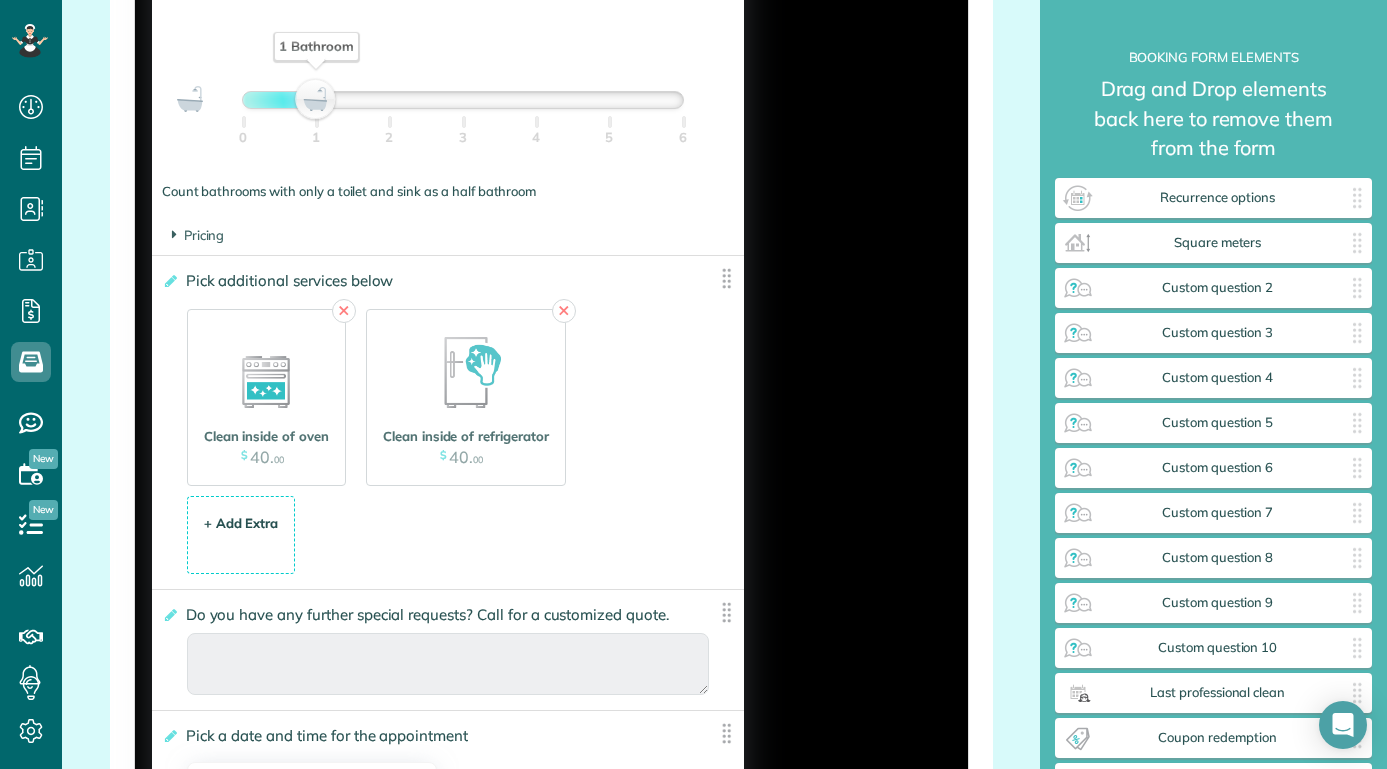 click on "+ Add Extra" at bounding box center [241, 523] 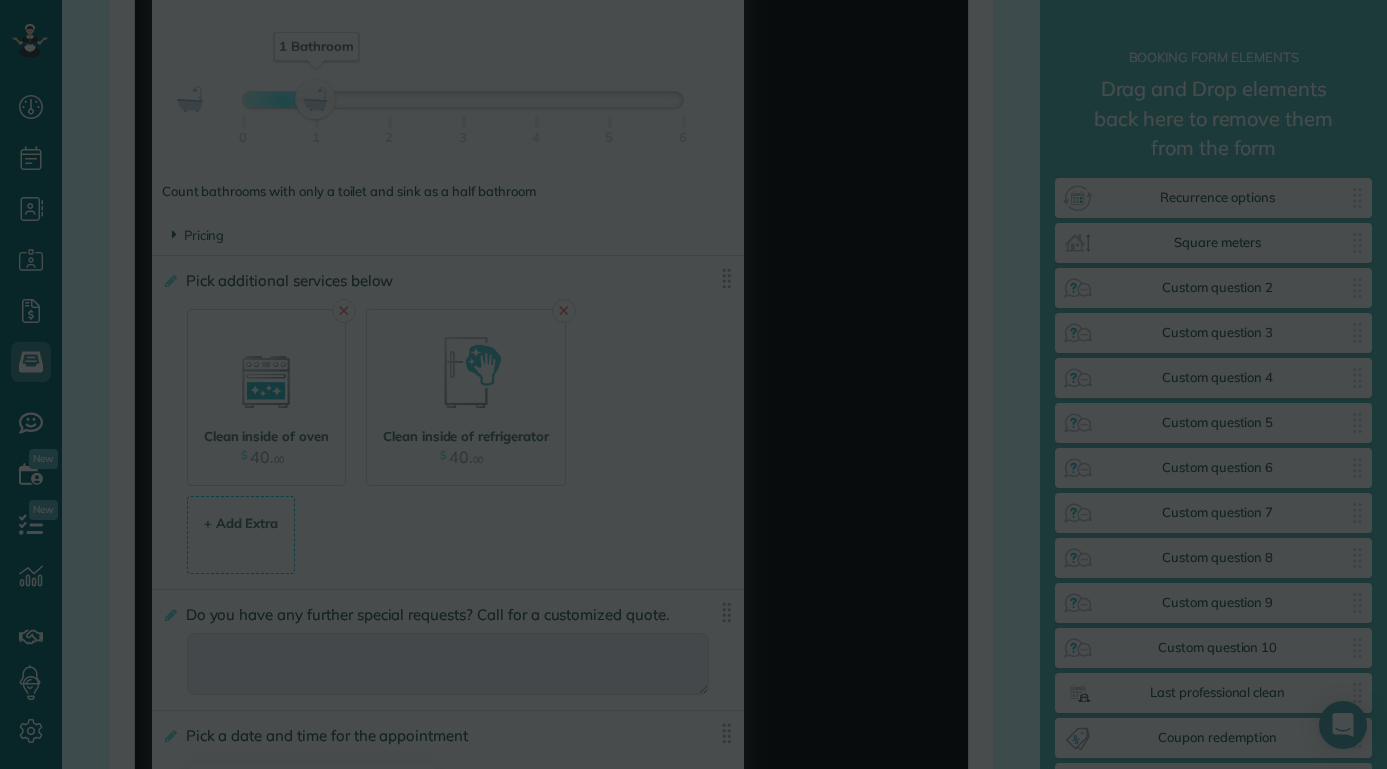 scroll, scrollTop: 0, scrollLeft: 0, axis: both 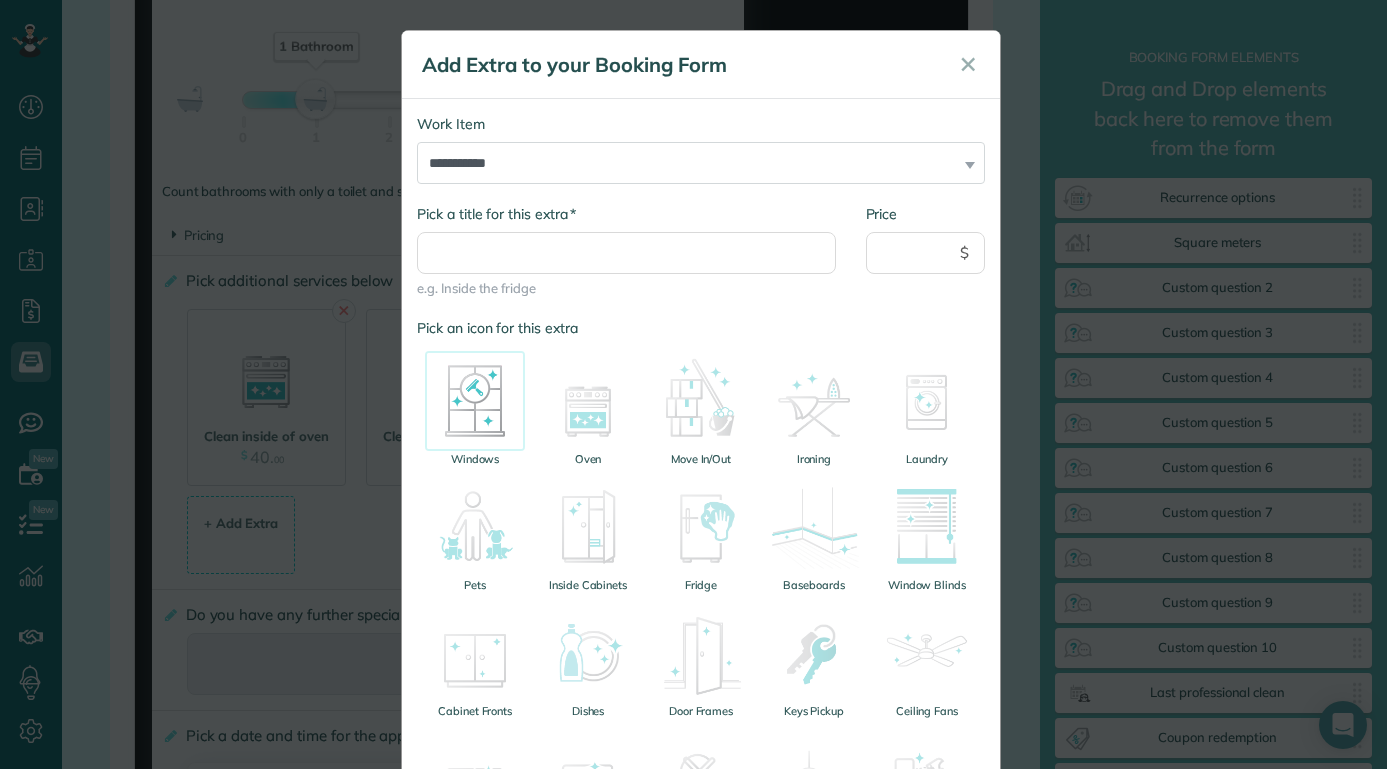 click at bounding box center (475, 401) 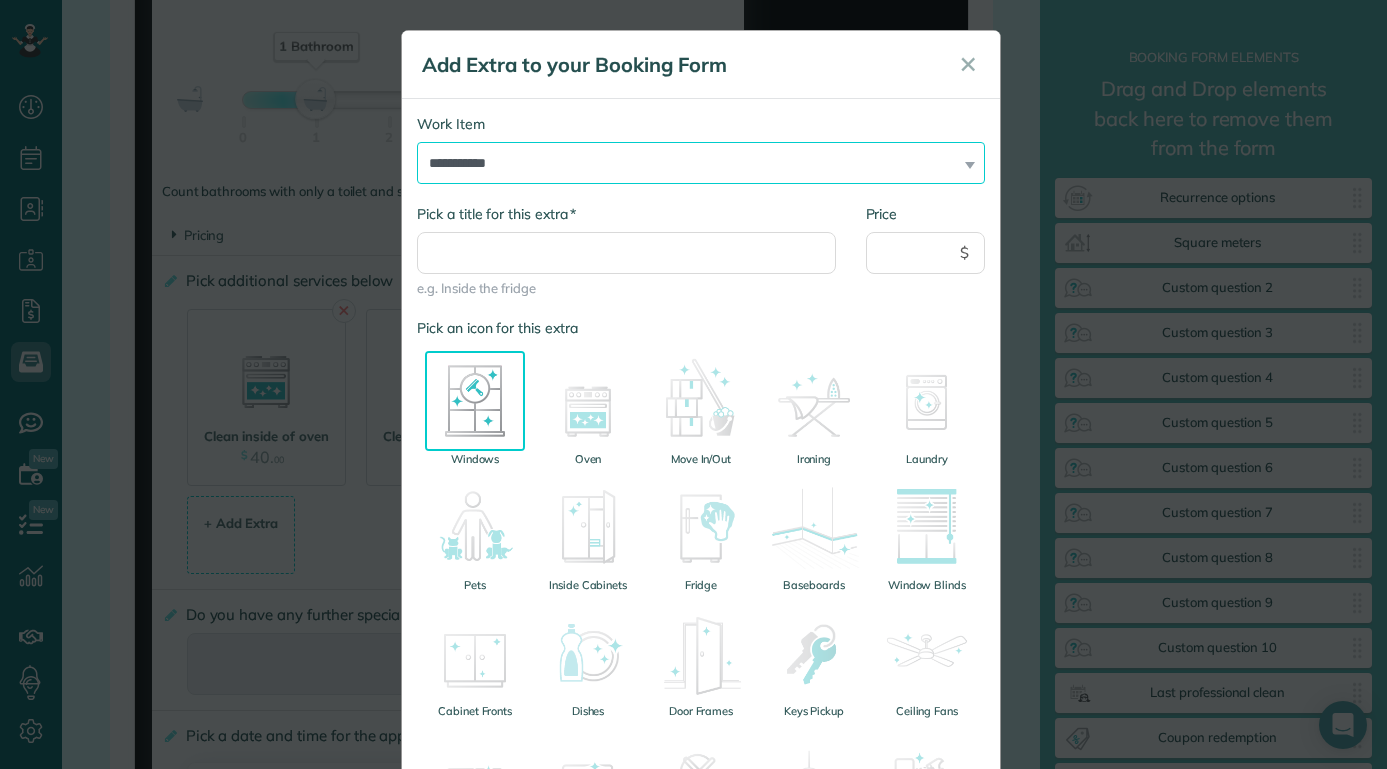 select on "******" 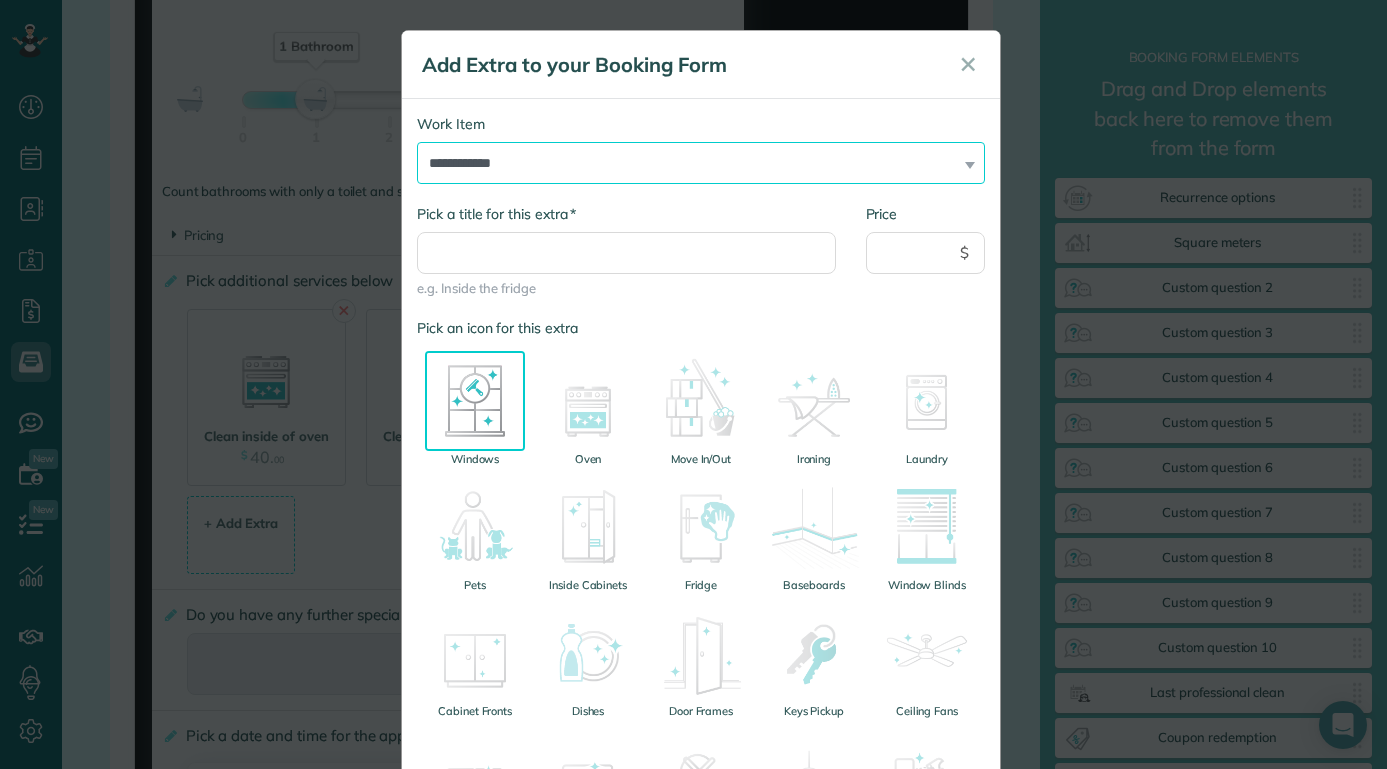 select 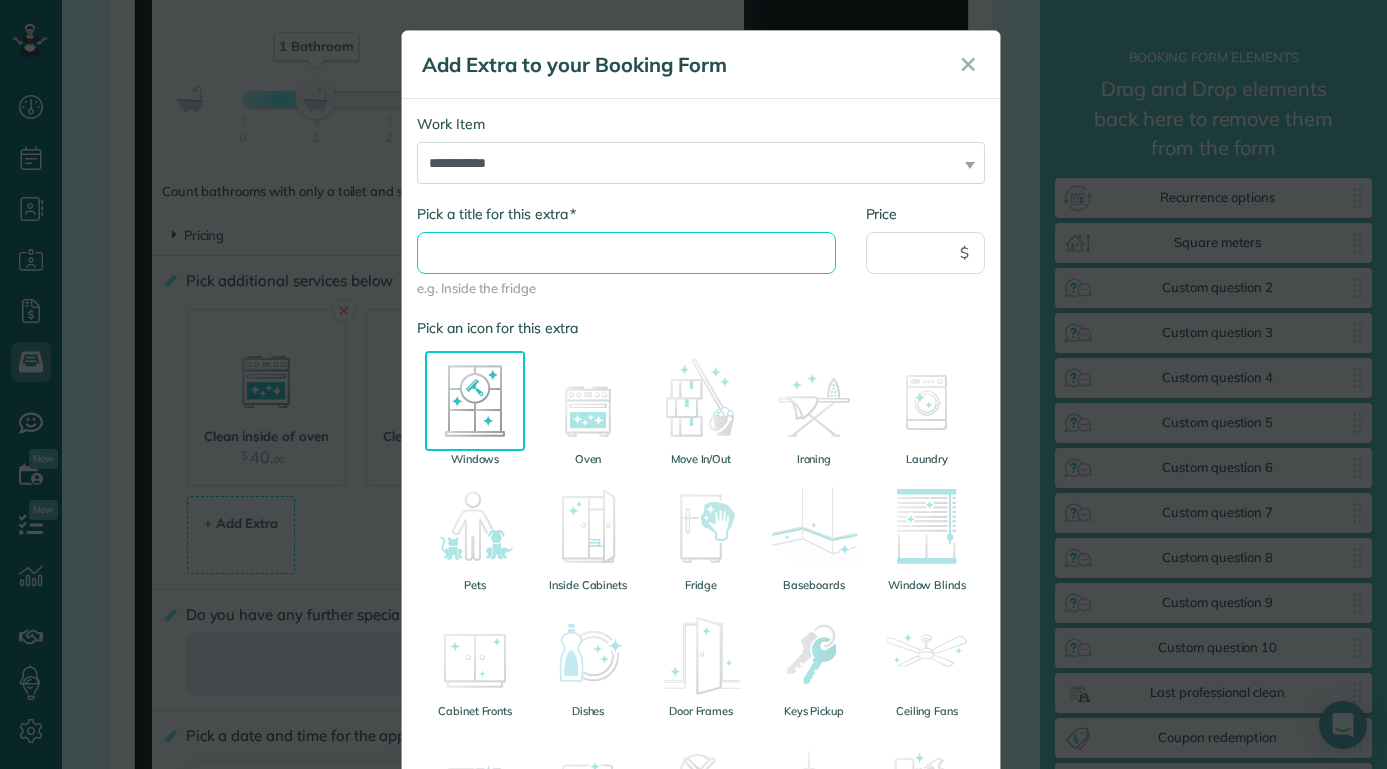 click on "*  Pick a title for this extra" at bounding box center [626, 253] 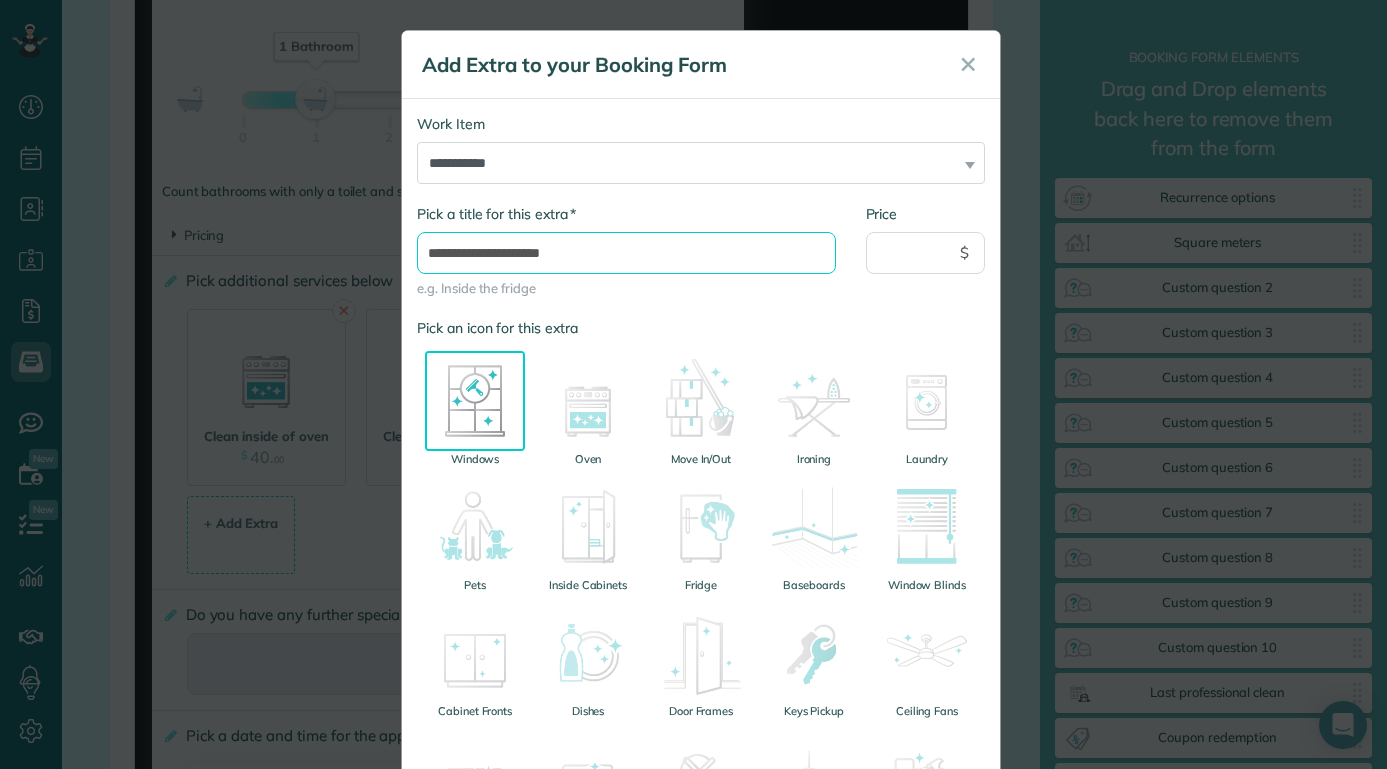 type on "**********" 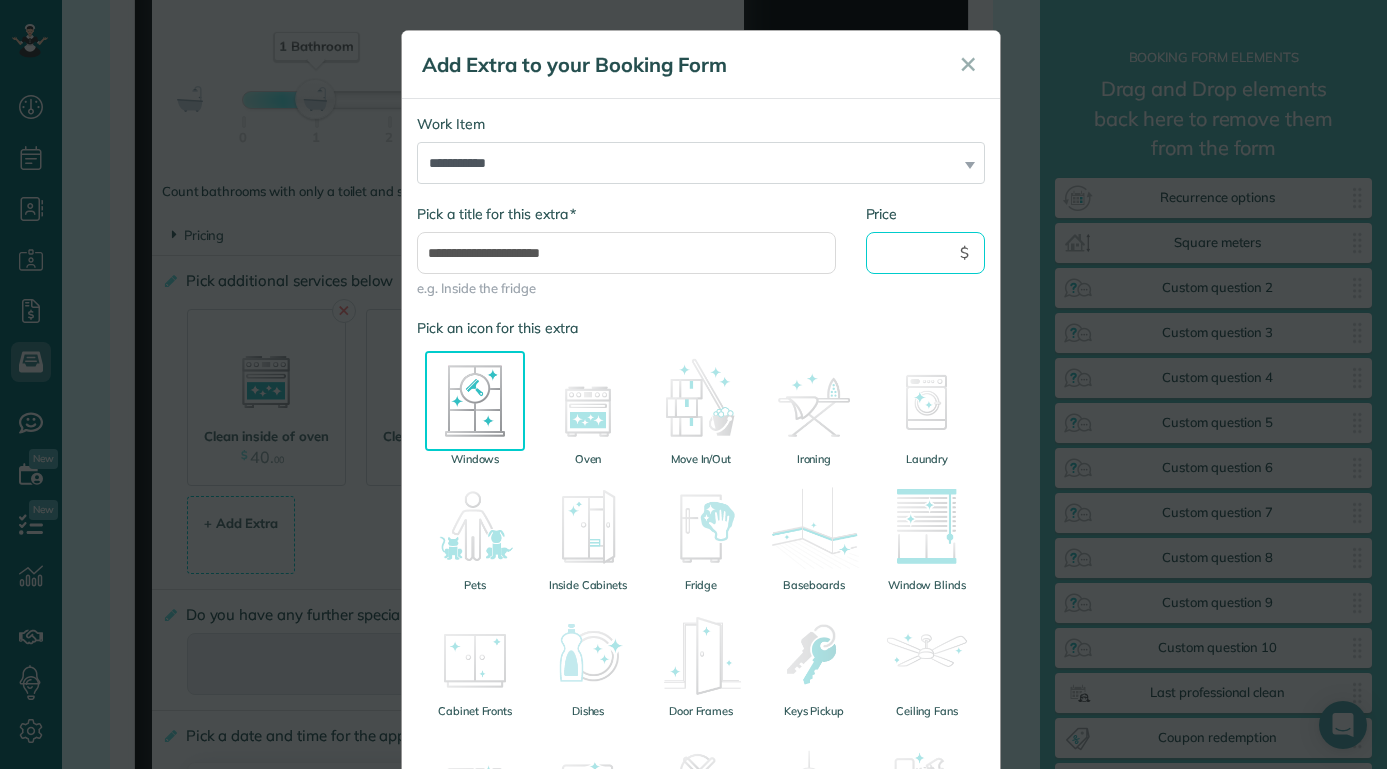click on "Price" at bounding box center [926, 253] 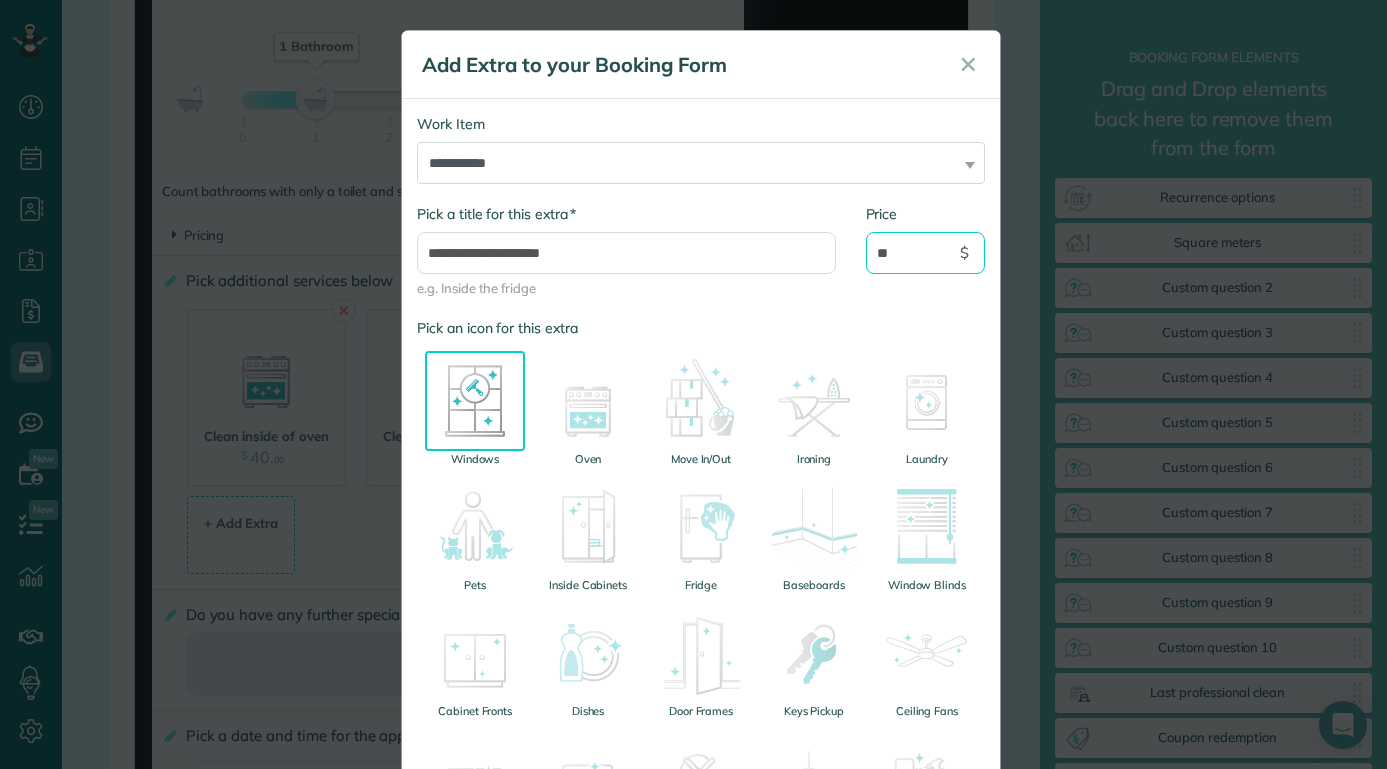 type on "*" 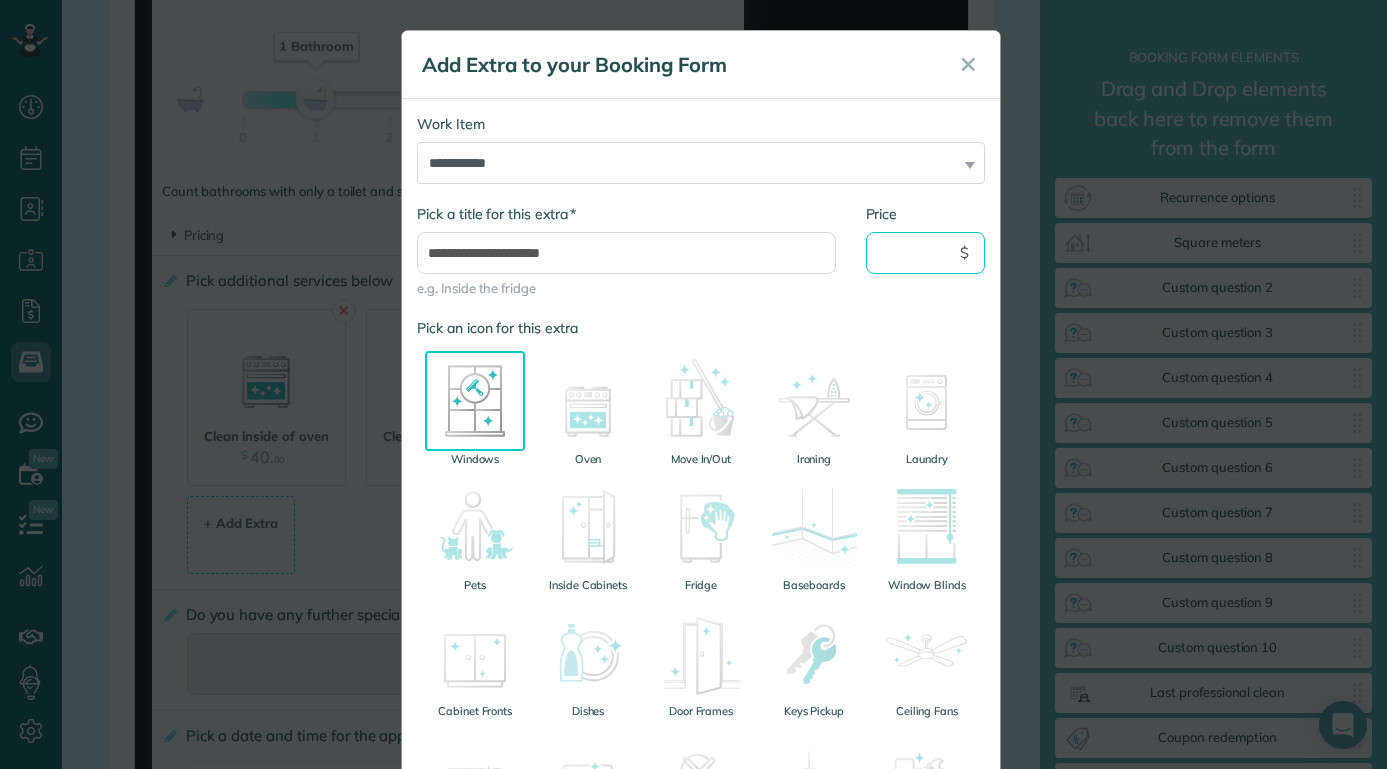 type on "*" 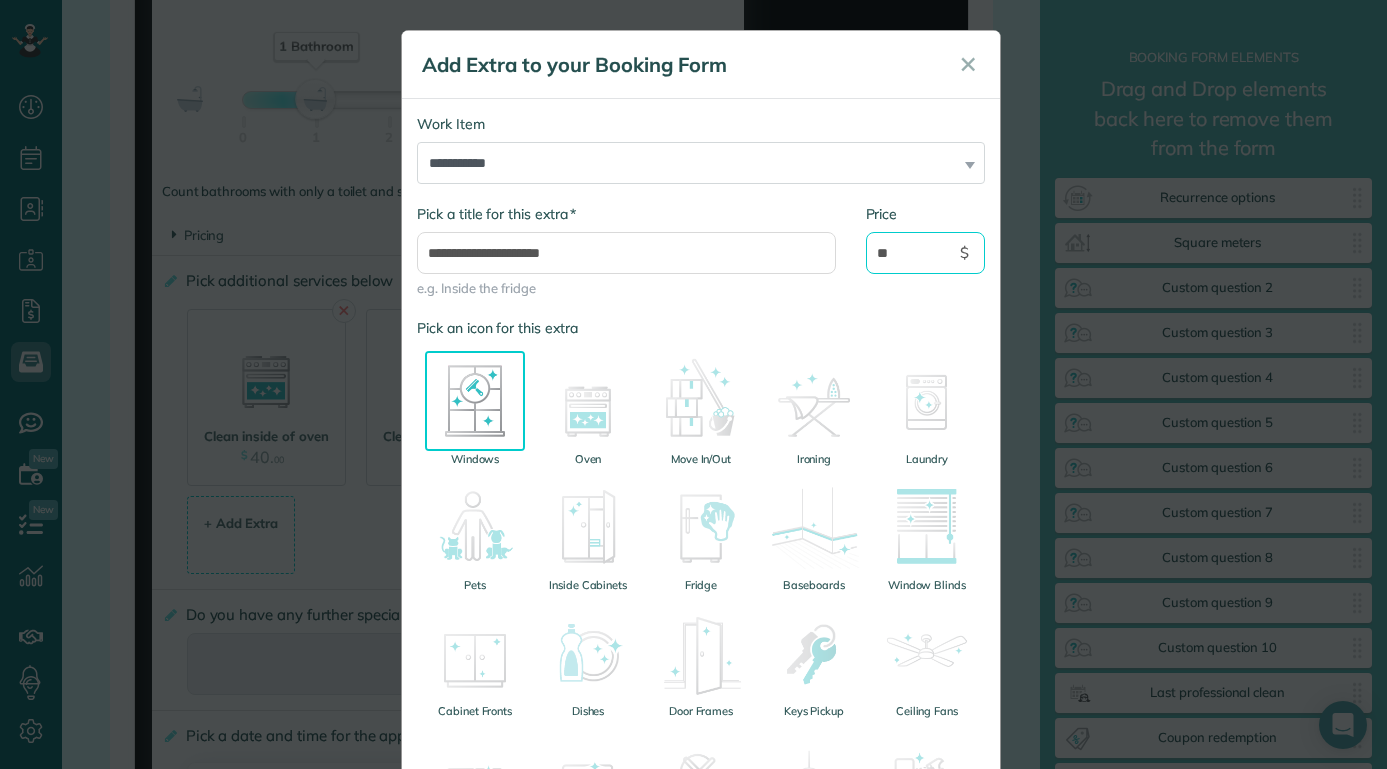 type on "**" 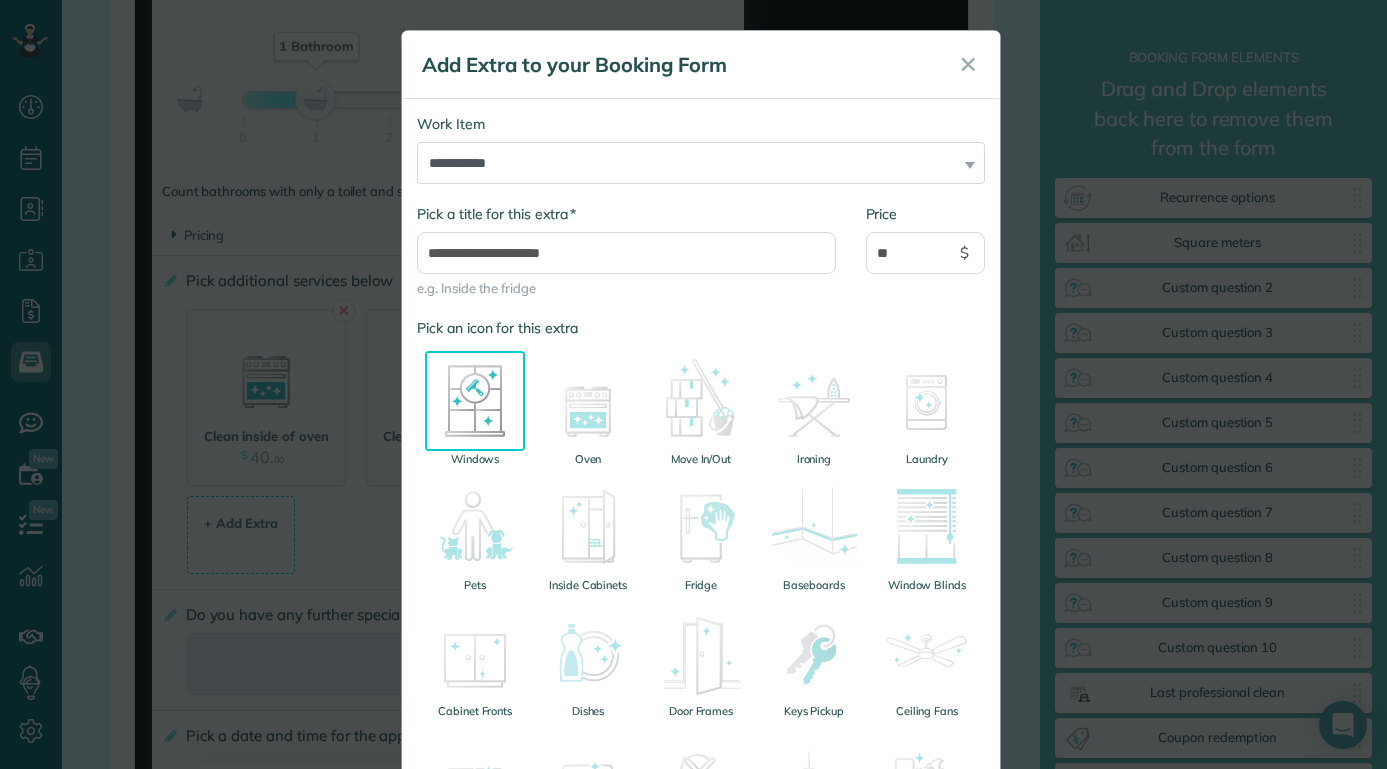 click on "Pick an icon for this extra" at bounding box center [701, 328] 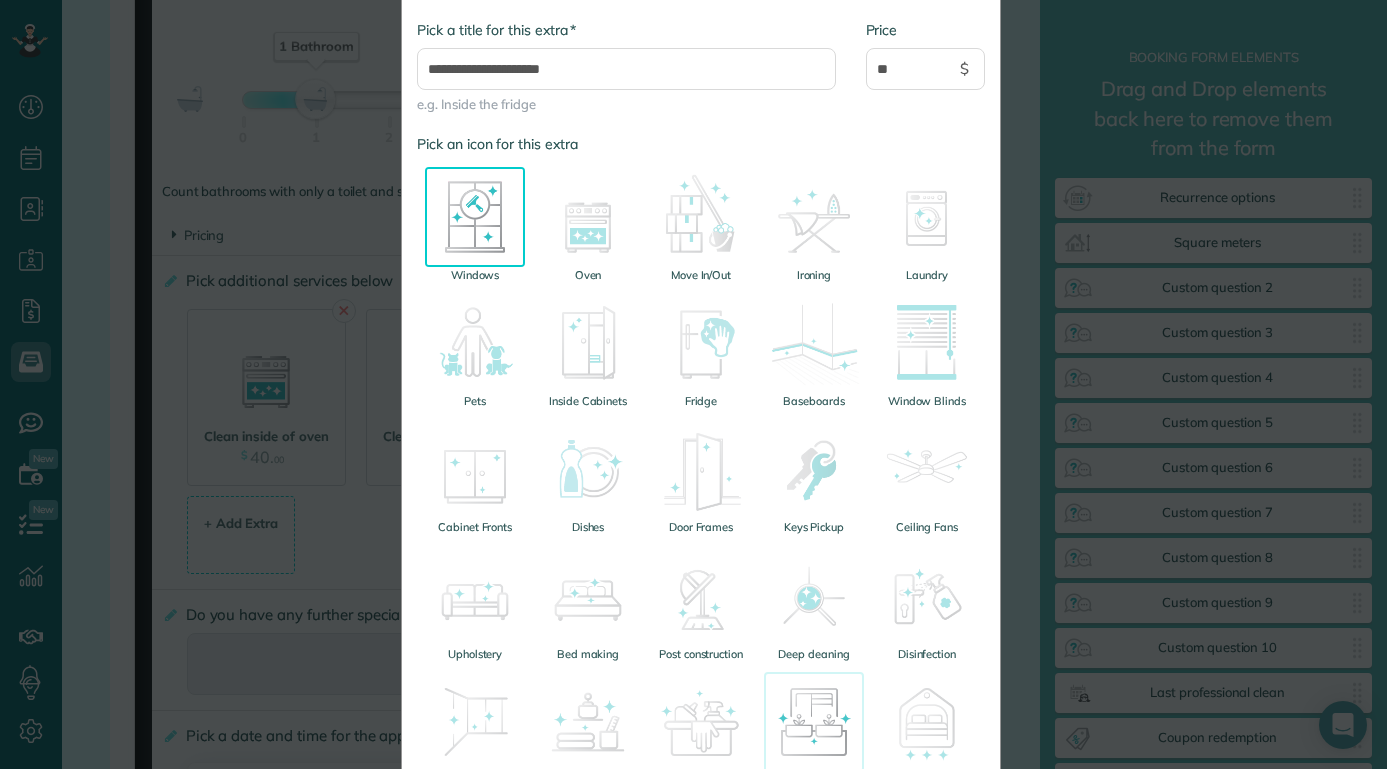 scroll, scrollTop: 487, scrollLeft: 0, axis: vertical 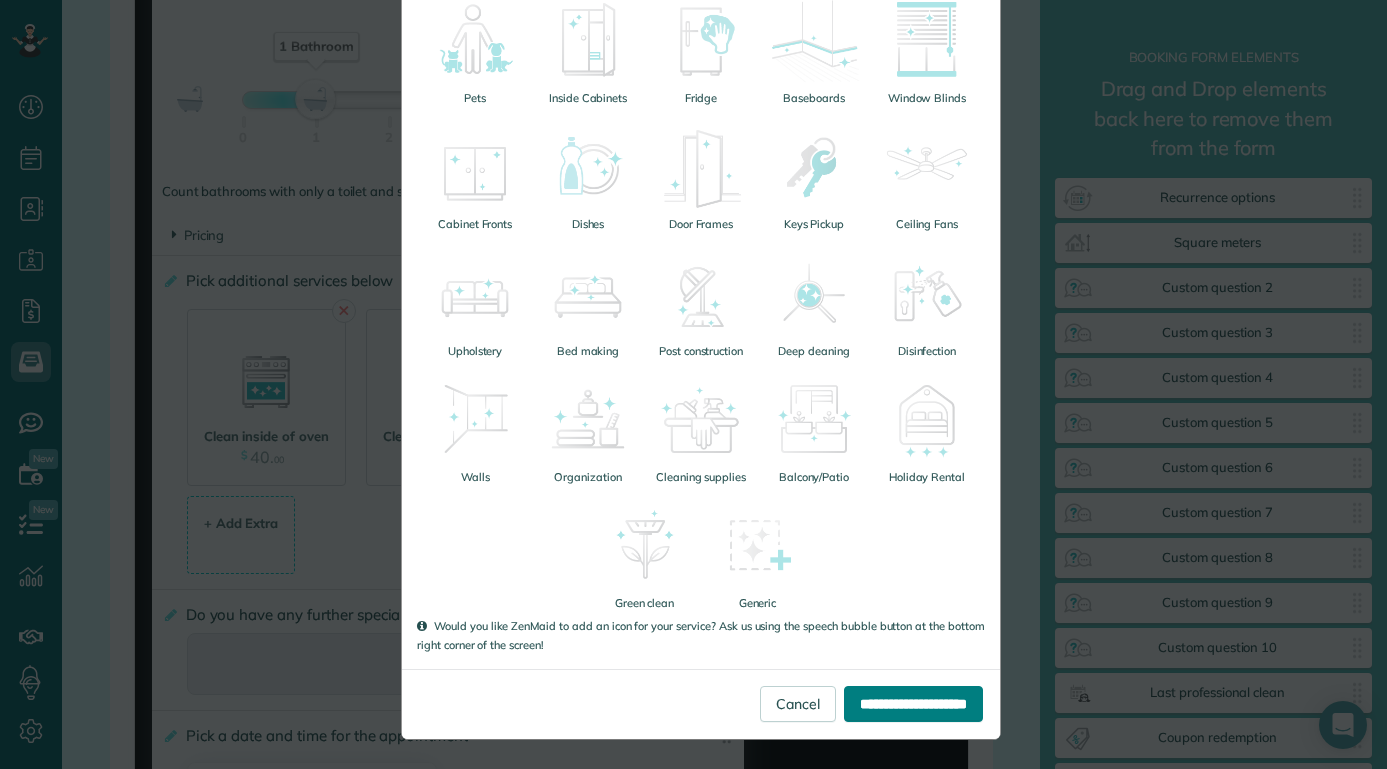 click on "**********" at bounding box center [913, 704] 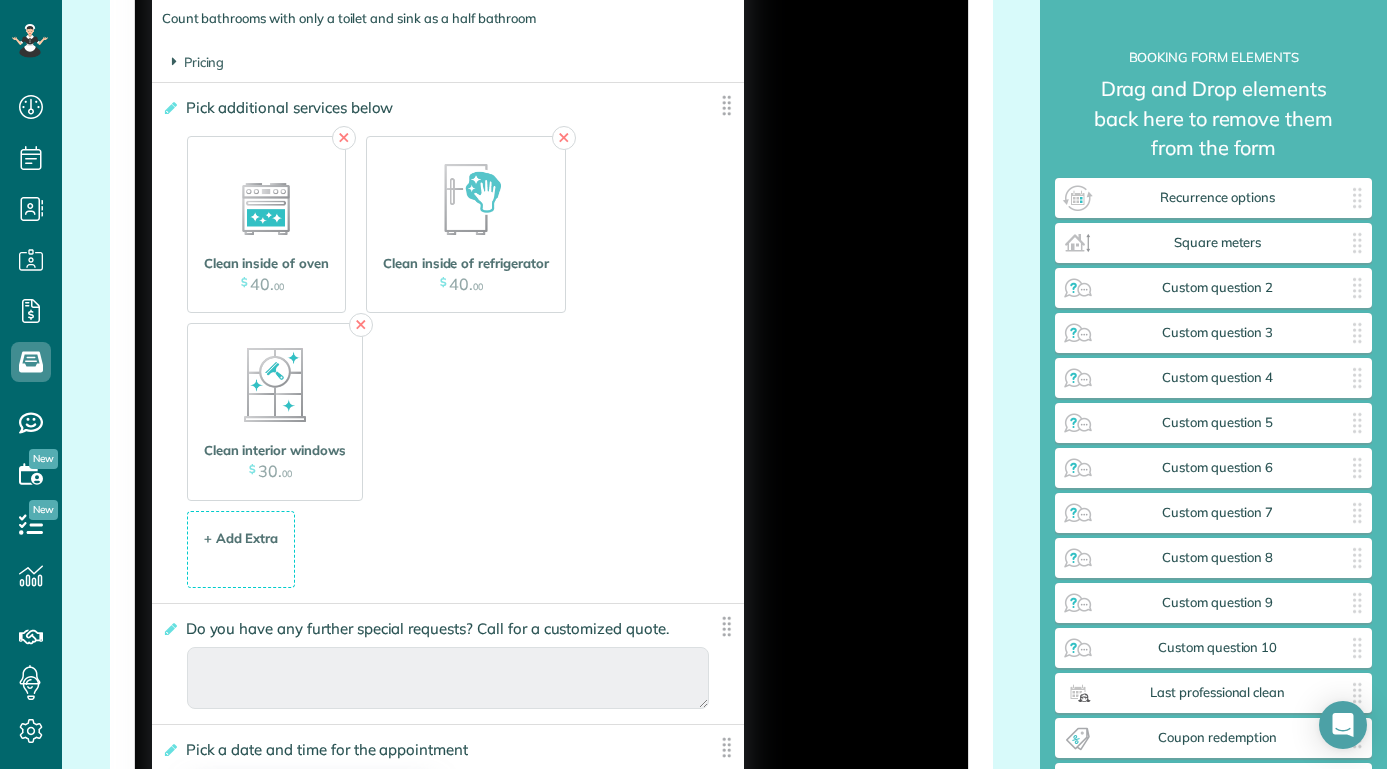 scroll, scrollTop: 2480, scrollLeft: 0, axis: vertical 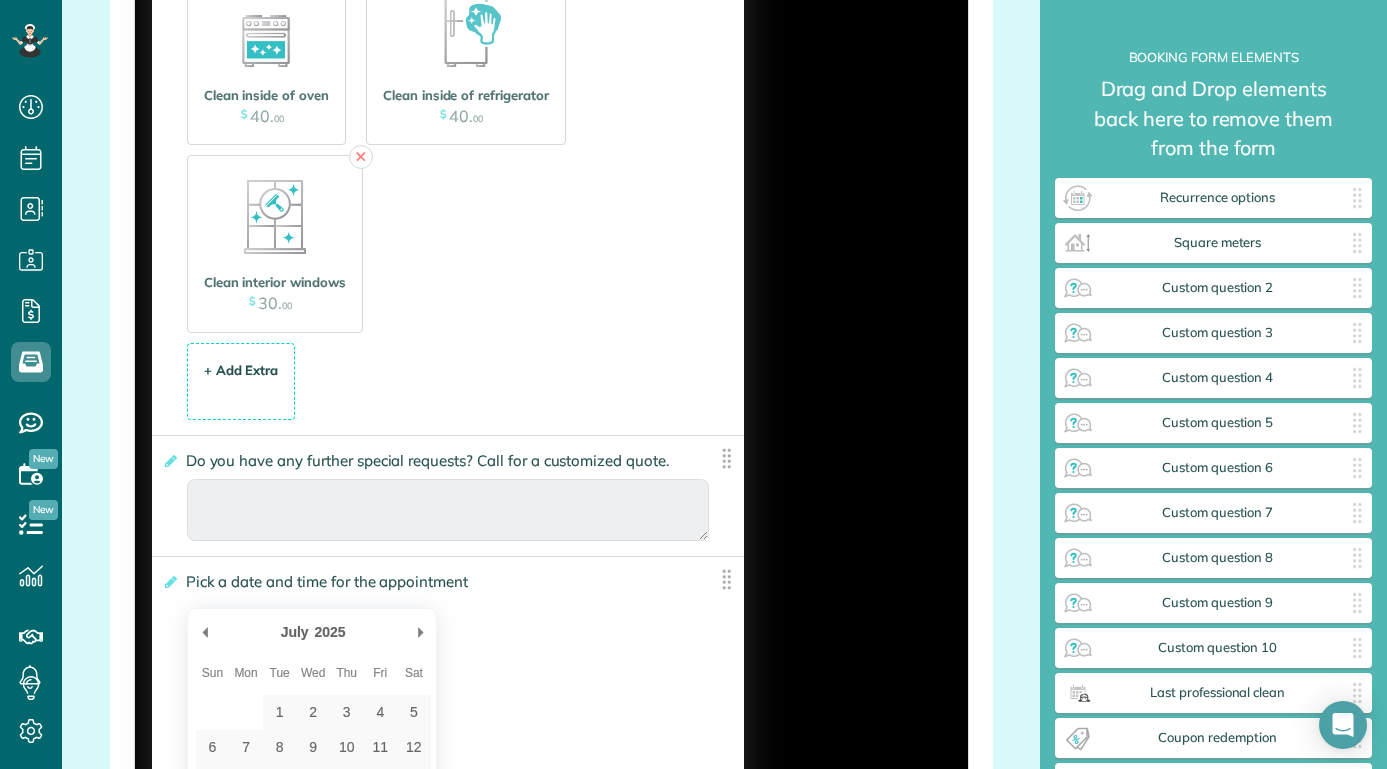 click on "+ Add Extra" at bounding box center [241, 370] 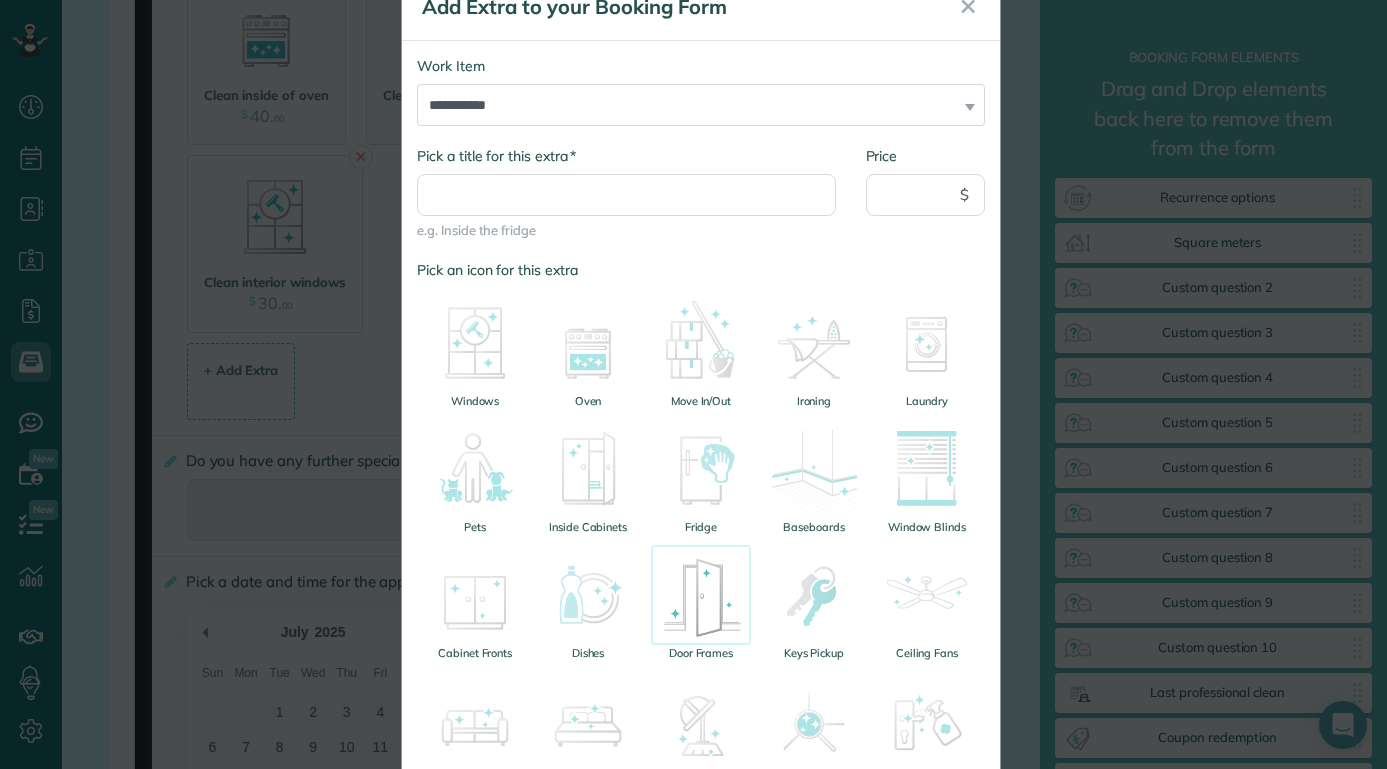 scroll, scrollTop: 180, scrollLeft: 0, axis: vertical 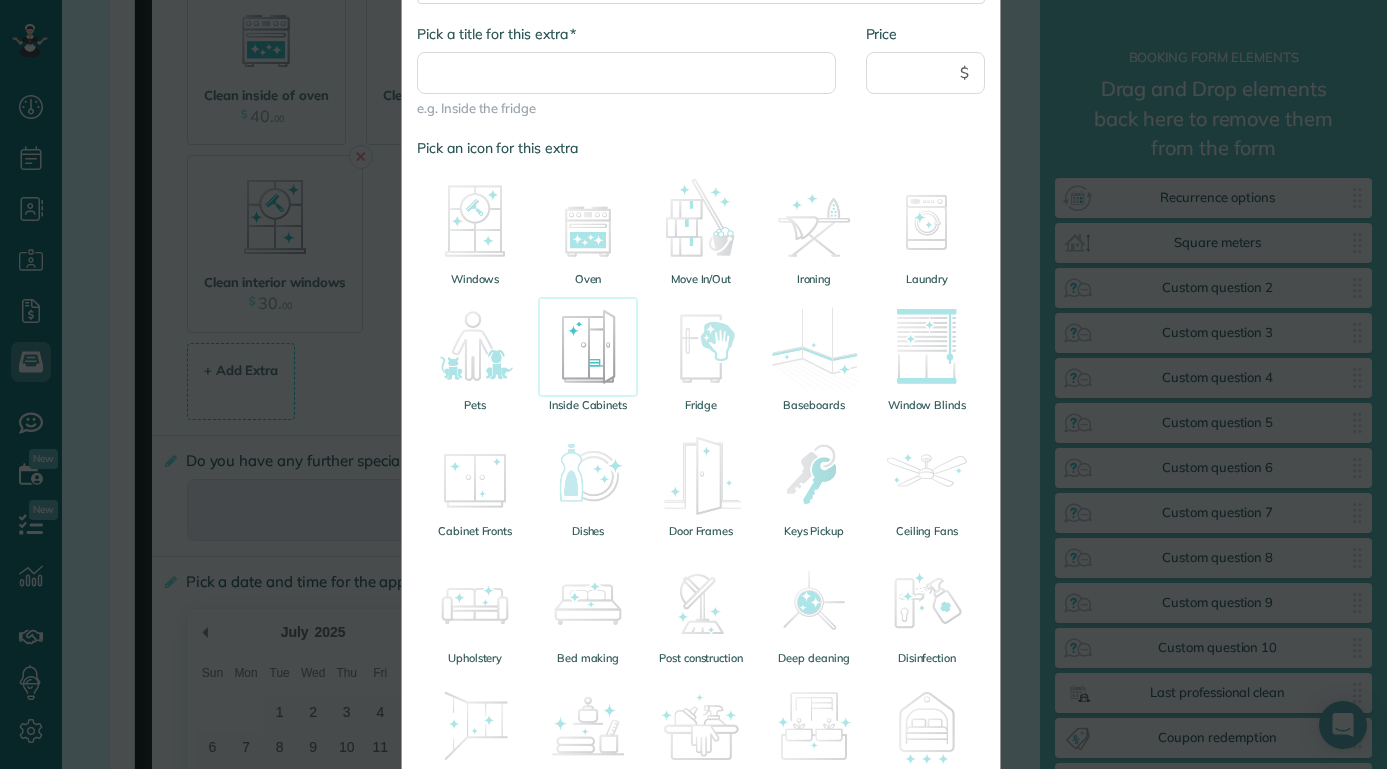 click at bounding box center [588, 347] 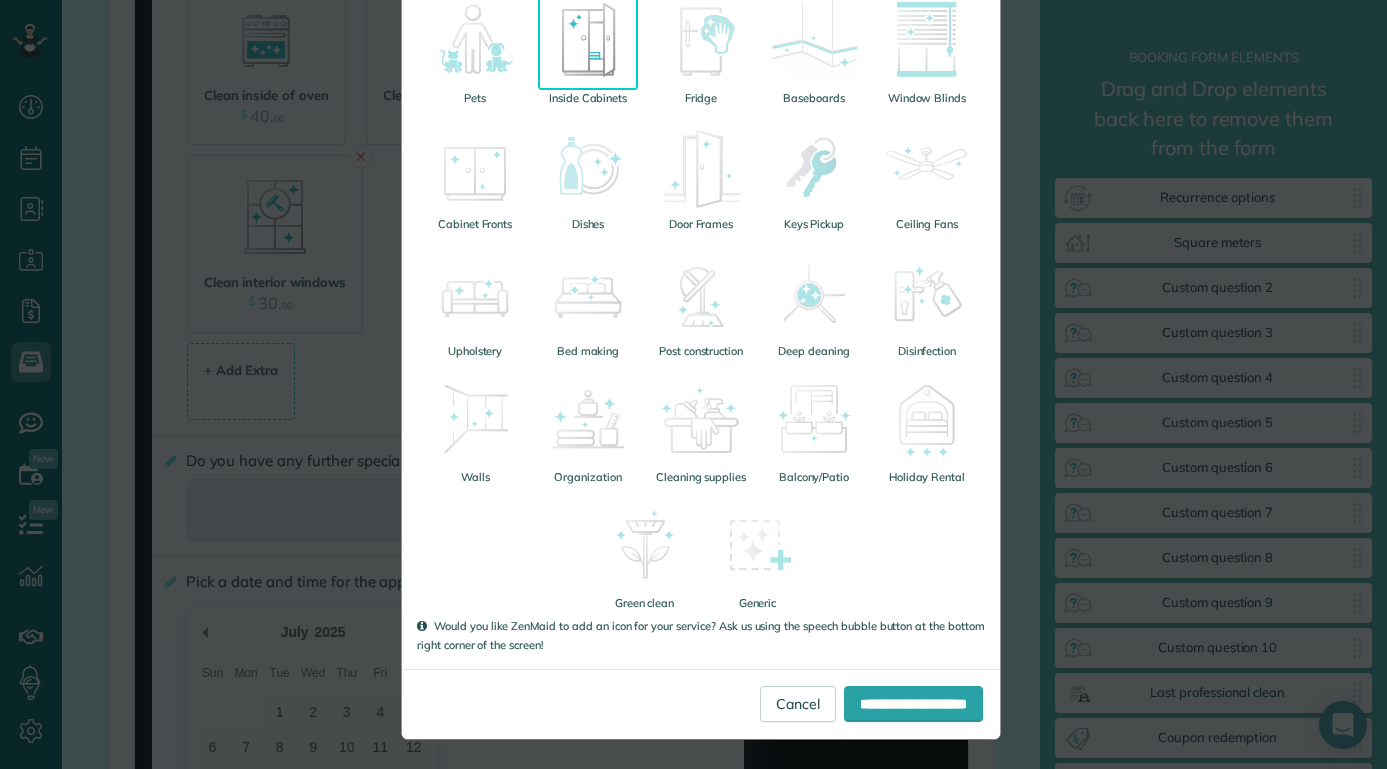 scroll, scrollTop: 0, scrollLeft: 0, axis: both 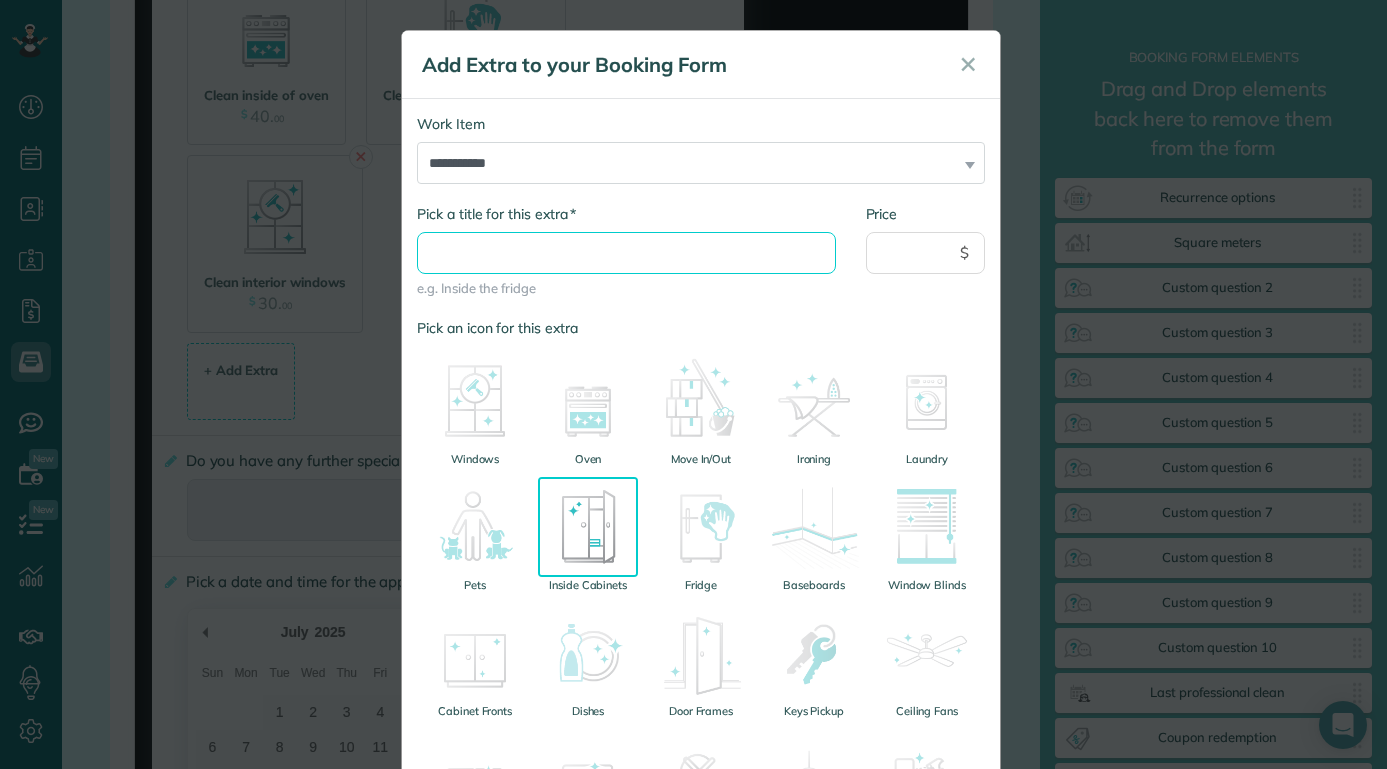 click on "*  Pick a title for this extra" at bounding box center [626, 253] 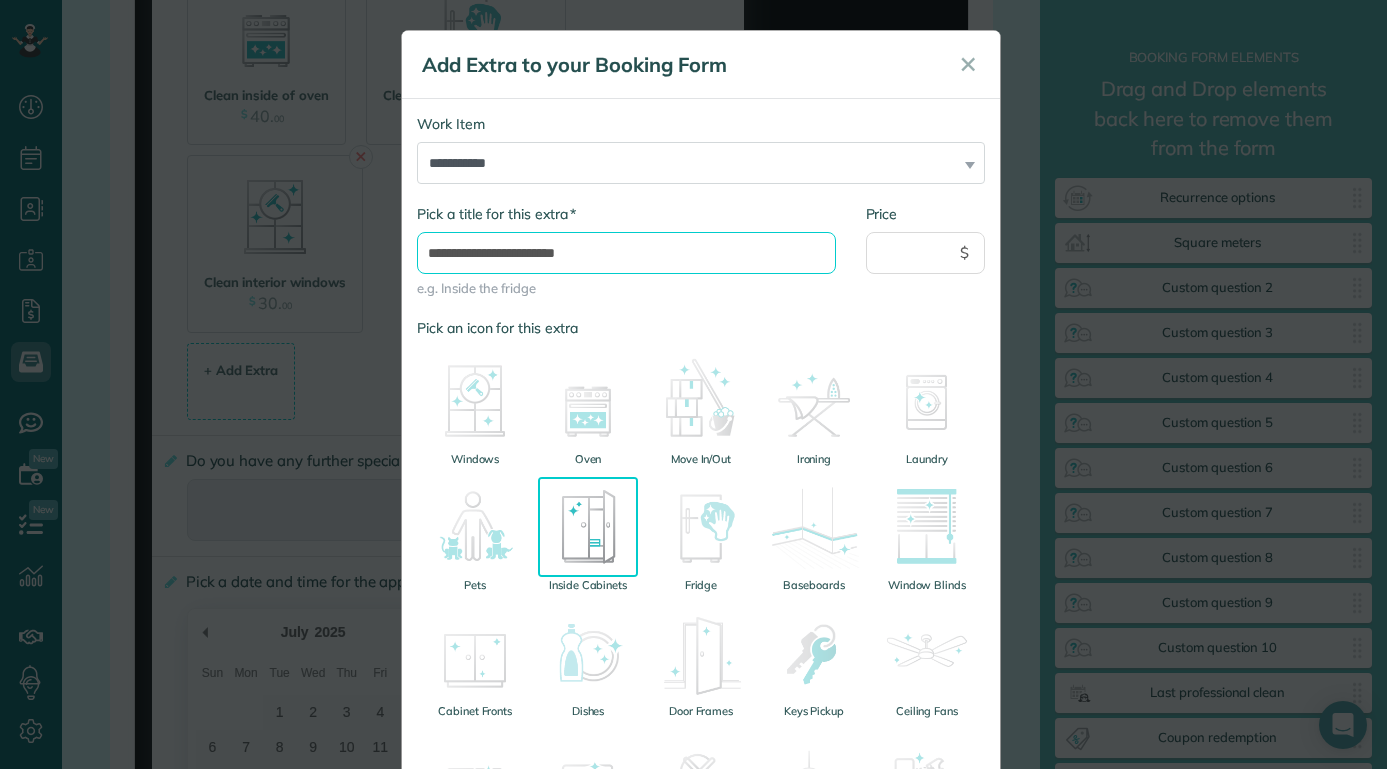 type on "**********" 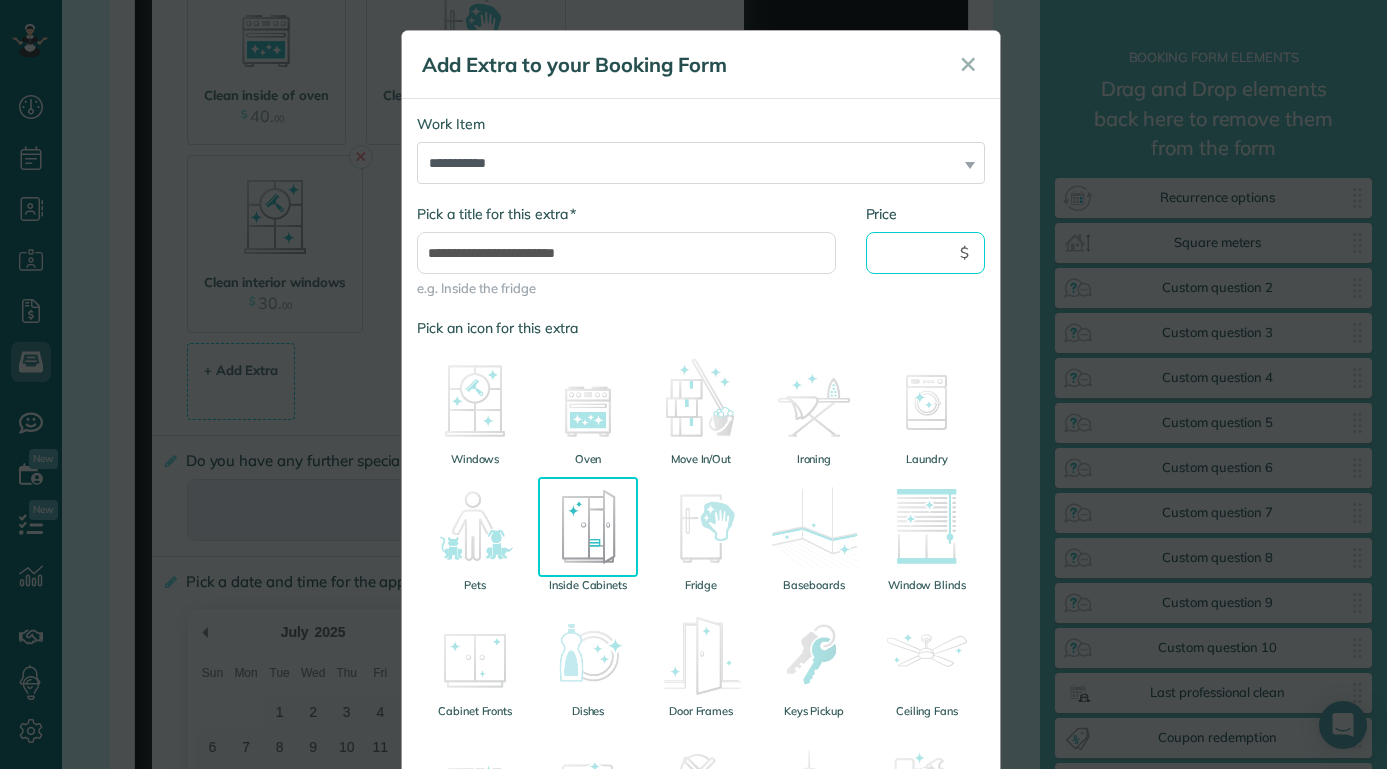 click on "Price" at bounding box center (926, 253) 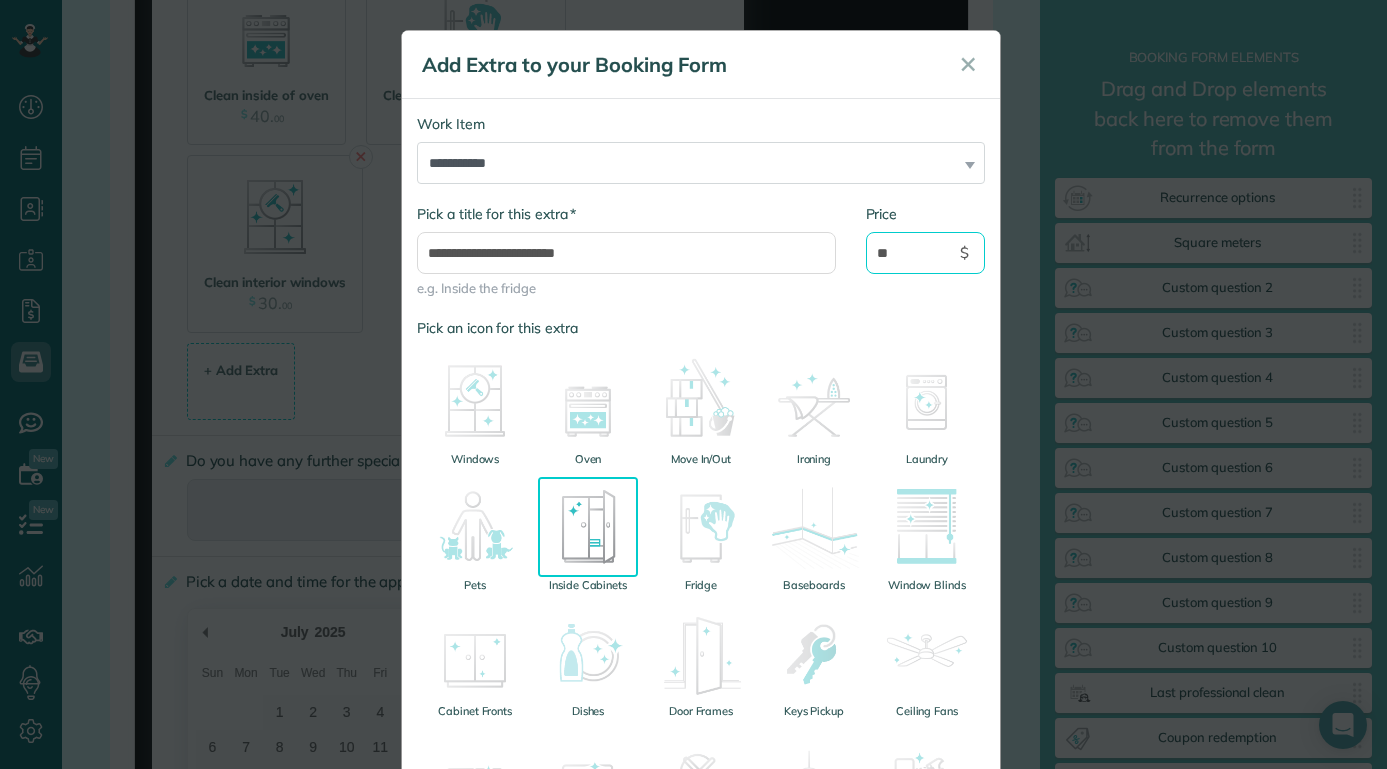 type on "**" 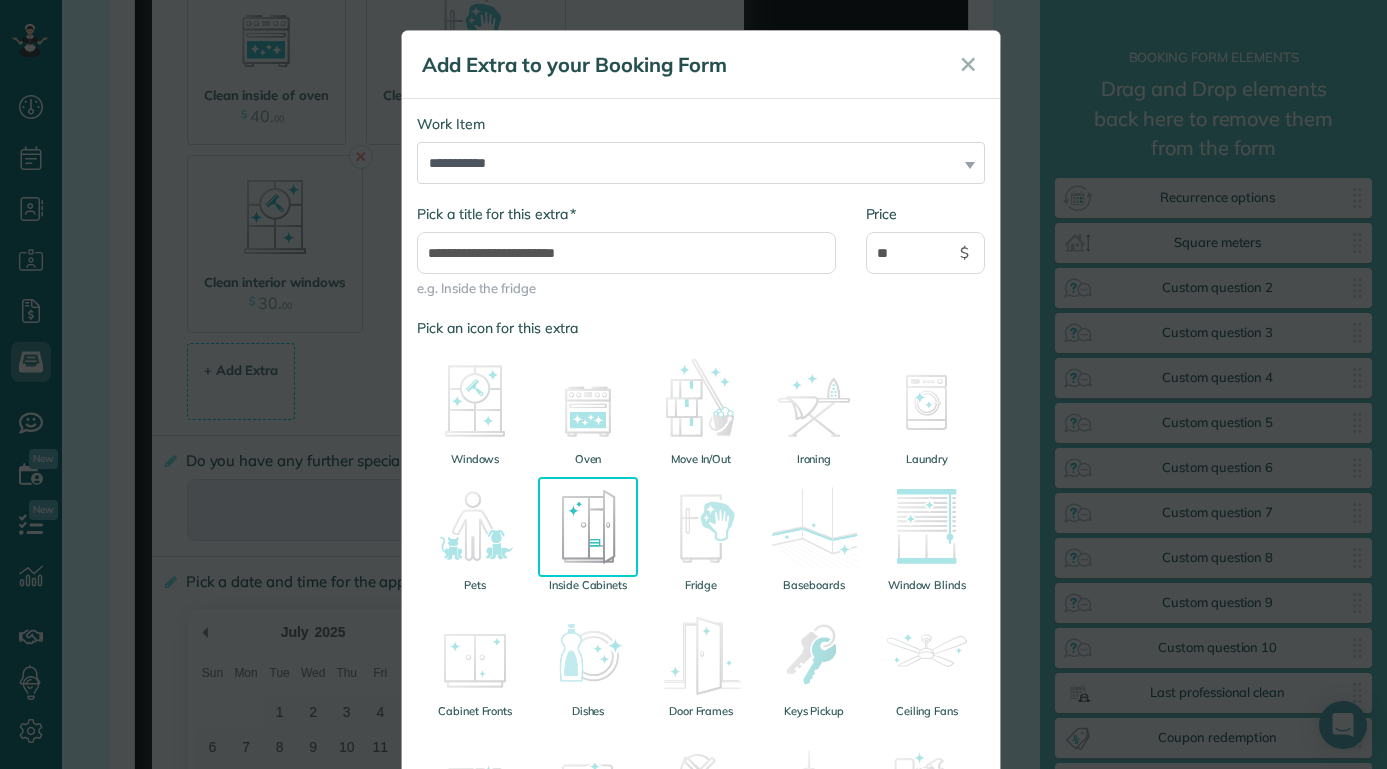click on "Pick an icon for this extra" at bounding box center [701, 328] 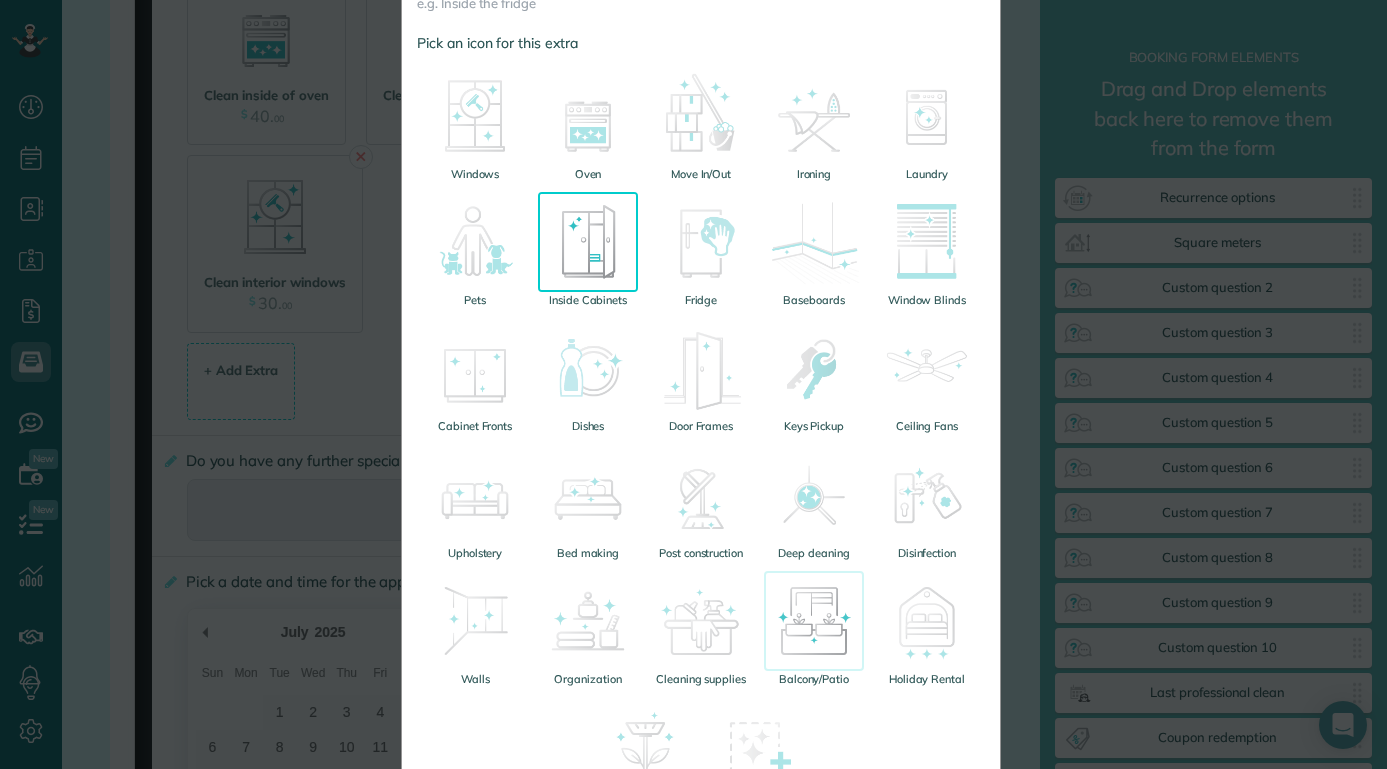 scroll, scrollTop: 483, scrollLeft: 0, axis: vertical 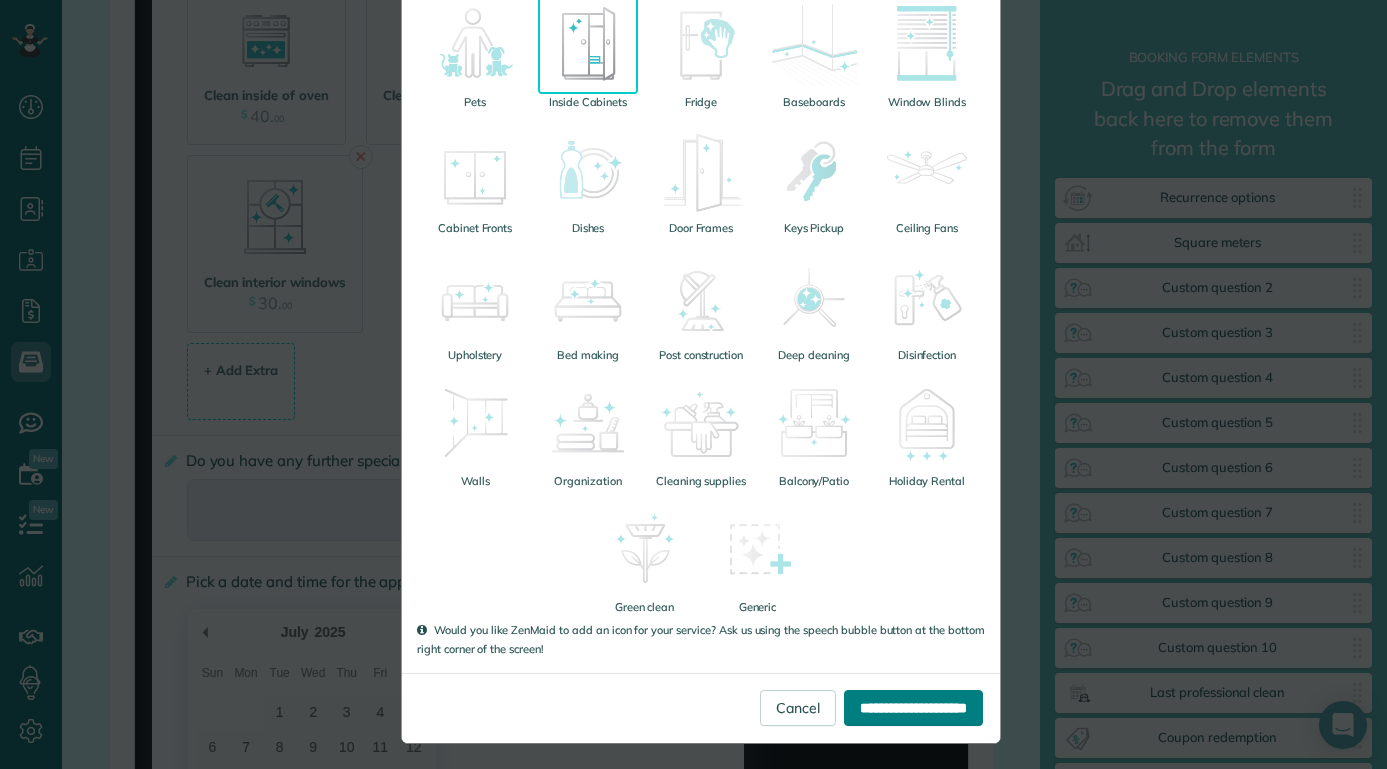 click on "**********" at bounding box center [913, 708] 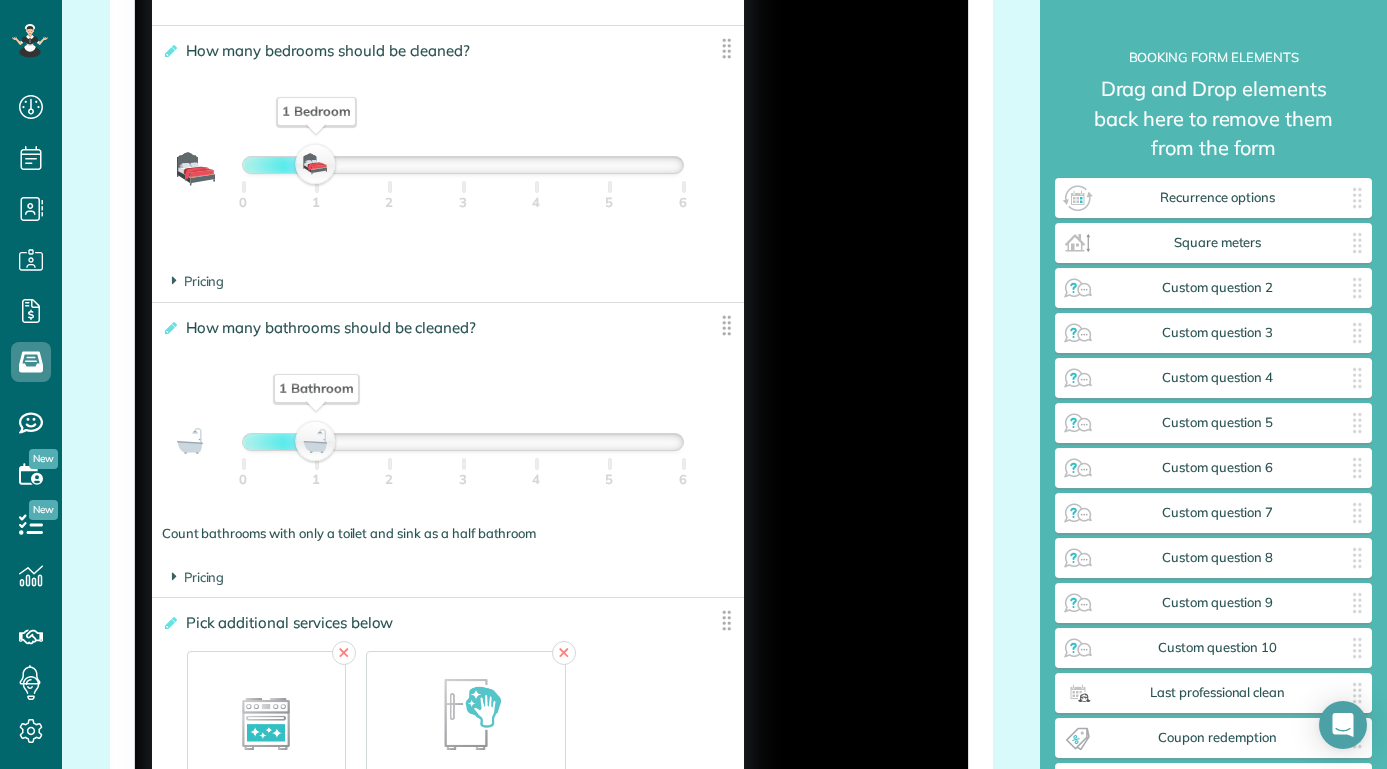 scroll, scrollTop: 2236, scrollLeft: 0, axis: vertical 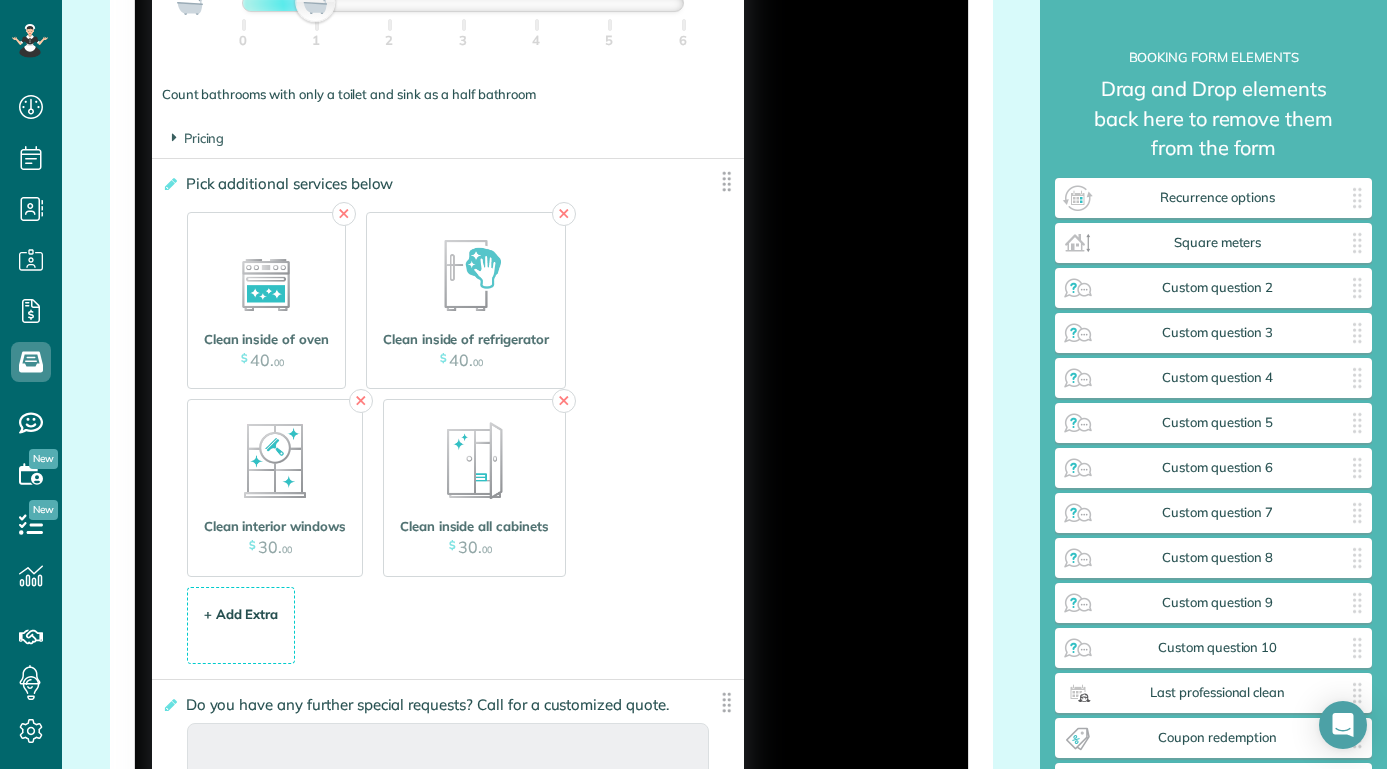 click on "+ Add Extra" at bounding box center [241, 614] 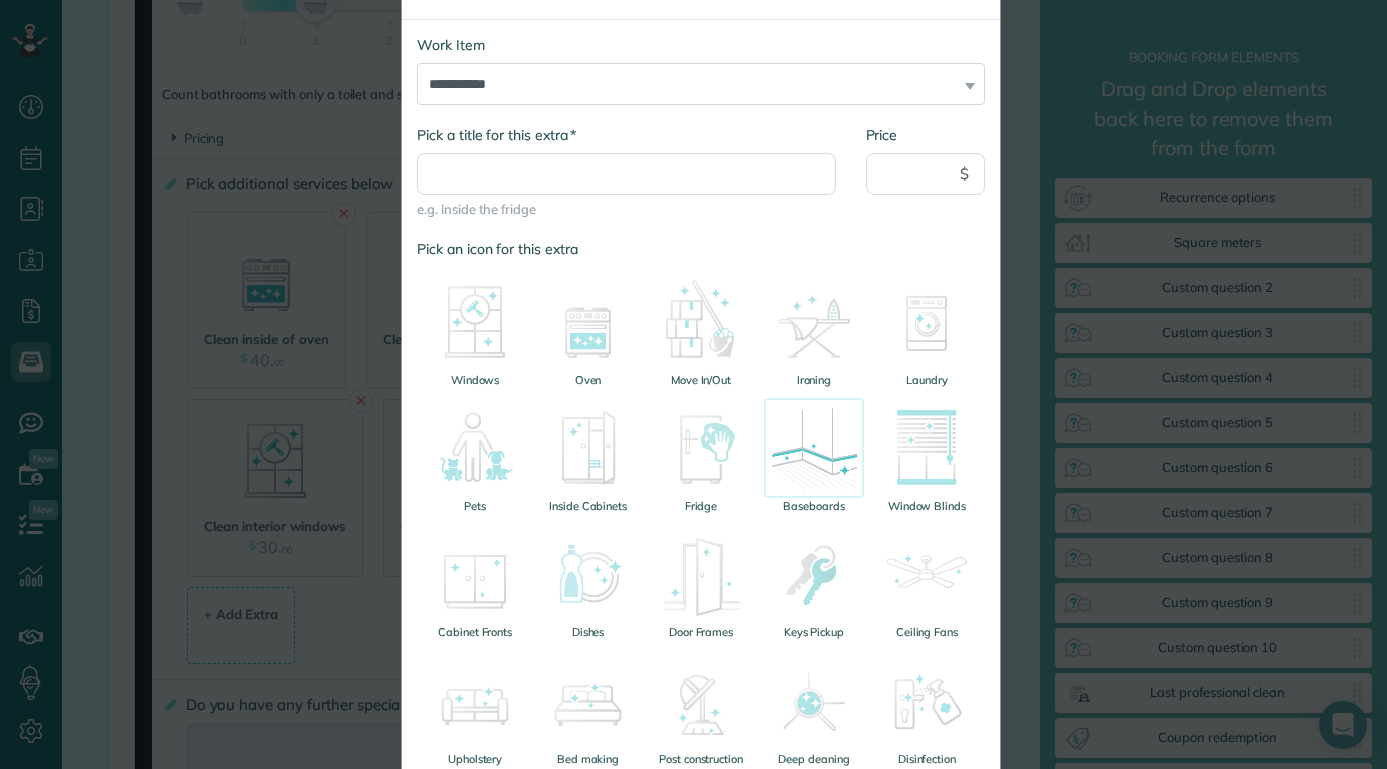 scroll, scrollTop: 111, scrollLeft: 0, axis: vertical 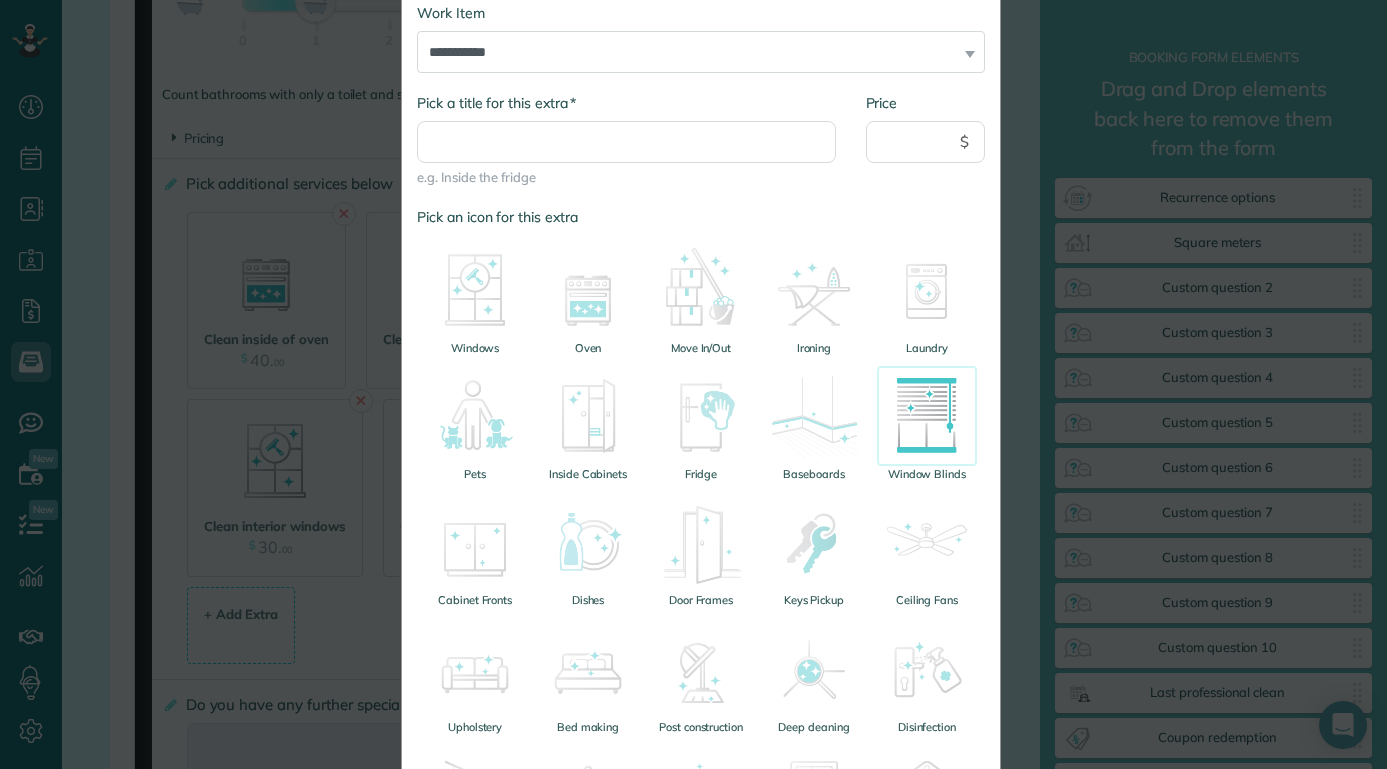 click at bounding box center [927, 416] 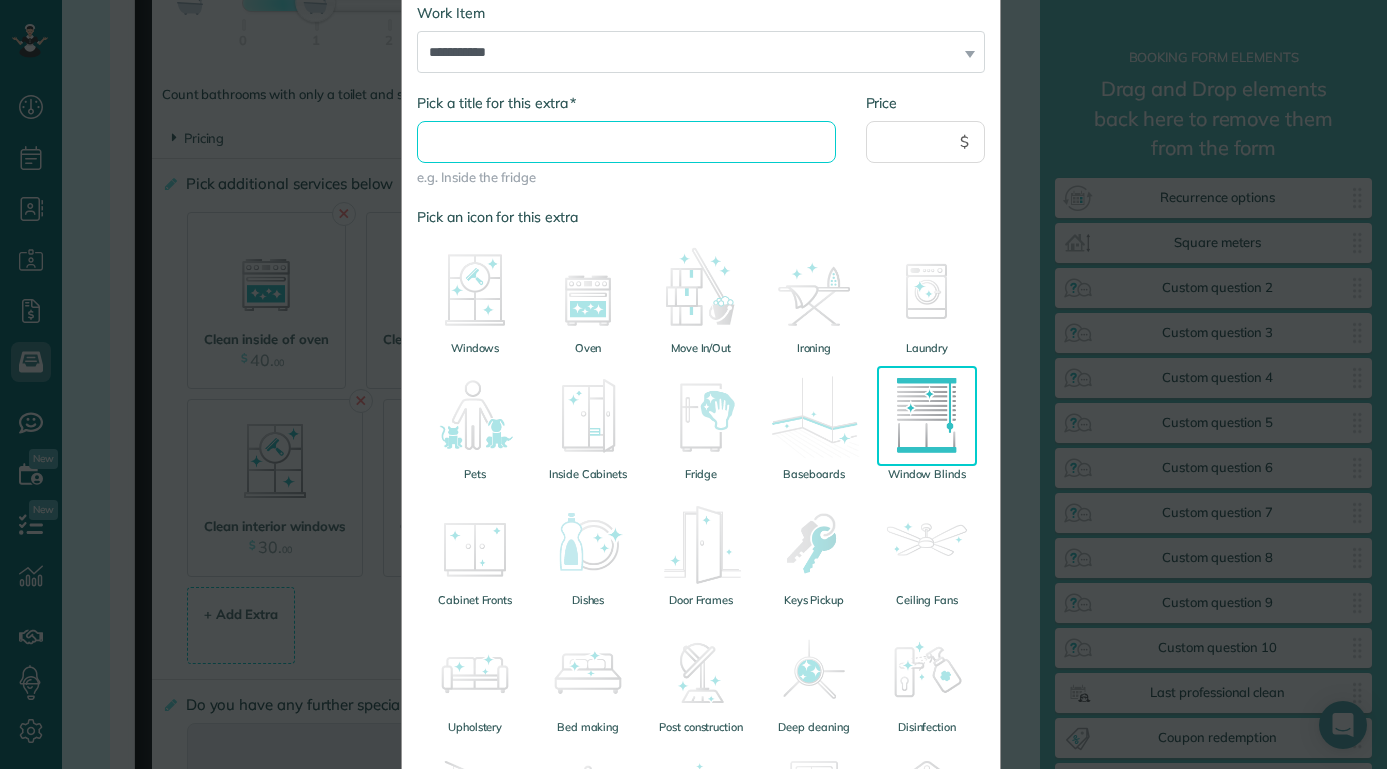 click on "*  Pick a title for this extra" at bounding box center (626, 142) 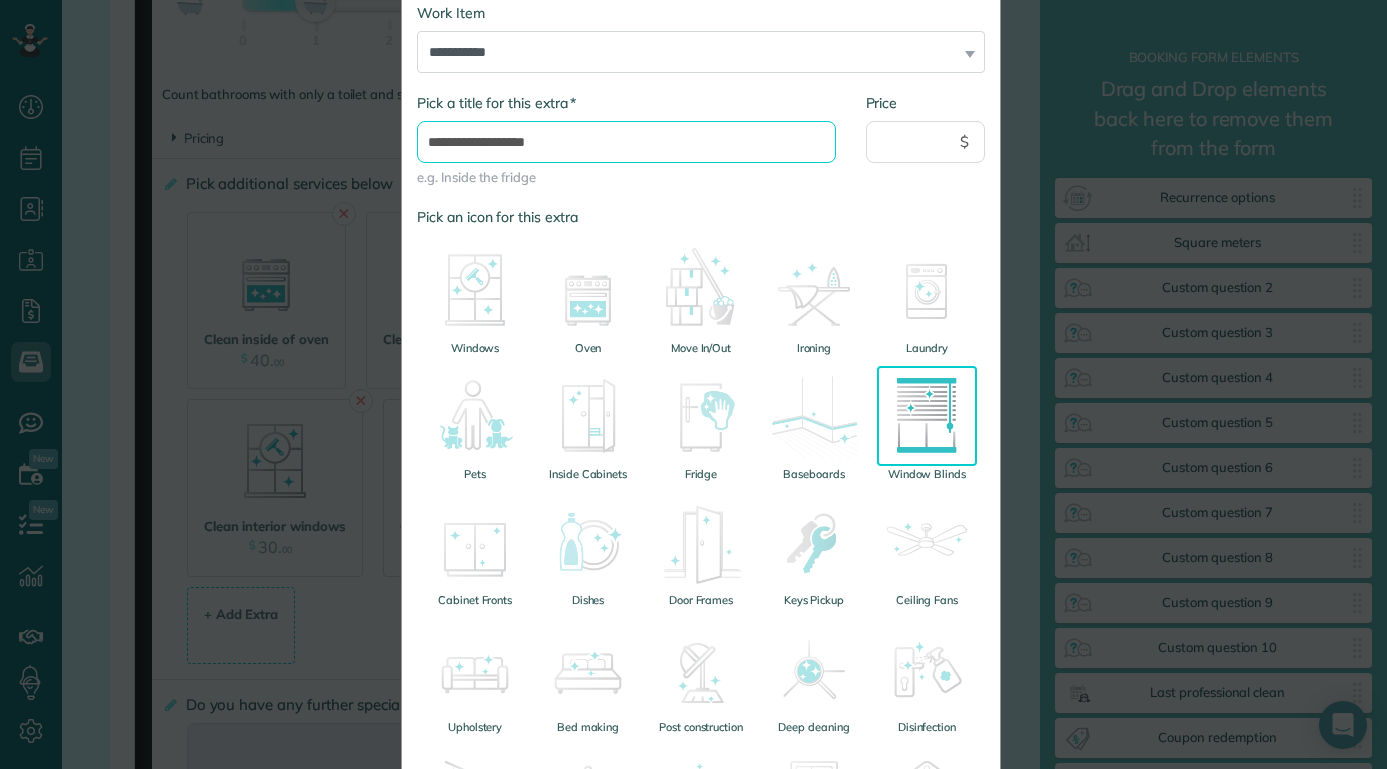 type on "**********" 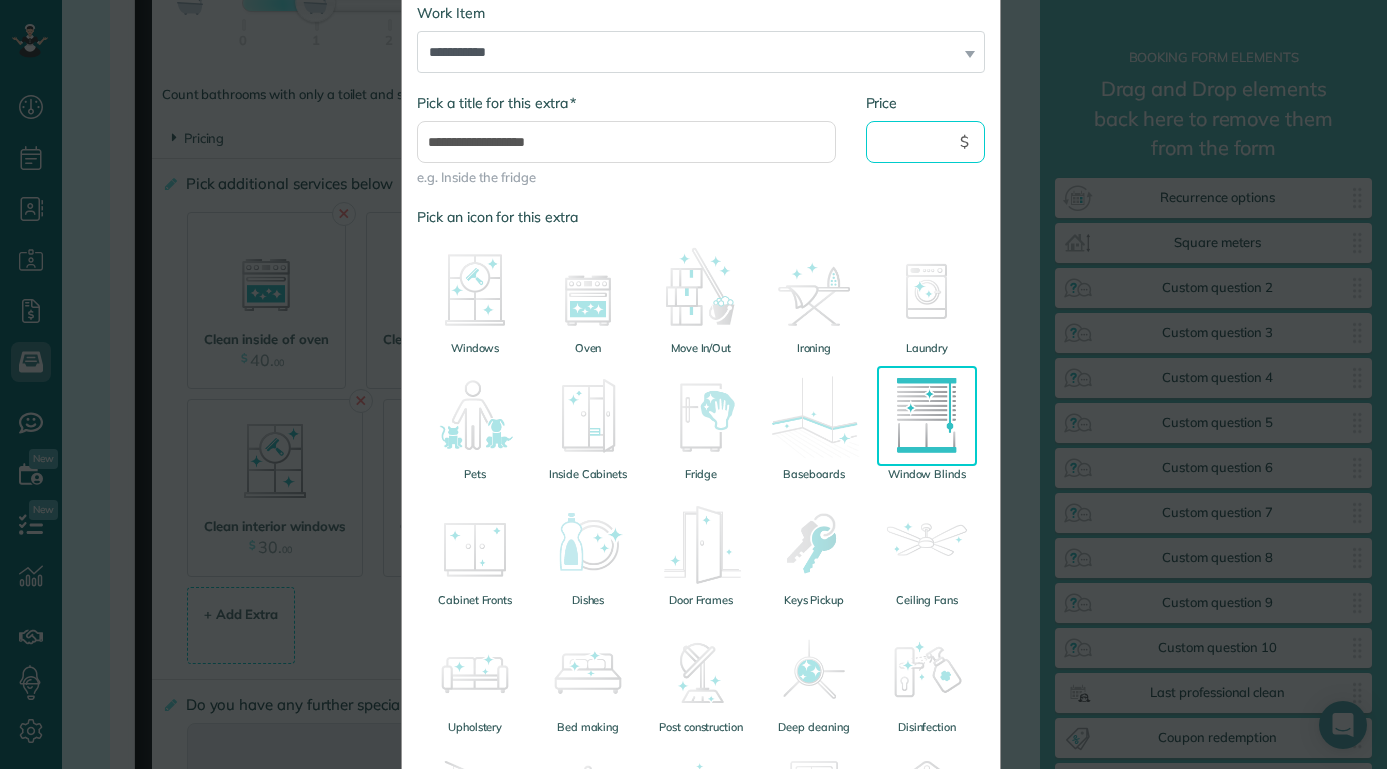 drag, startPoint x: 912, startPoint y: 140, endPoint x: 926, endPoint y: 142, distance: 14.142136 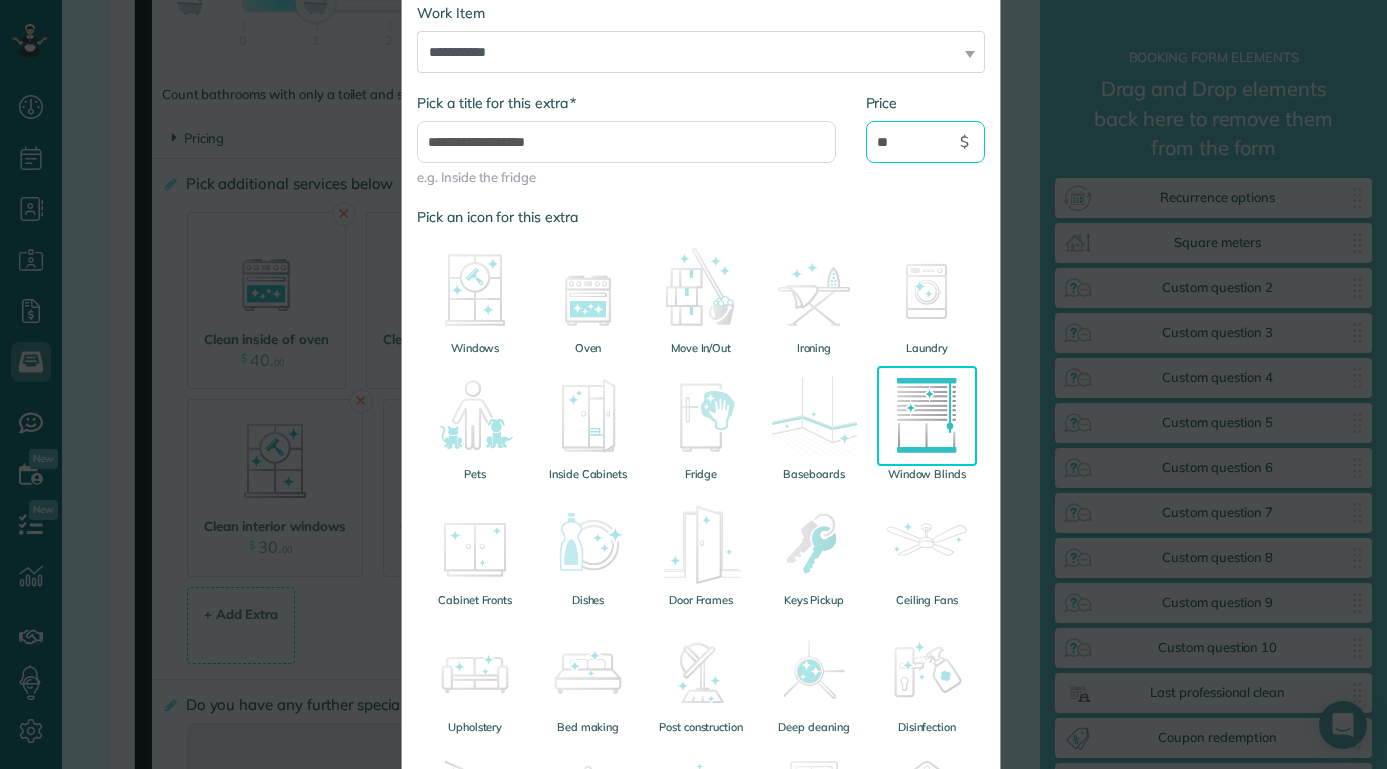 type on "*" 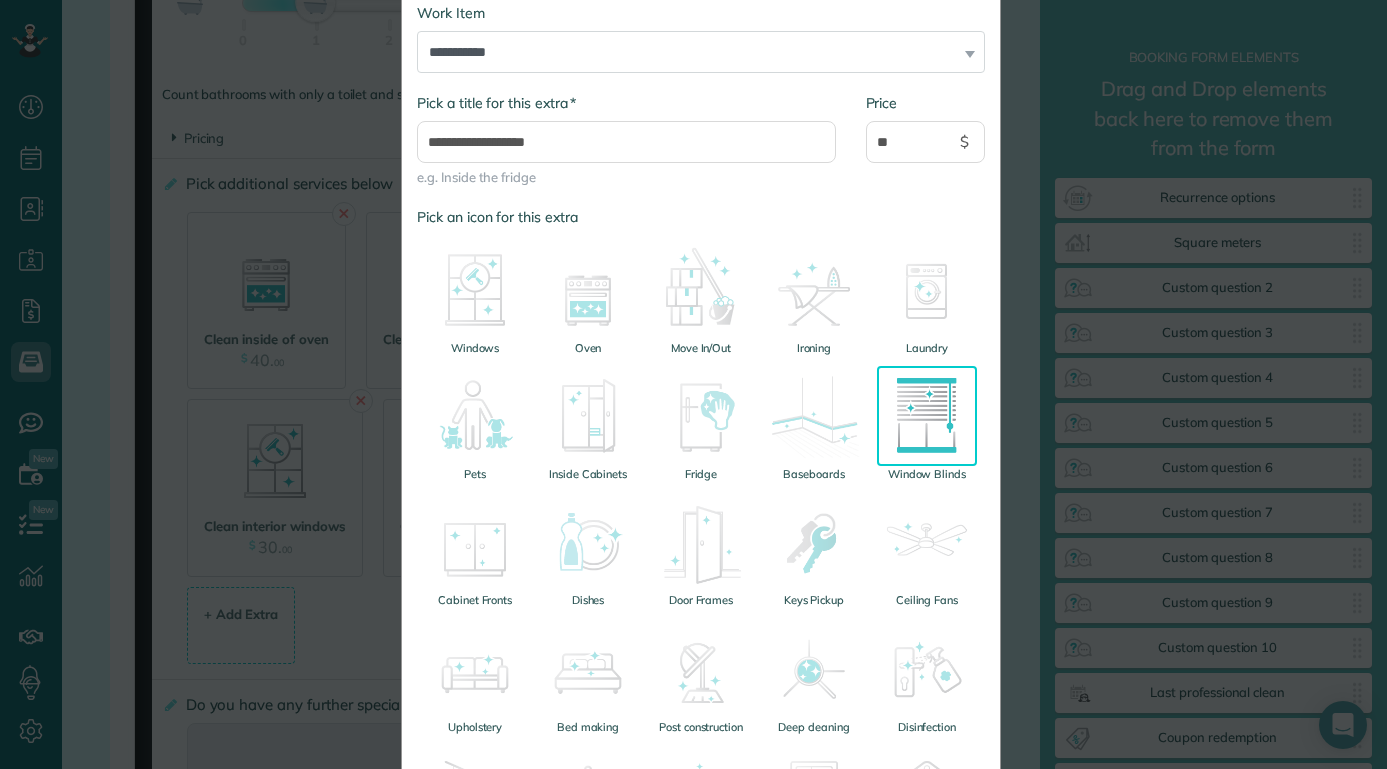 click on "Pick an icon for this extra" at bounding box center (701, 217) 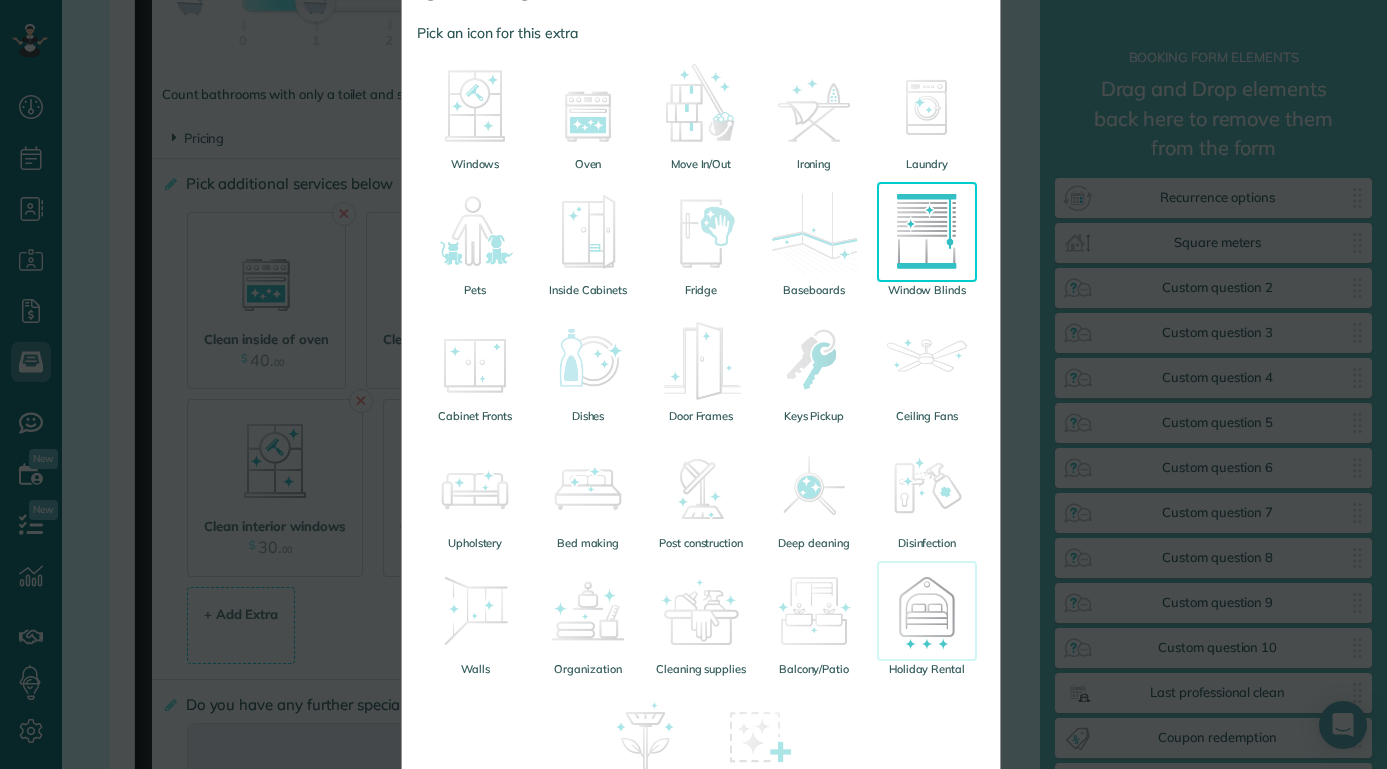 scroll, scrollTop: 487, scrollLeft: 0, axis: vertical 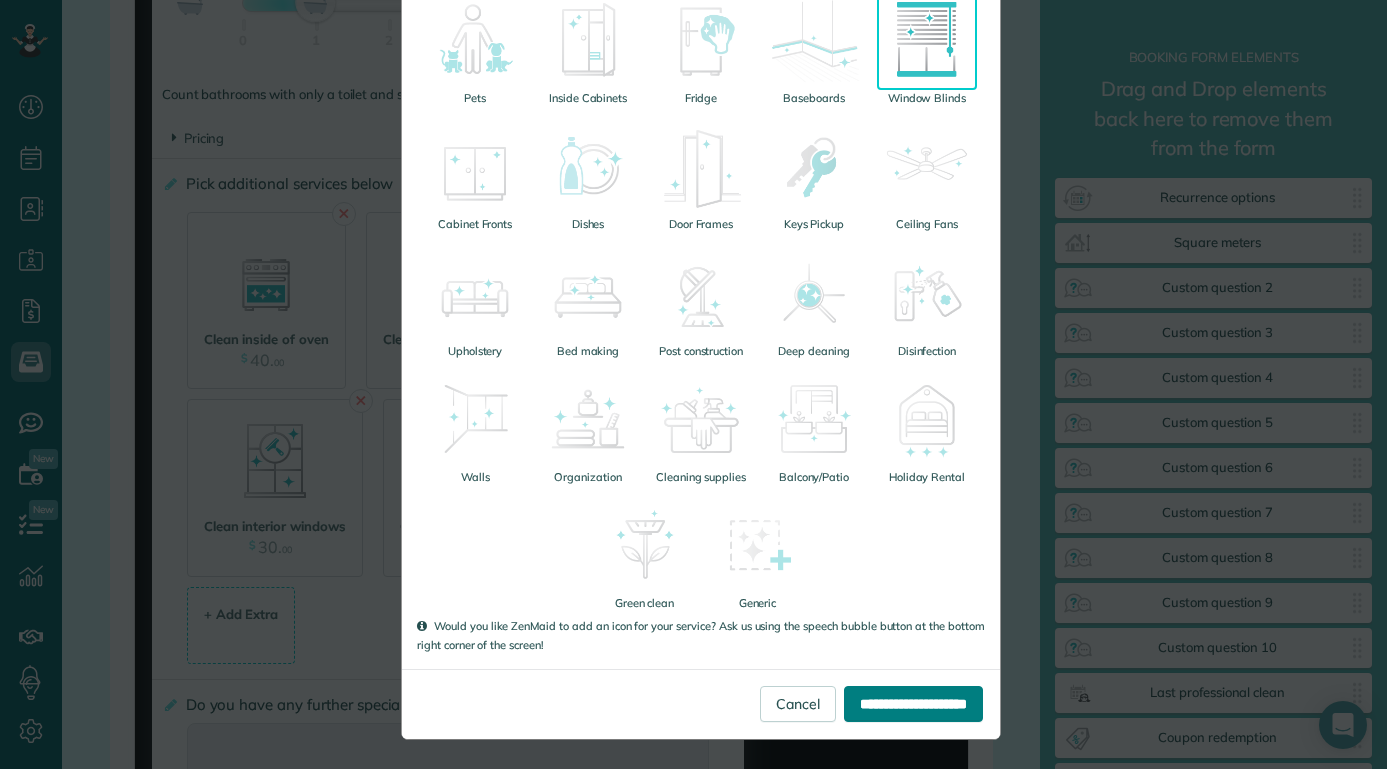 click on "**********" at bounding box center (913, 704) 